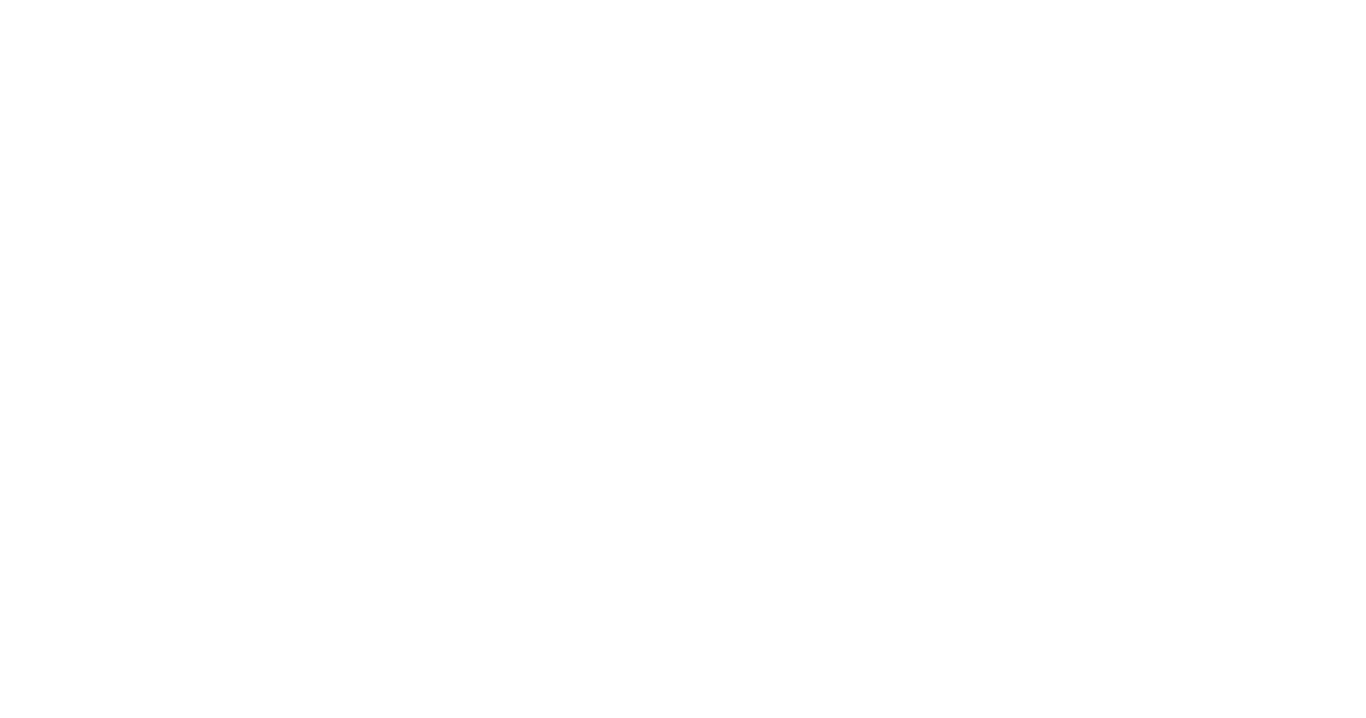 scroll, scrollTop: 0, scrollLeft: 0, axis: both 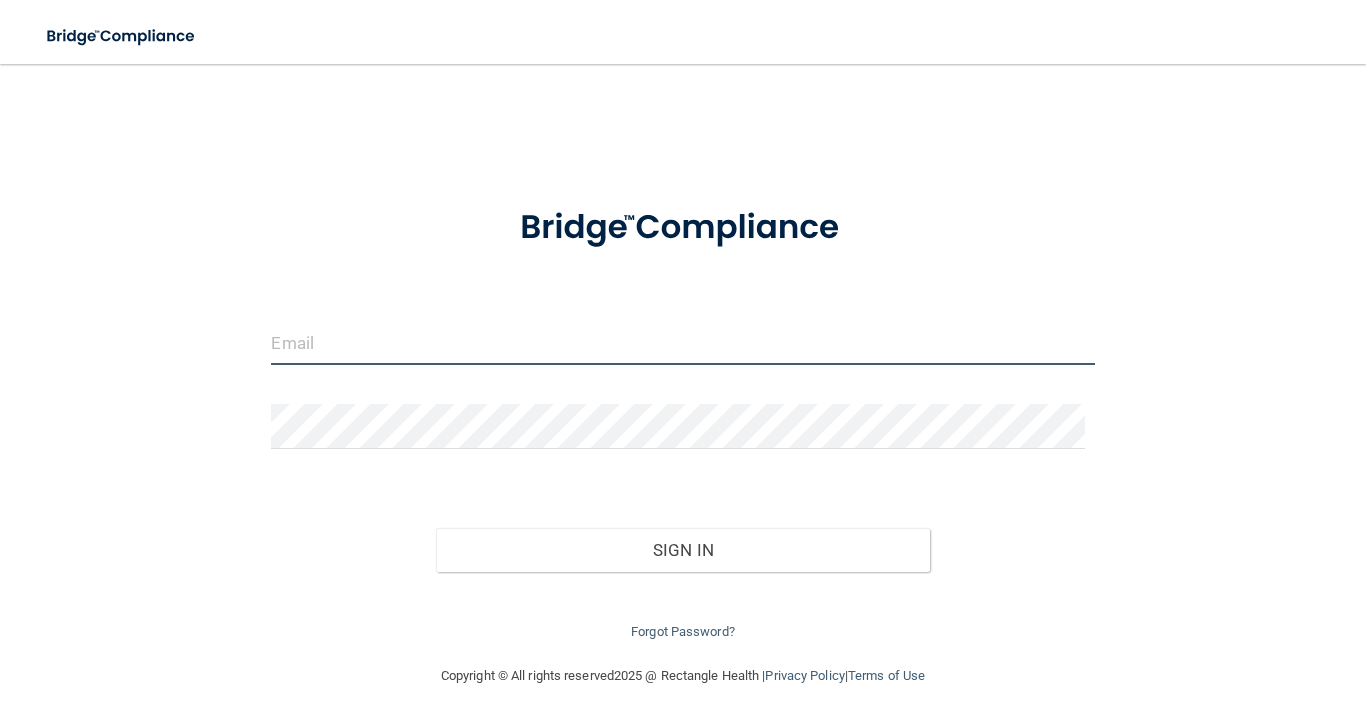 click at bounding box center [682, 342] 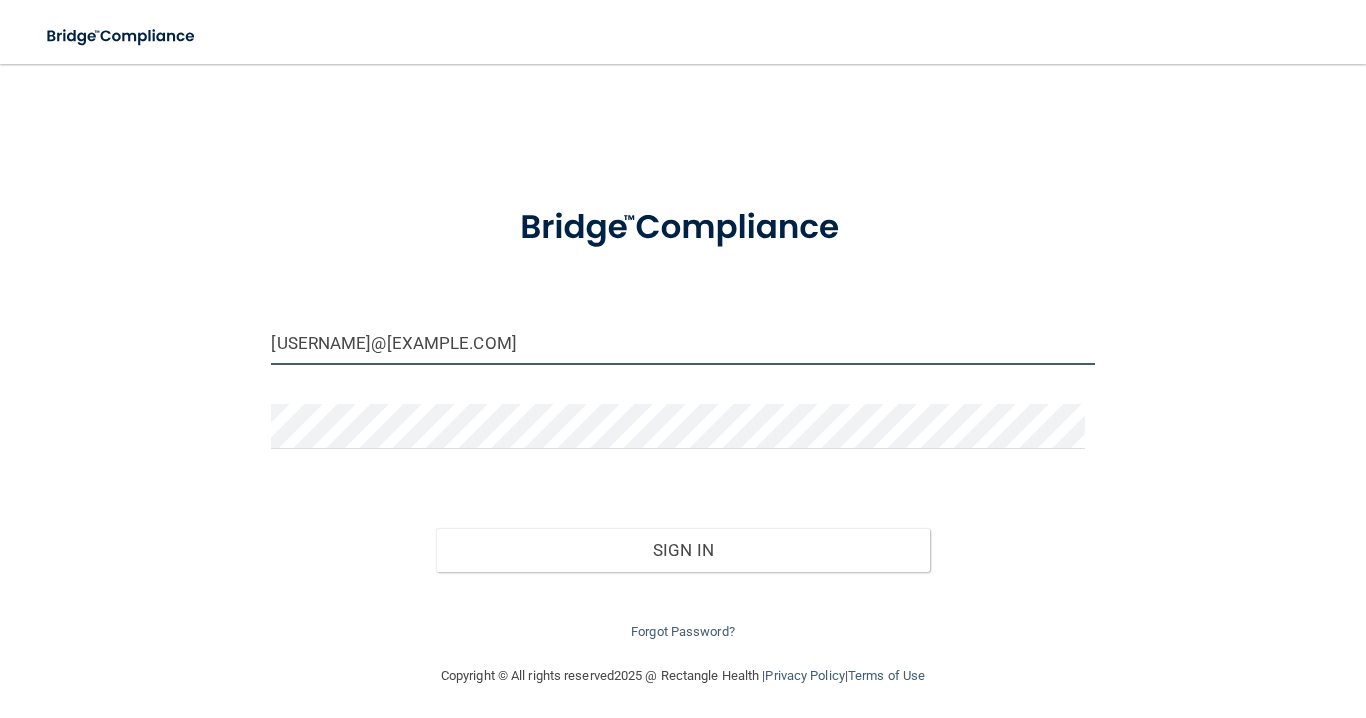 type on "[USERNAME]@[EXAMPLE.COM]" 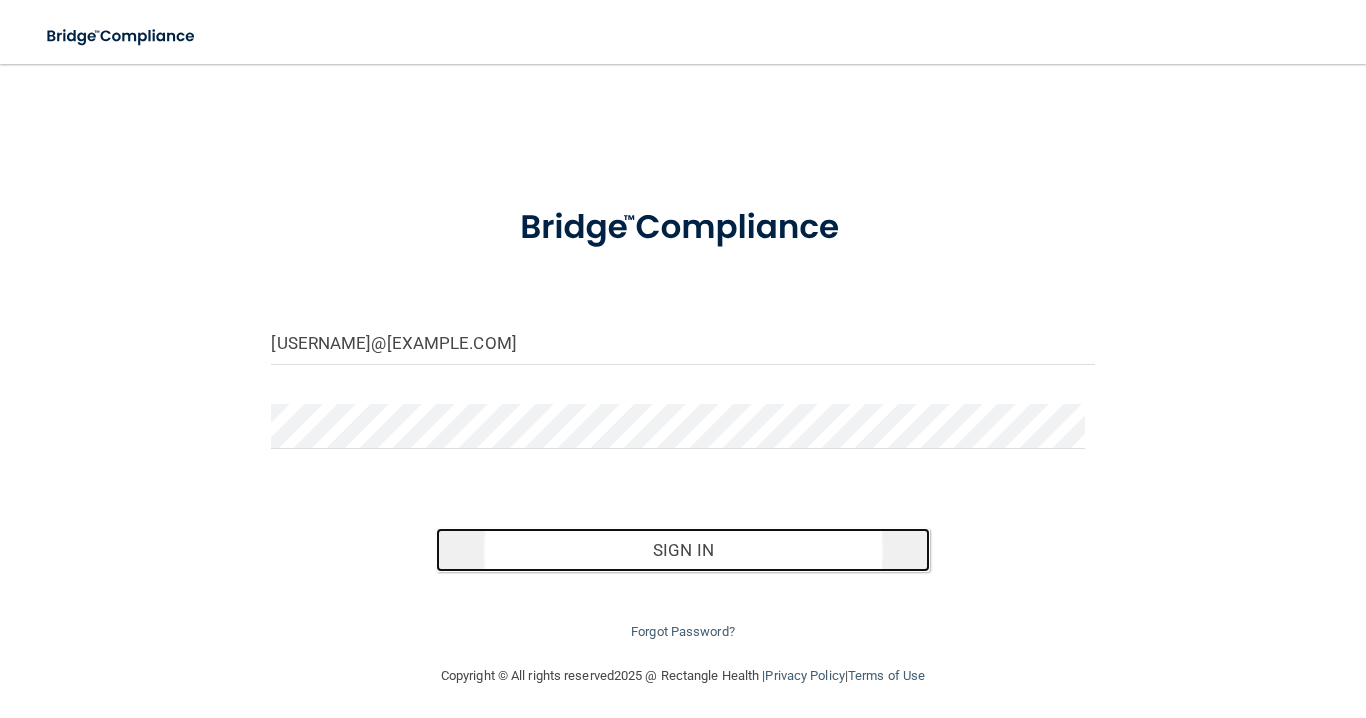 click on "Sign In" at bounding box center (683, 550) 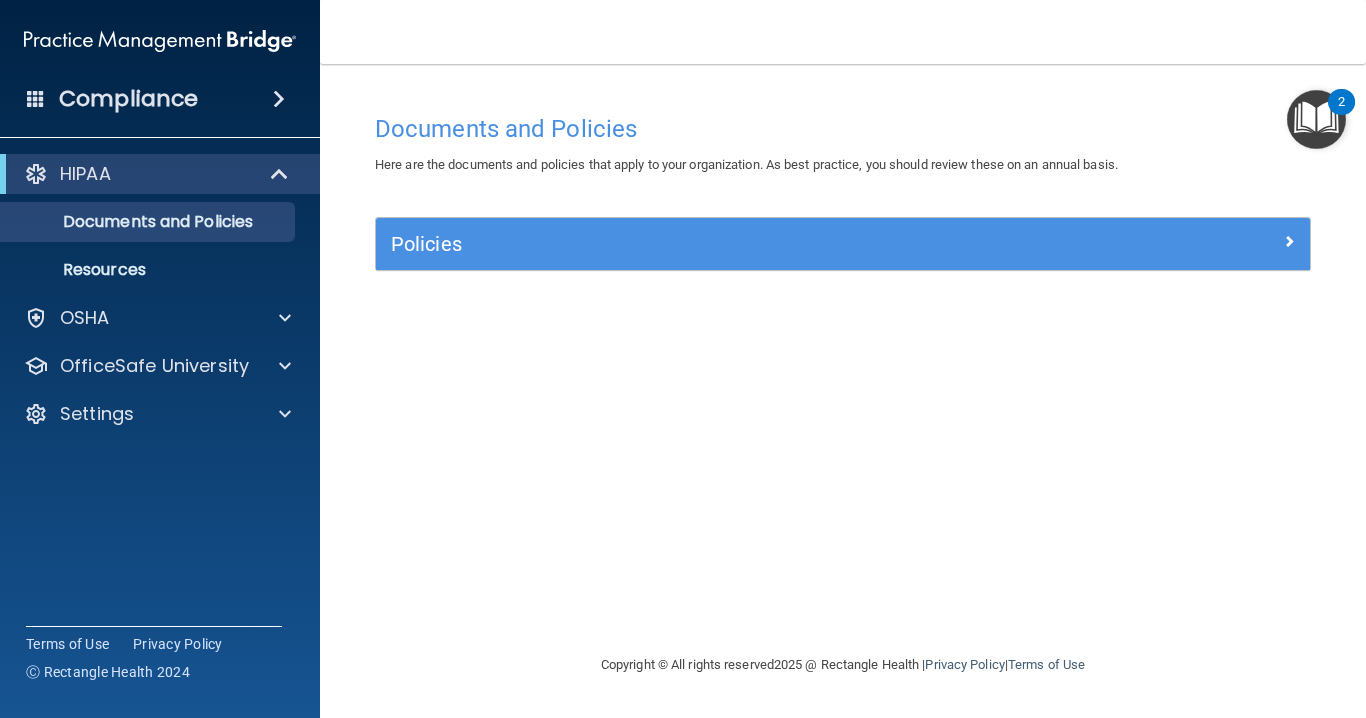 click at bounding box center [279, 99] 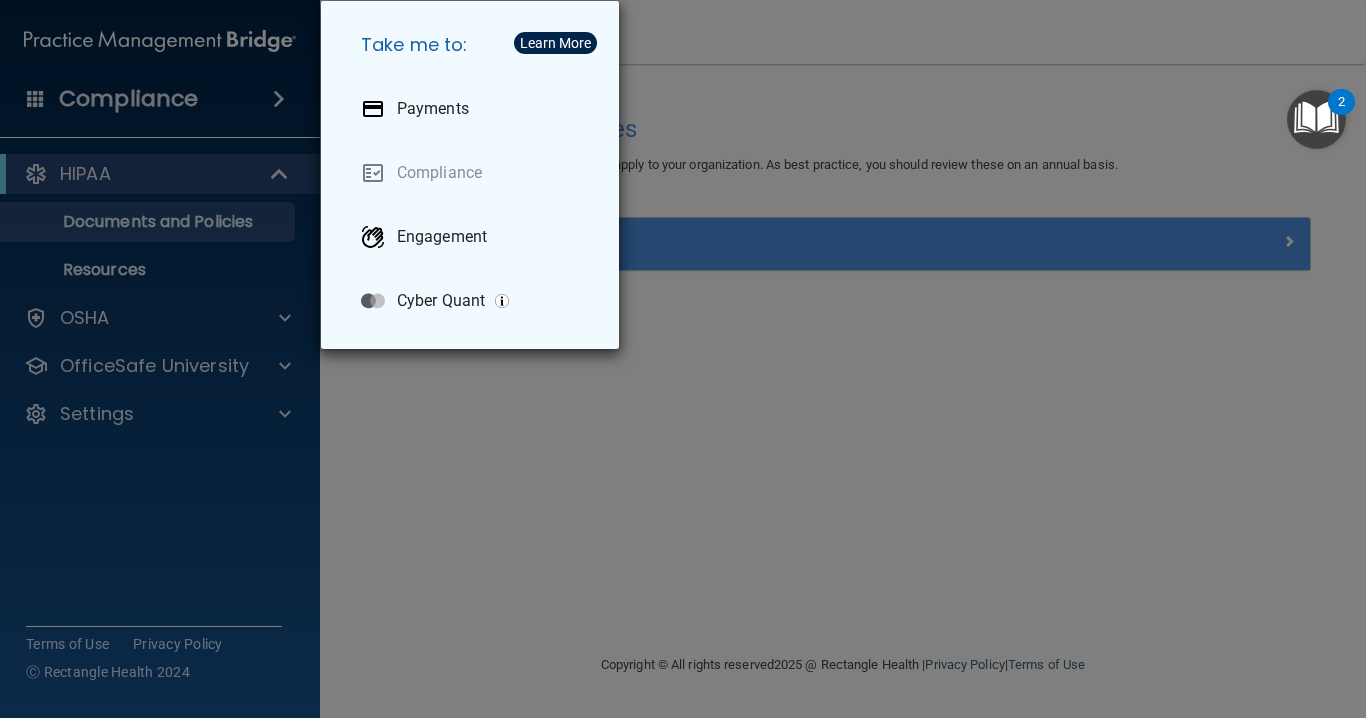 click on "Take me to:             Payments                   Compliance                     Engagement                     Cyber Quant" at bounding box center (683, 359) 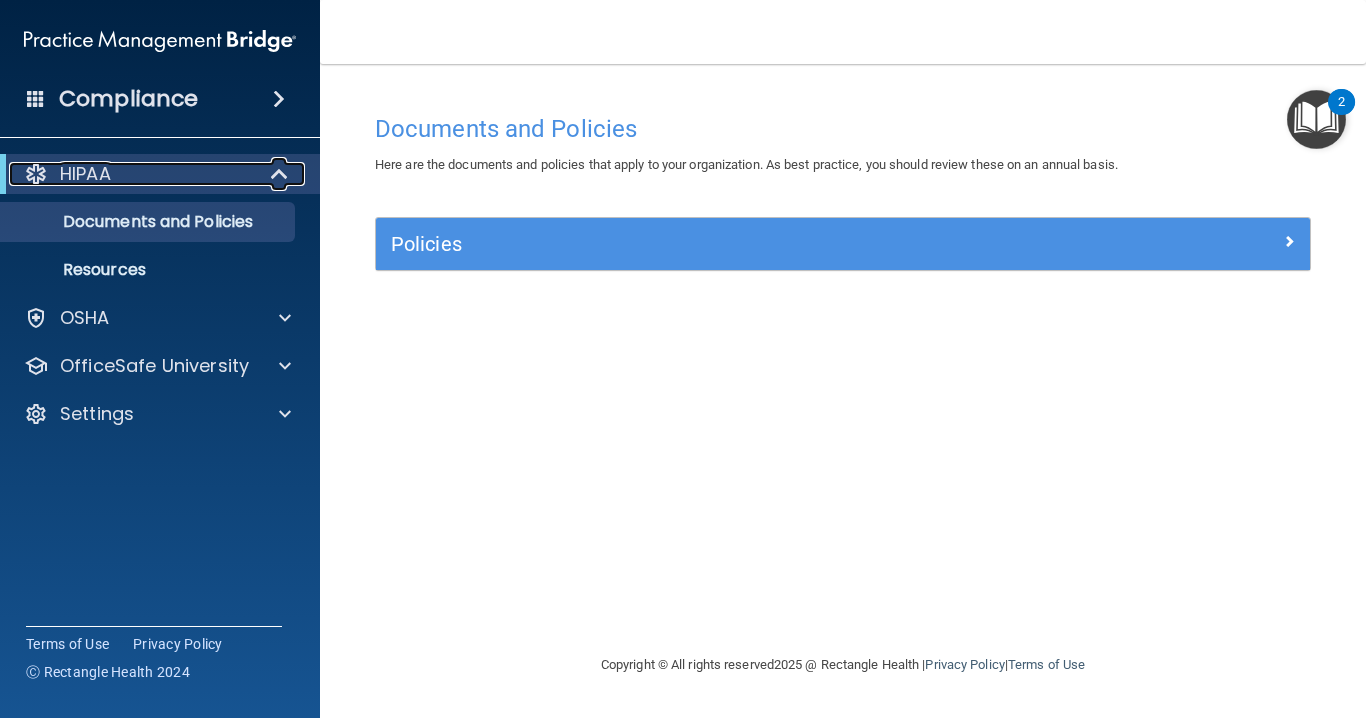 click at bounding box center (281, 174) 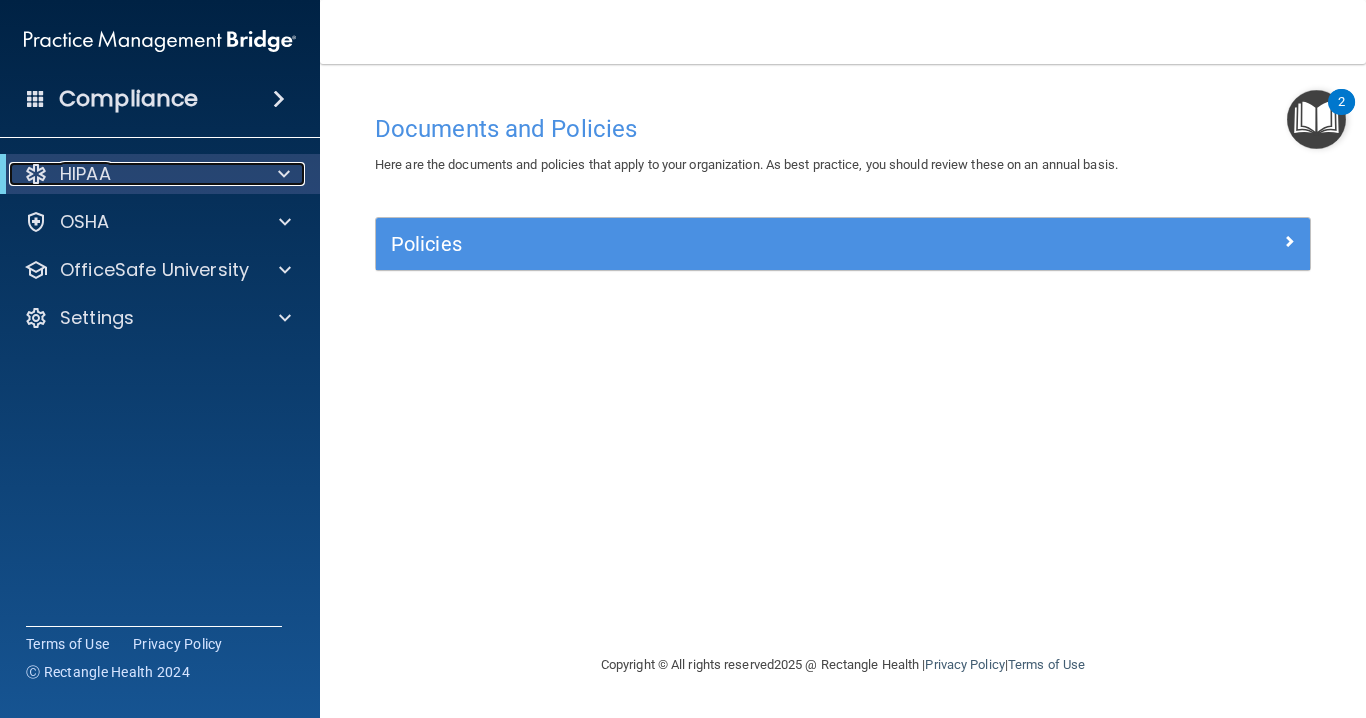 click at bounding box center (284, 174) 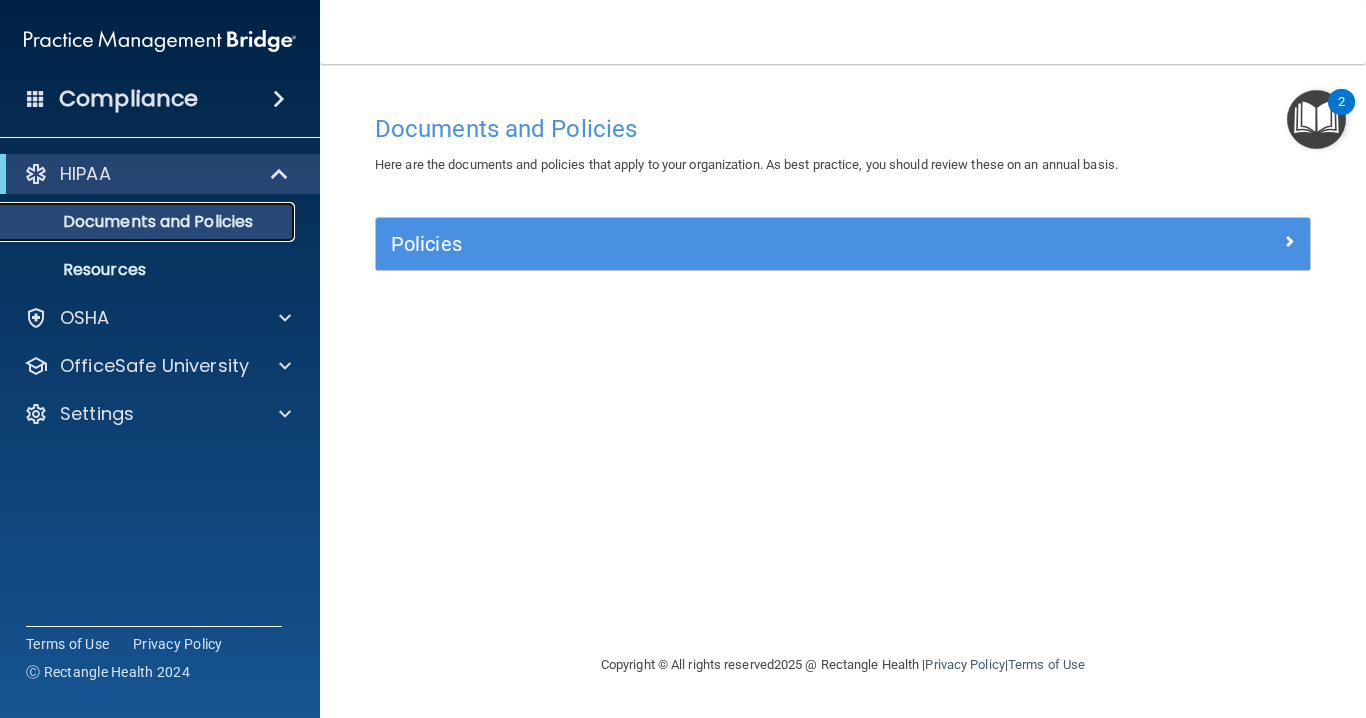 click on "Documents and Policies" at bounding box center [149, 222] 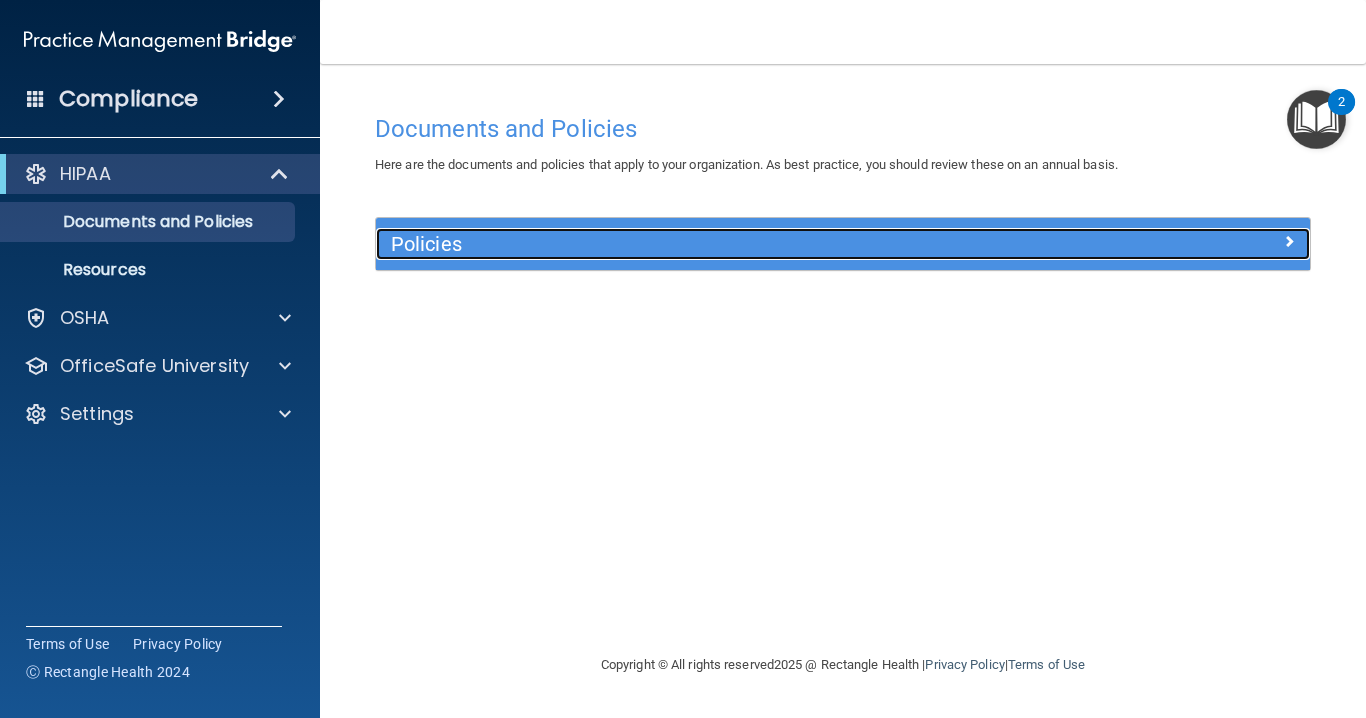 click on "Policies" at bounding box center (726, 244) 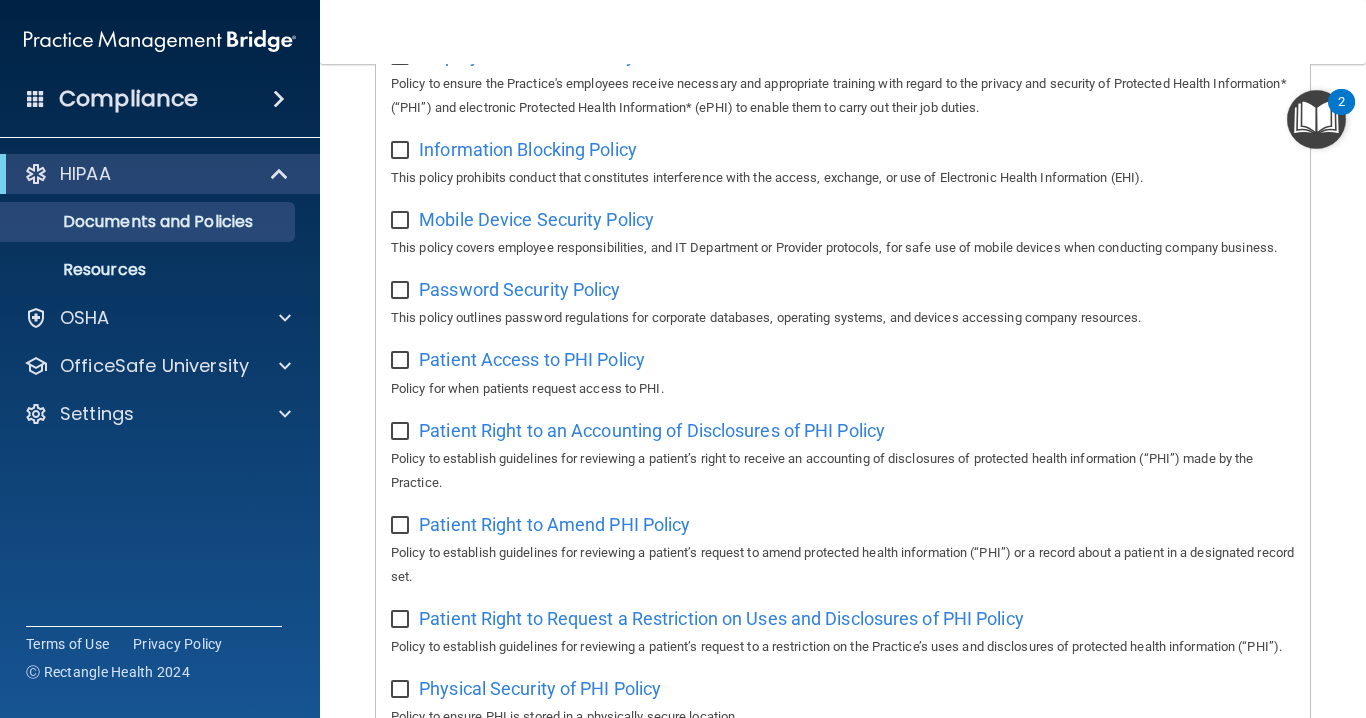 scroll, scrollTop: 800, scrollLeft: 0, axis: vertical 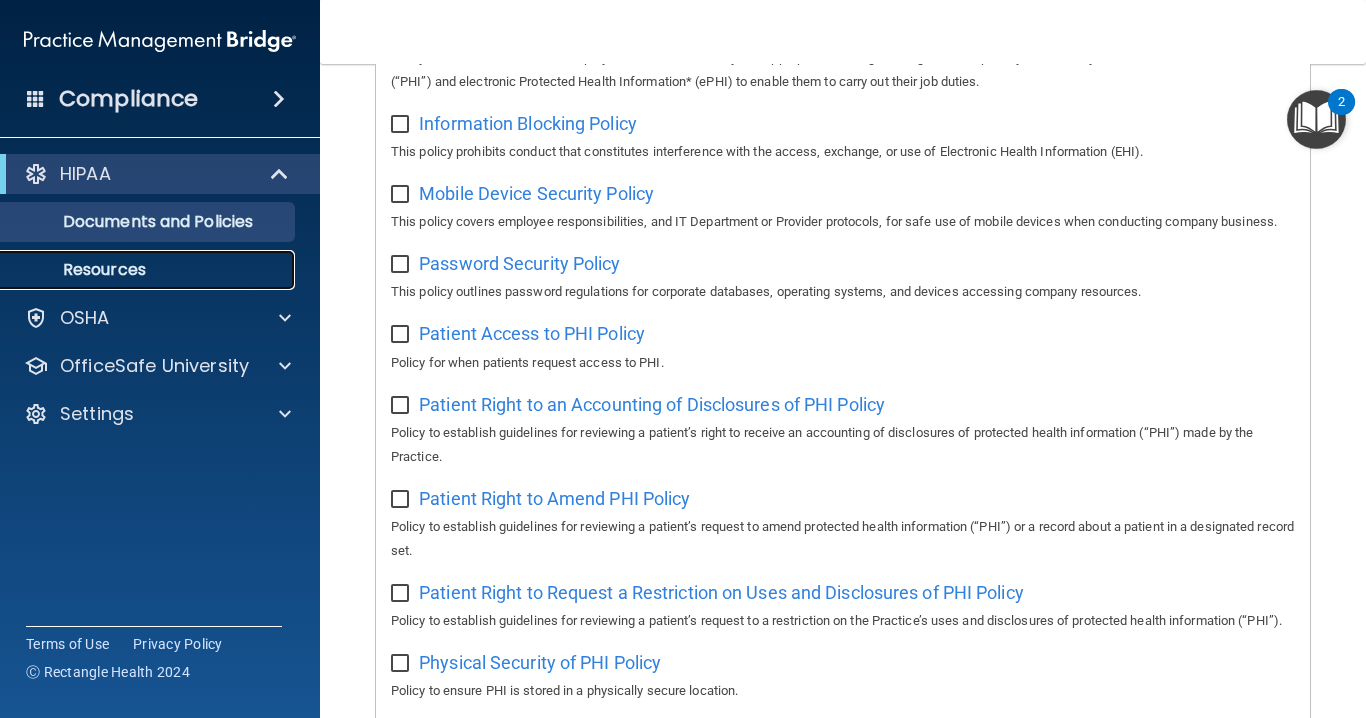 click on "Resources" at bounding box center [149, 270] 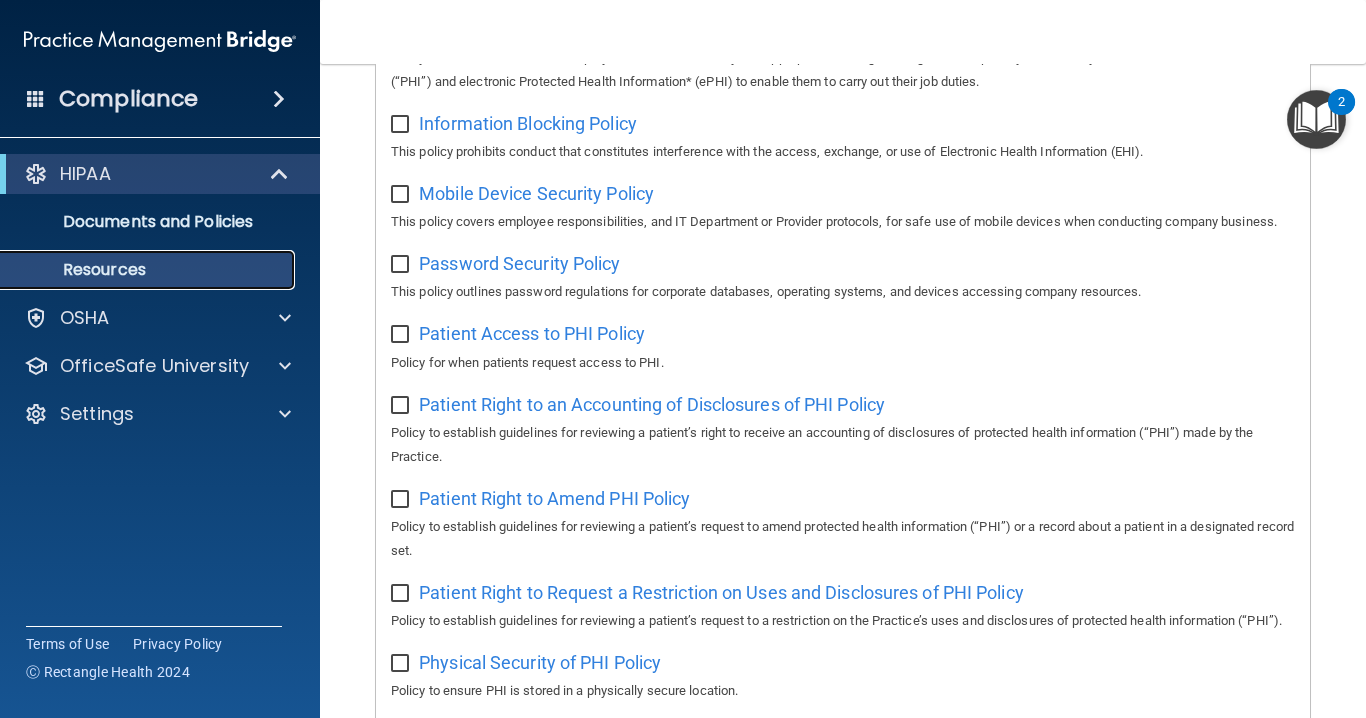 scroll, scrollTop: 0, scrollLeft: 0, axis: both 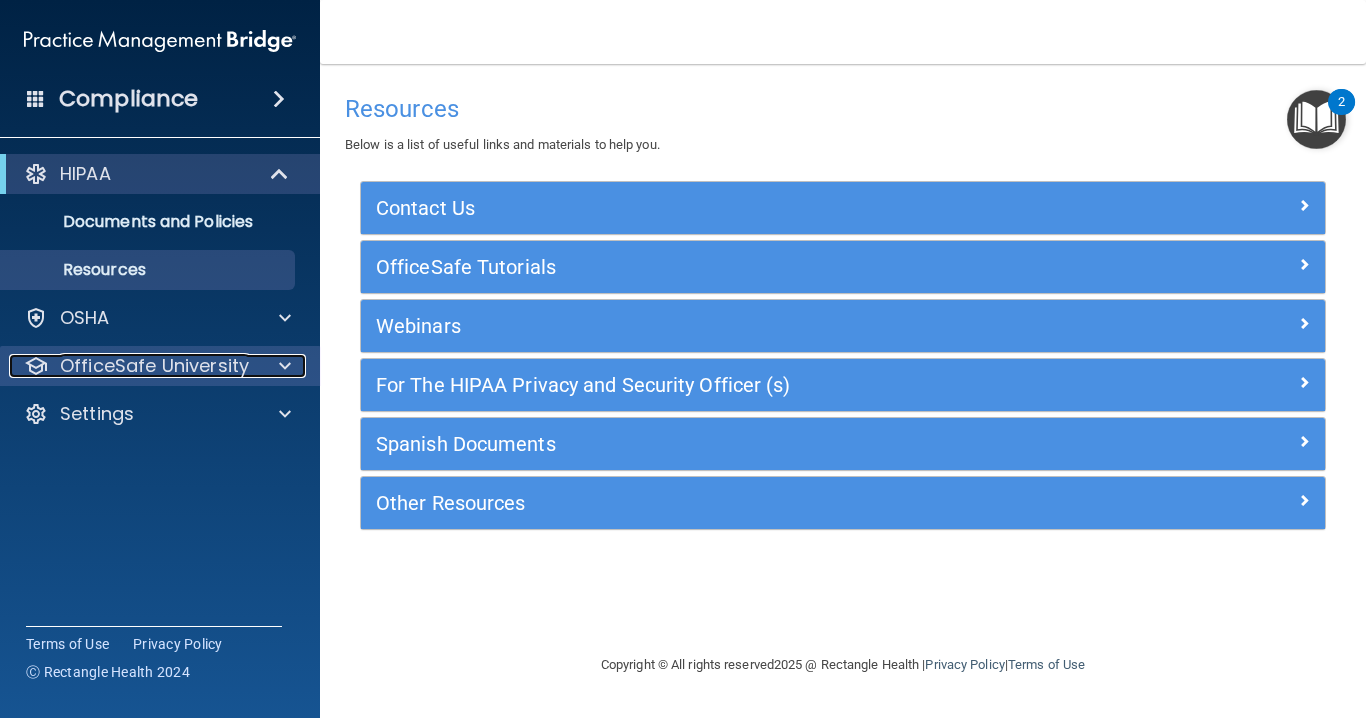 click on "OfficeSafe University" at bounding box center (154, 366) 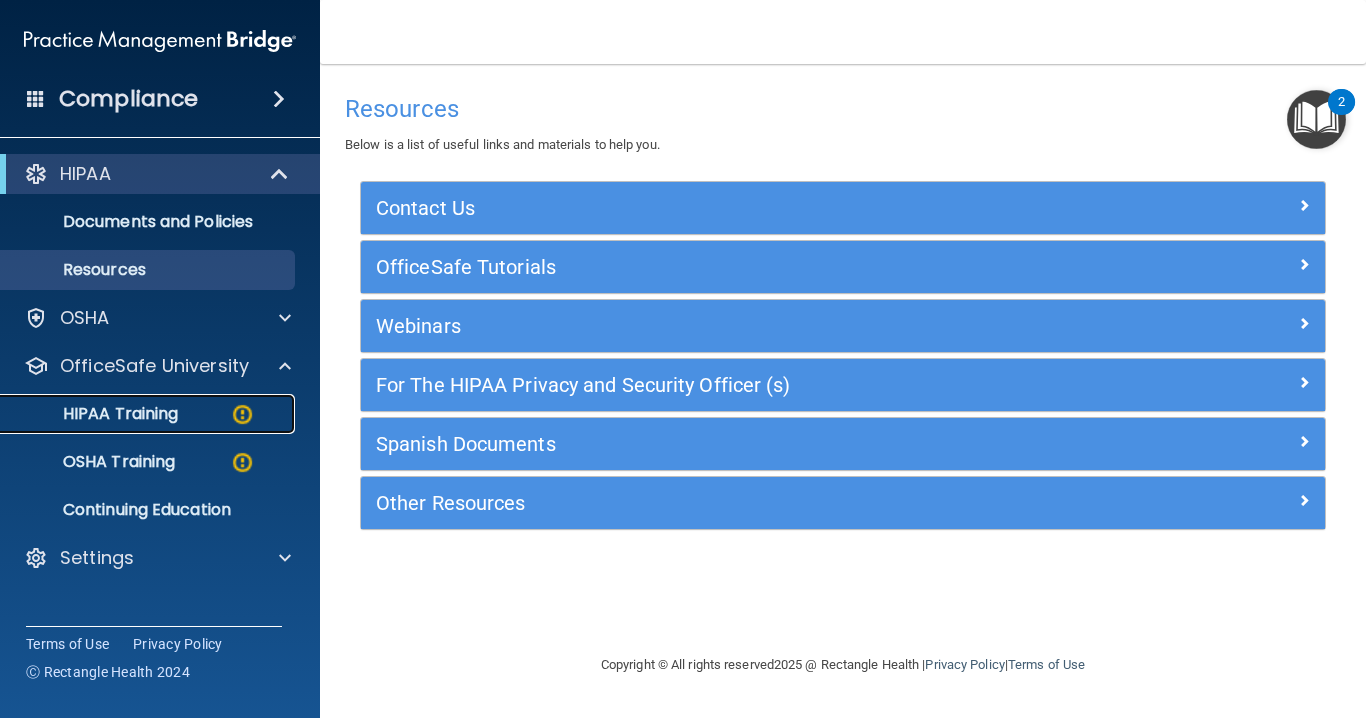 click on "HIPAA Training" at bounding box center (149, 414) 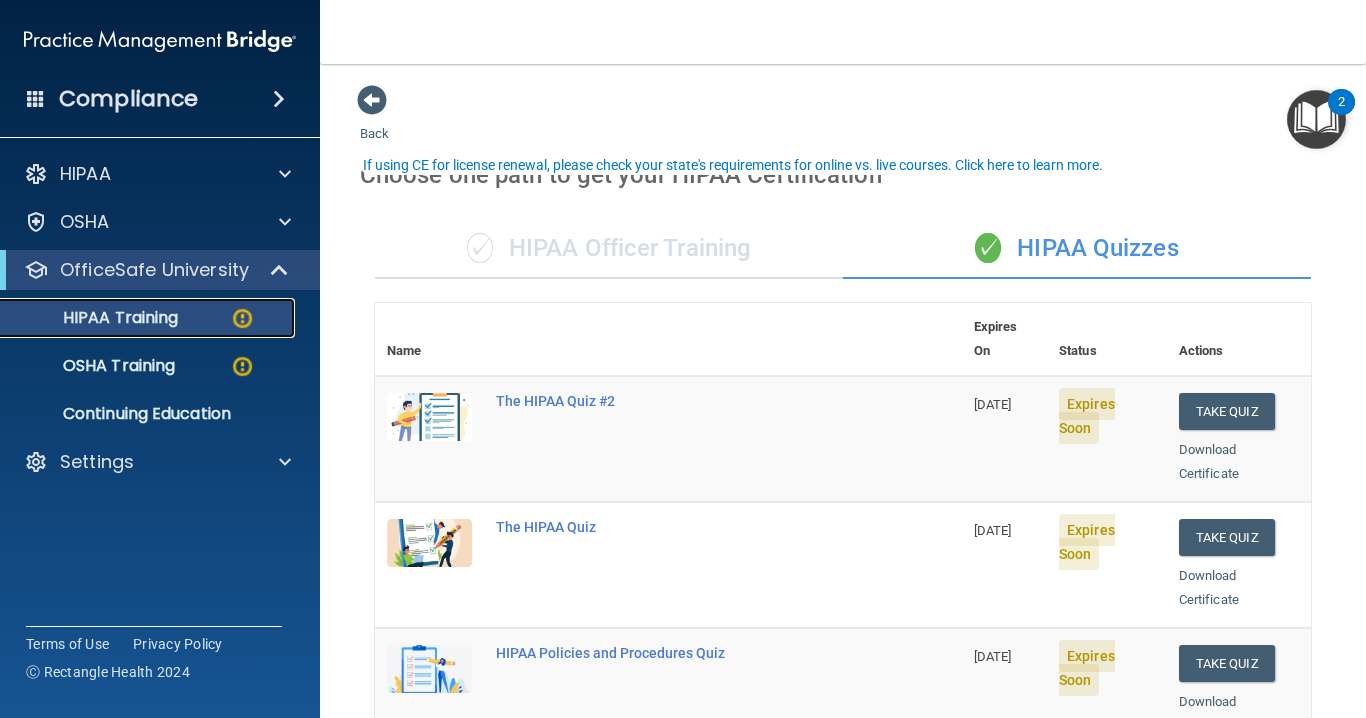 scroll, scrollTop: 100, scrollLeft: 0, axis: vertical 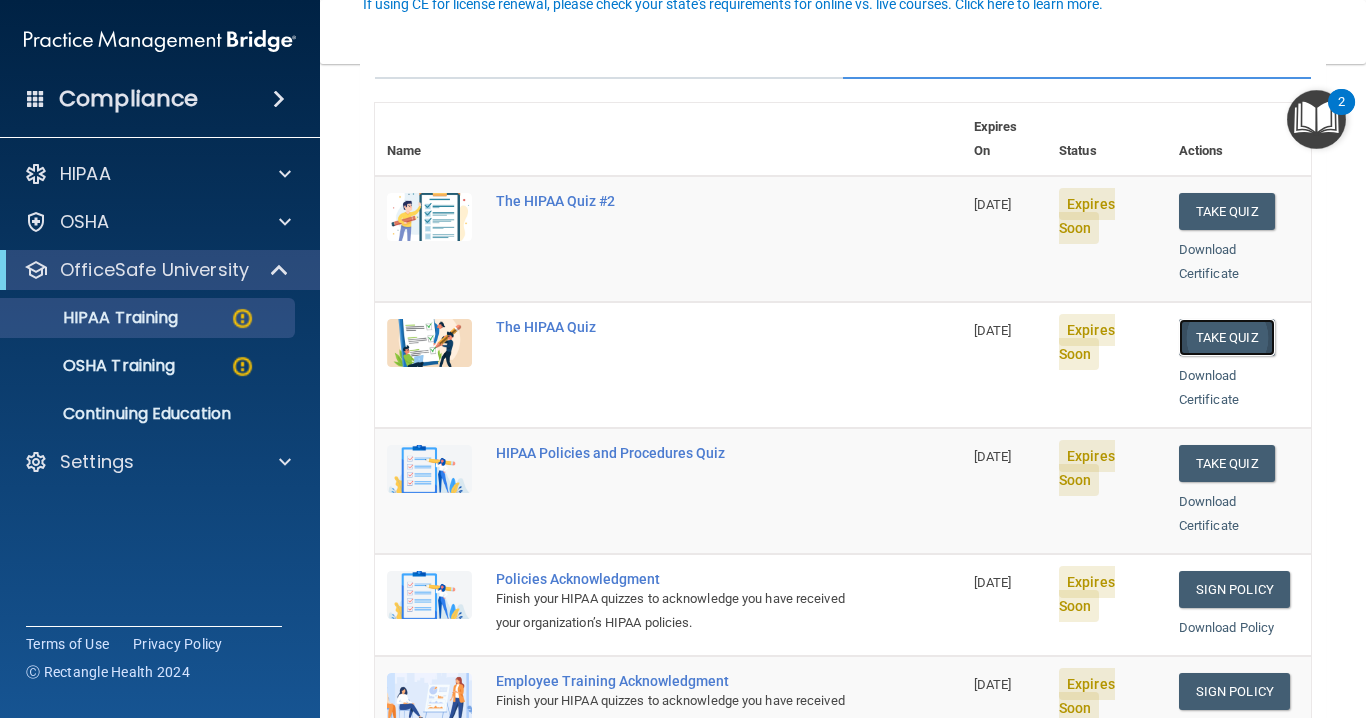 click on "Take Quiz" at bounding box center (1227, 337) 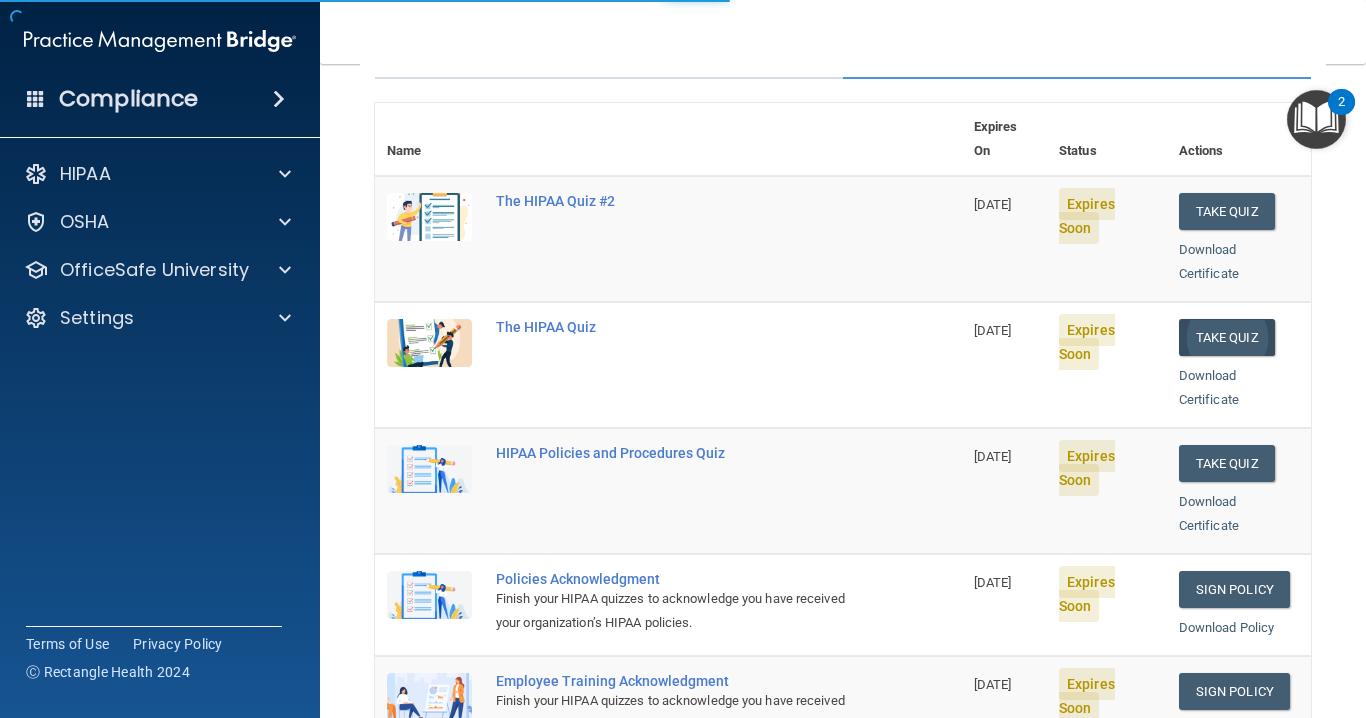 scroll, scrollTop: 0, scrollLeft: 0, axis: both 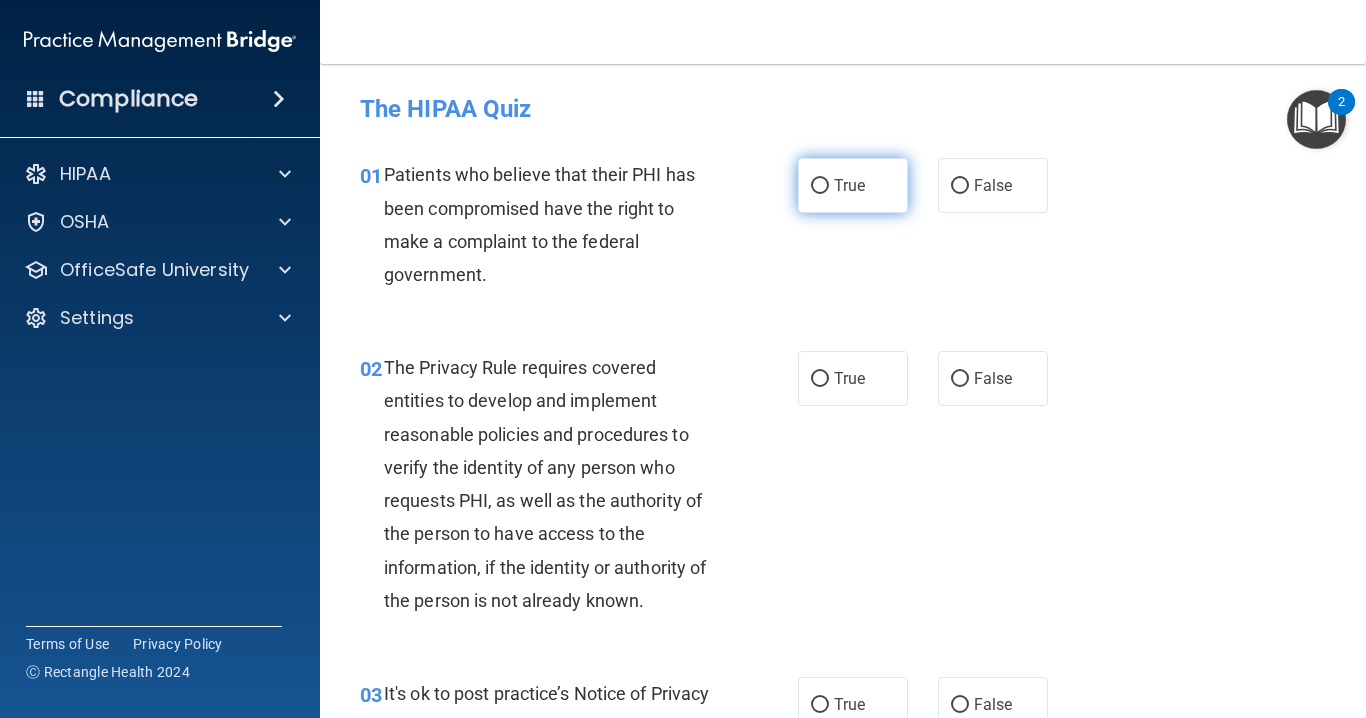 click on "True" at bounding box center [853, 185] 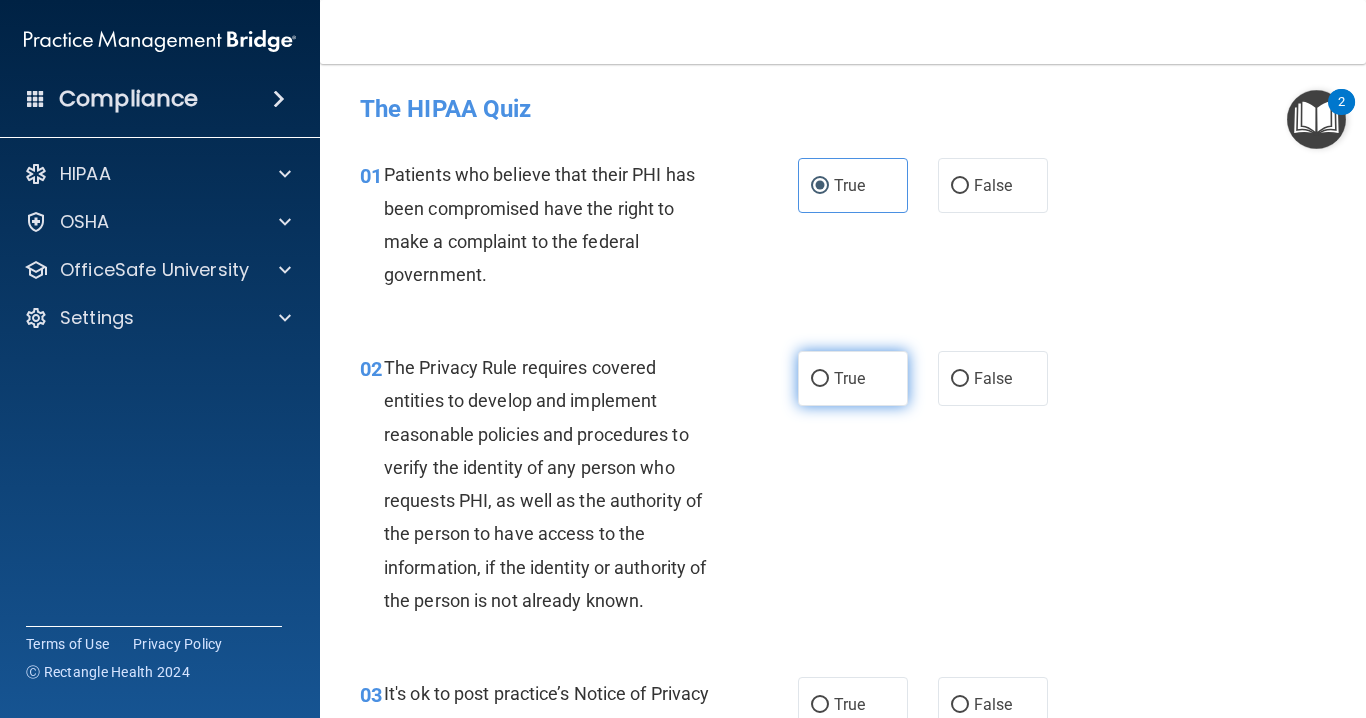click on "True" at bounding box center (853, 378) 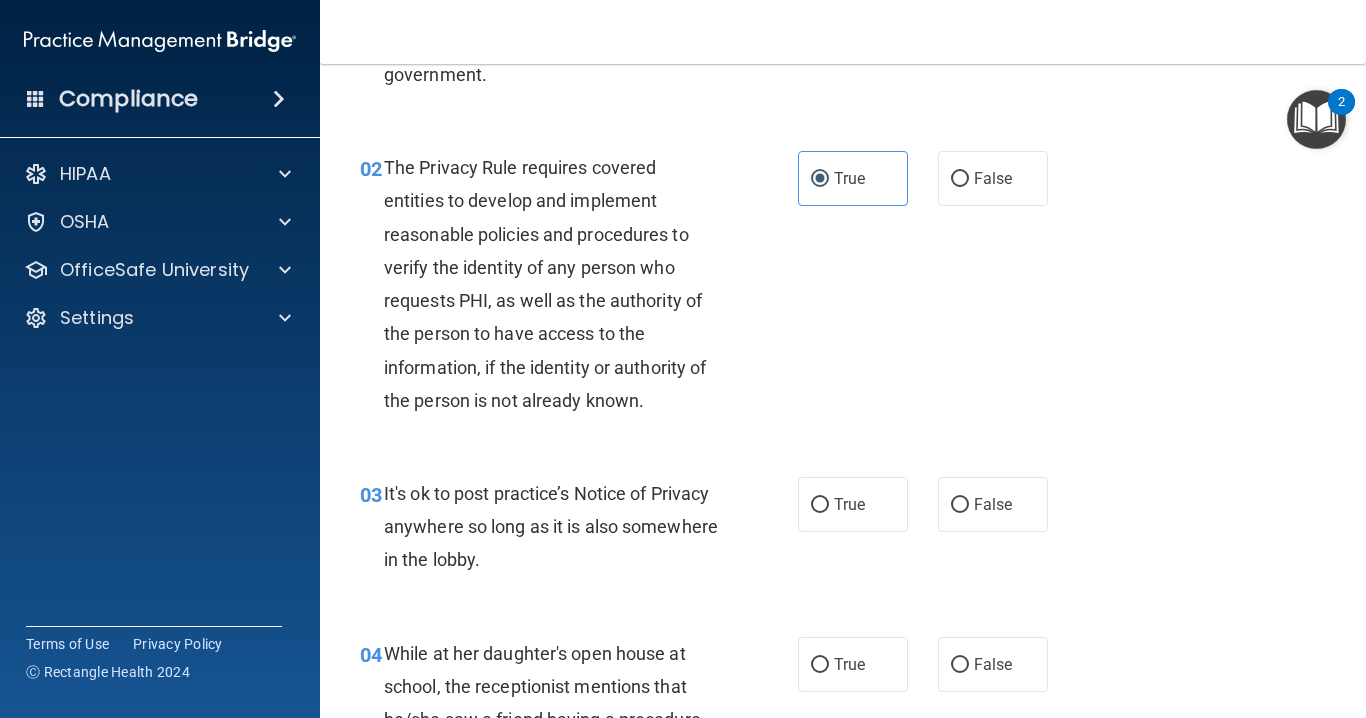 scroll, scrollTop: 300, scrollLeft: 0, axis: vertical 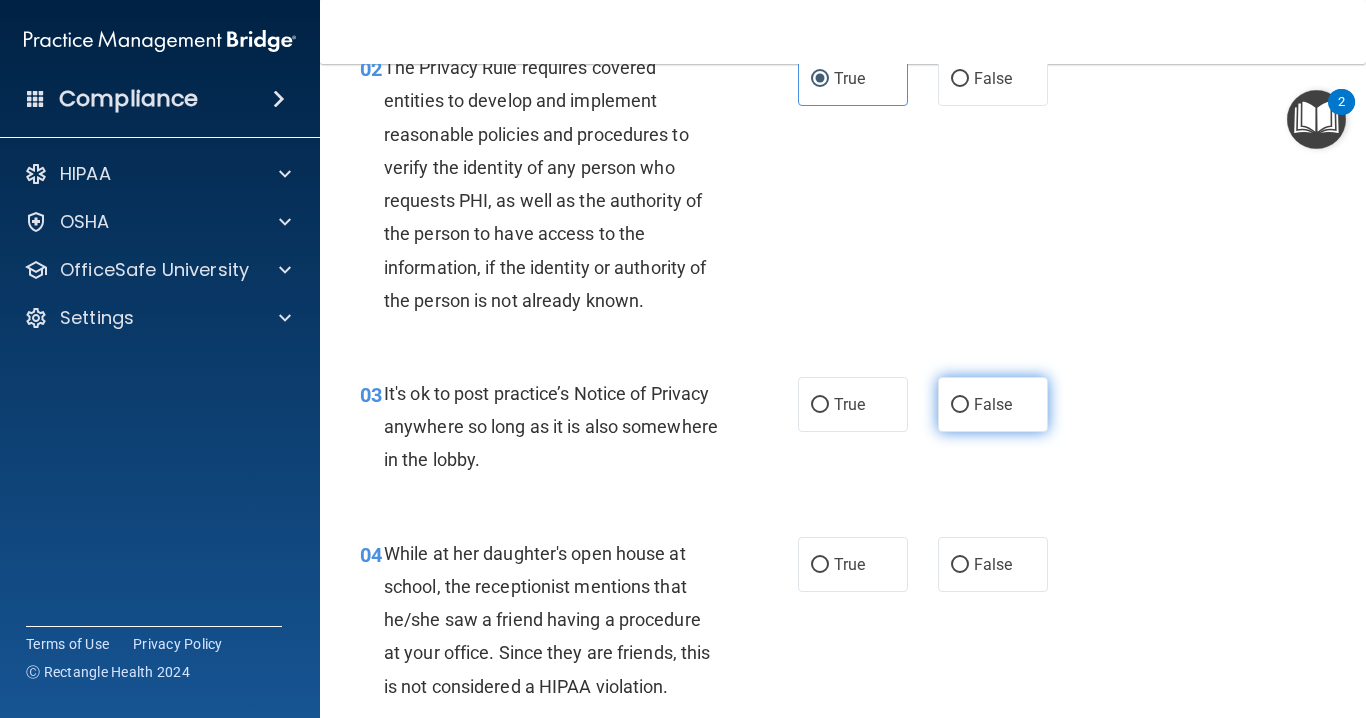 click on "False" at bounding box center (960, 405) 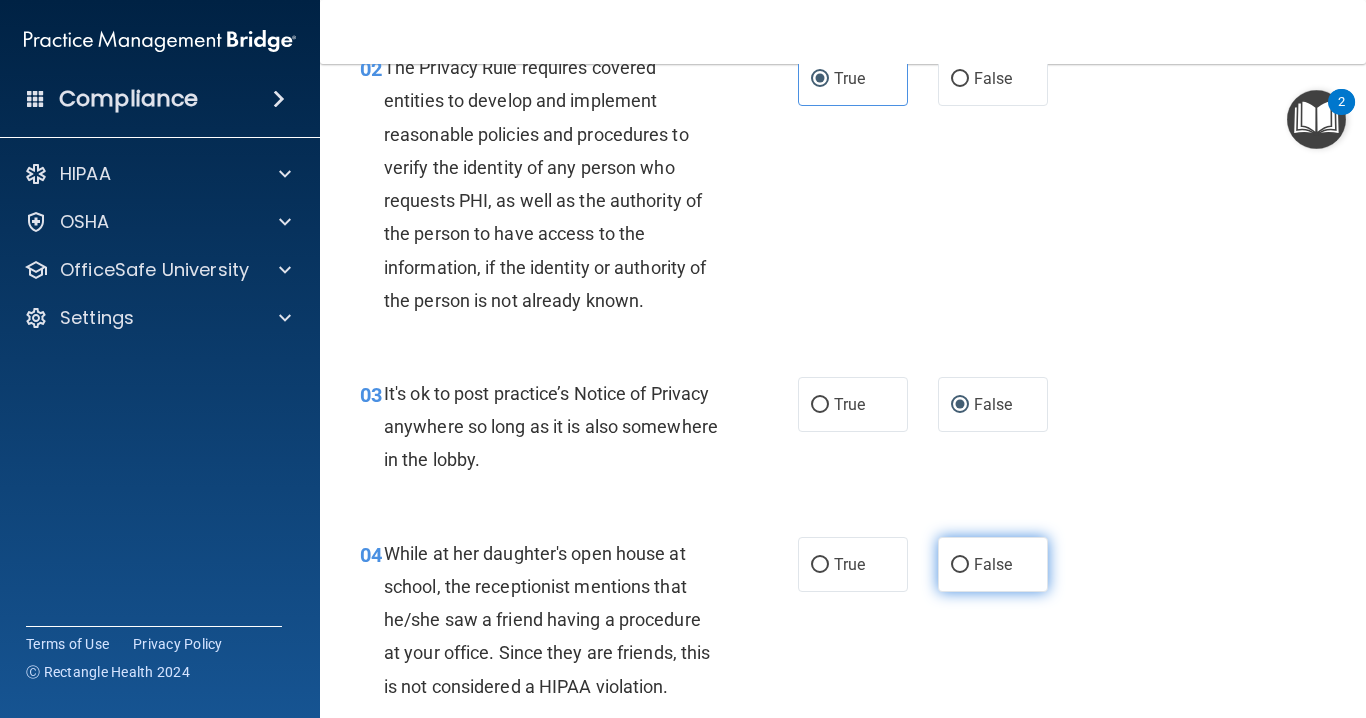 click on "False" at bounding box center (960, 565) 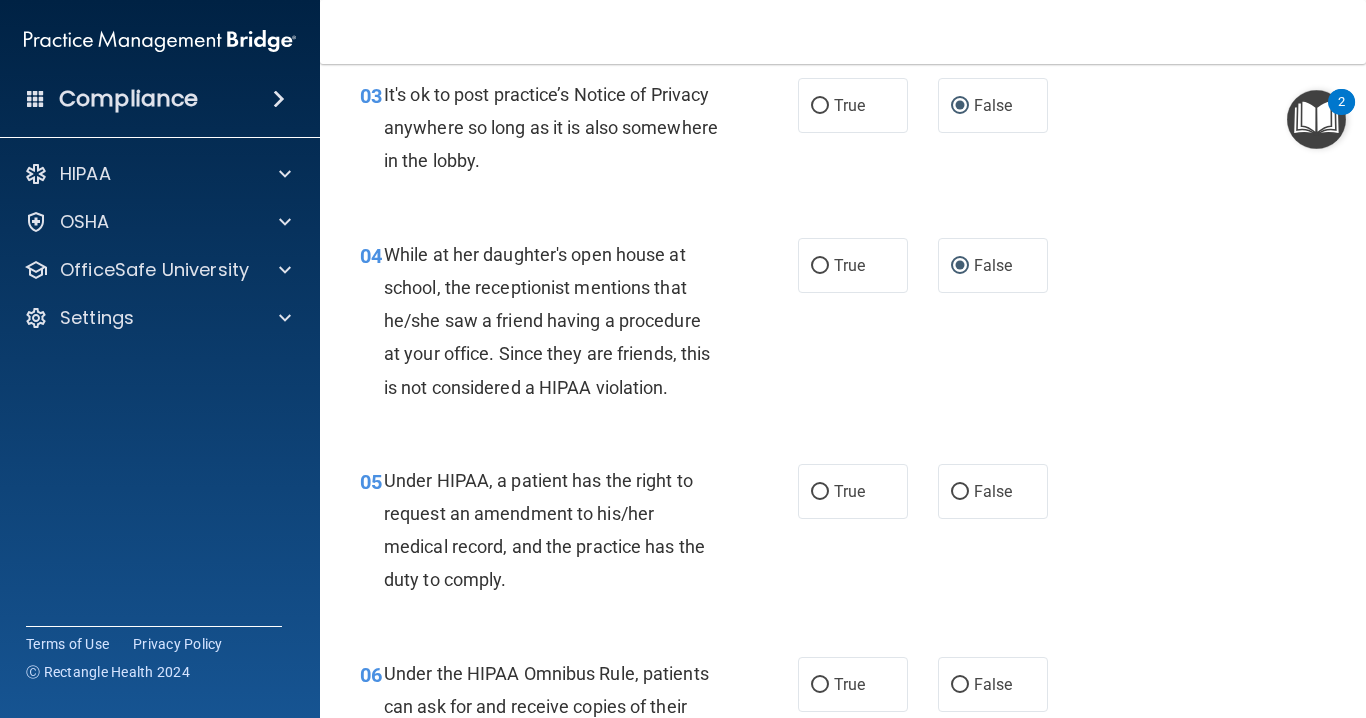 scroll, scrollTop: 600, scrollLeft: 0, axis: vertical 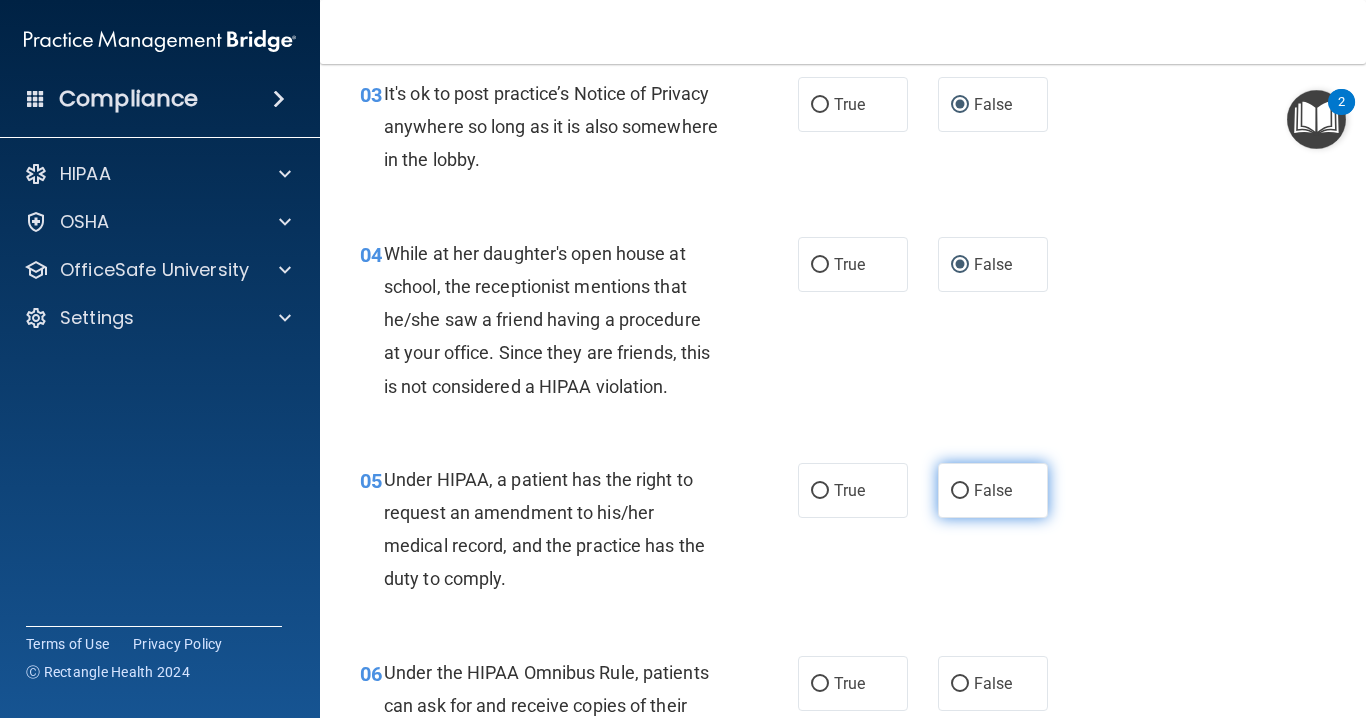 click on "False" at bounding box center [960, 491] 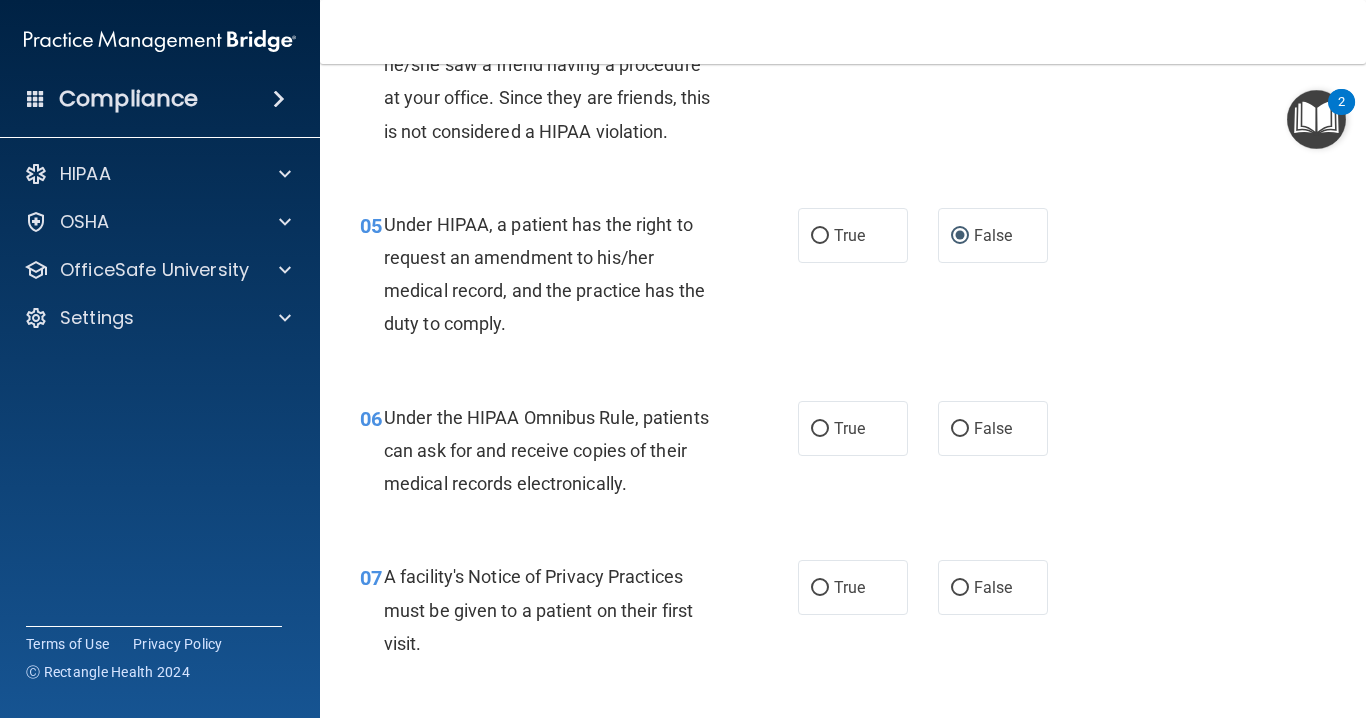 scroll, scrollTop: 900, scrollLeft: 0, axis: vertical 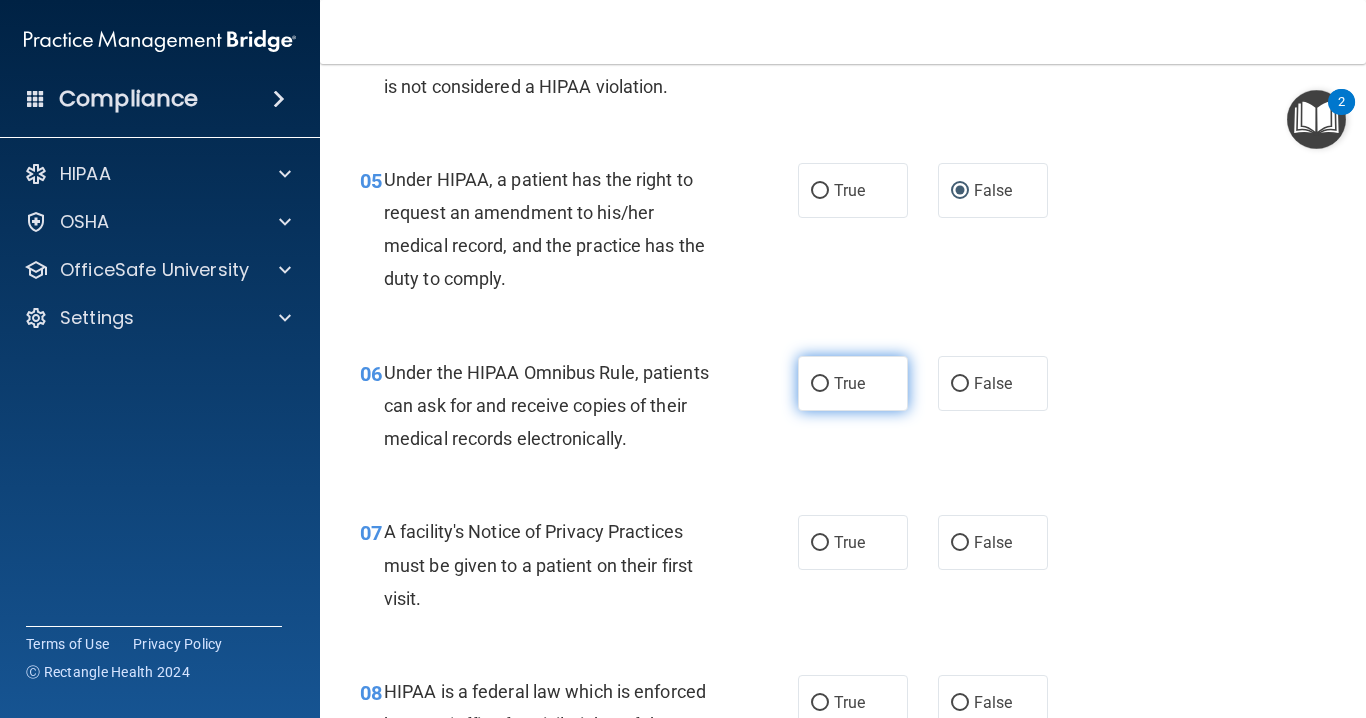 click on "True" at bounding box center (820, 384) 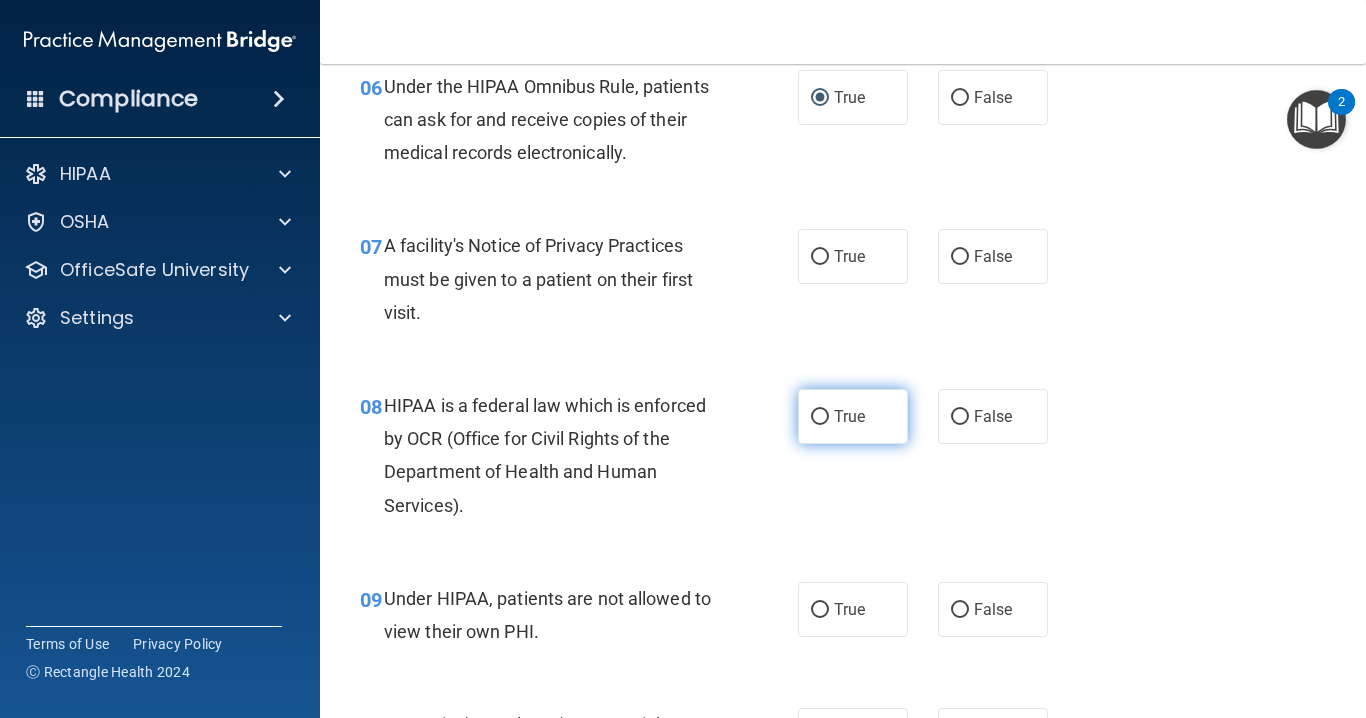 scroll, scrollTop: 1200, scrollLeft: 0, axis: vertical 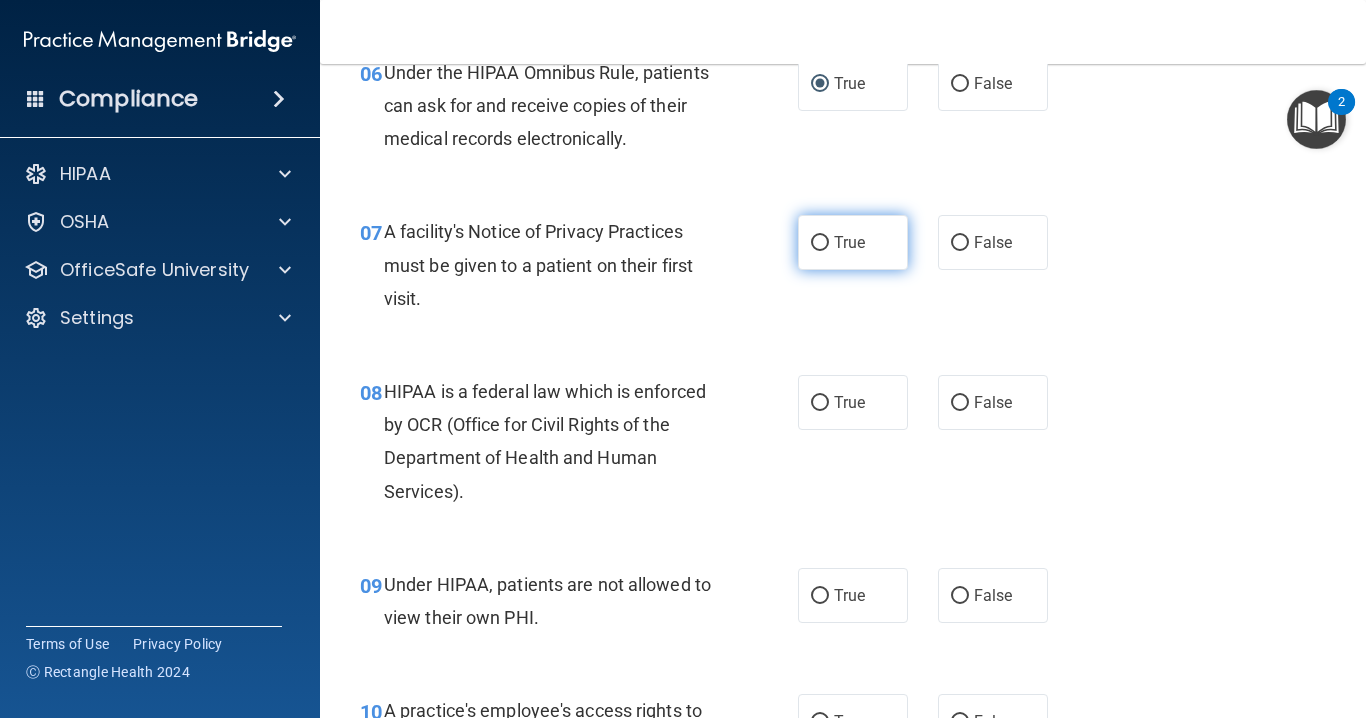 drag, startPoint x: 820, startPoint y: 233, endPoint x: 829, endPoint y: 244, distance: 14.21267 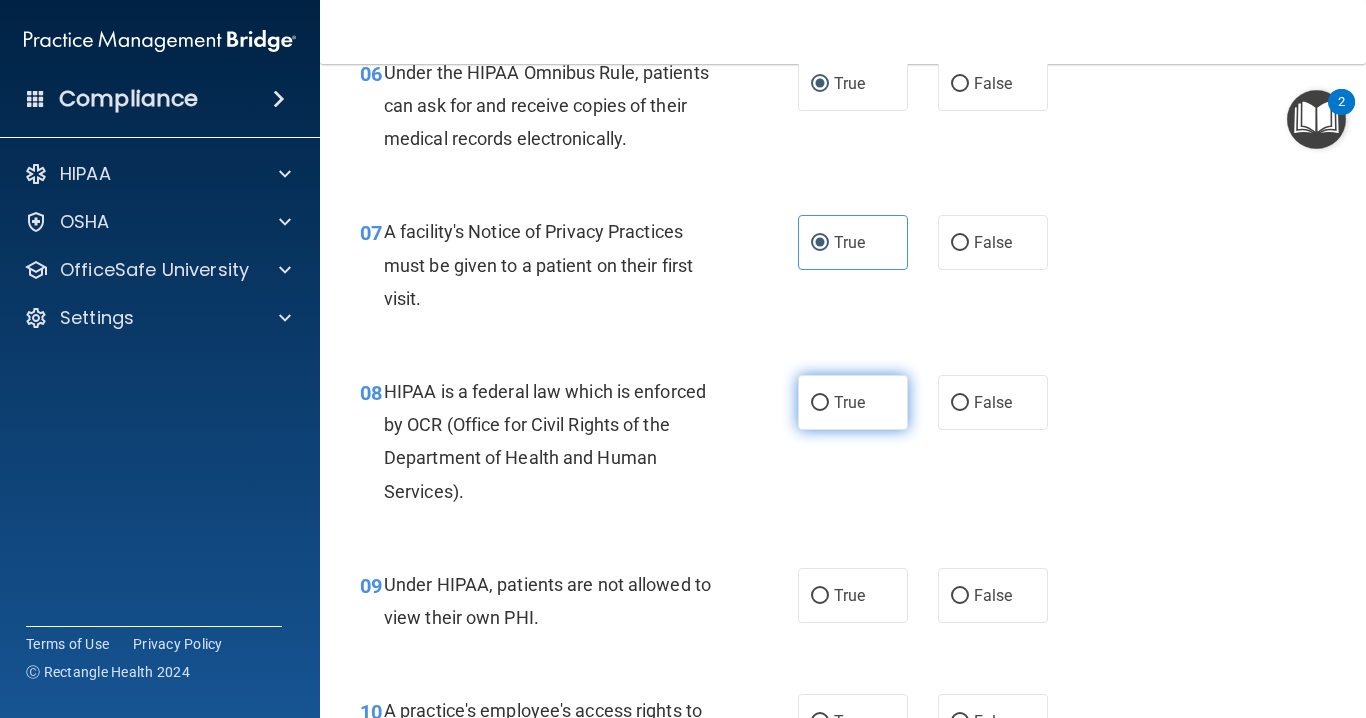 click on "True" at bounding box center [853, 402] 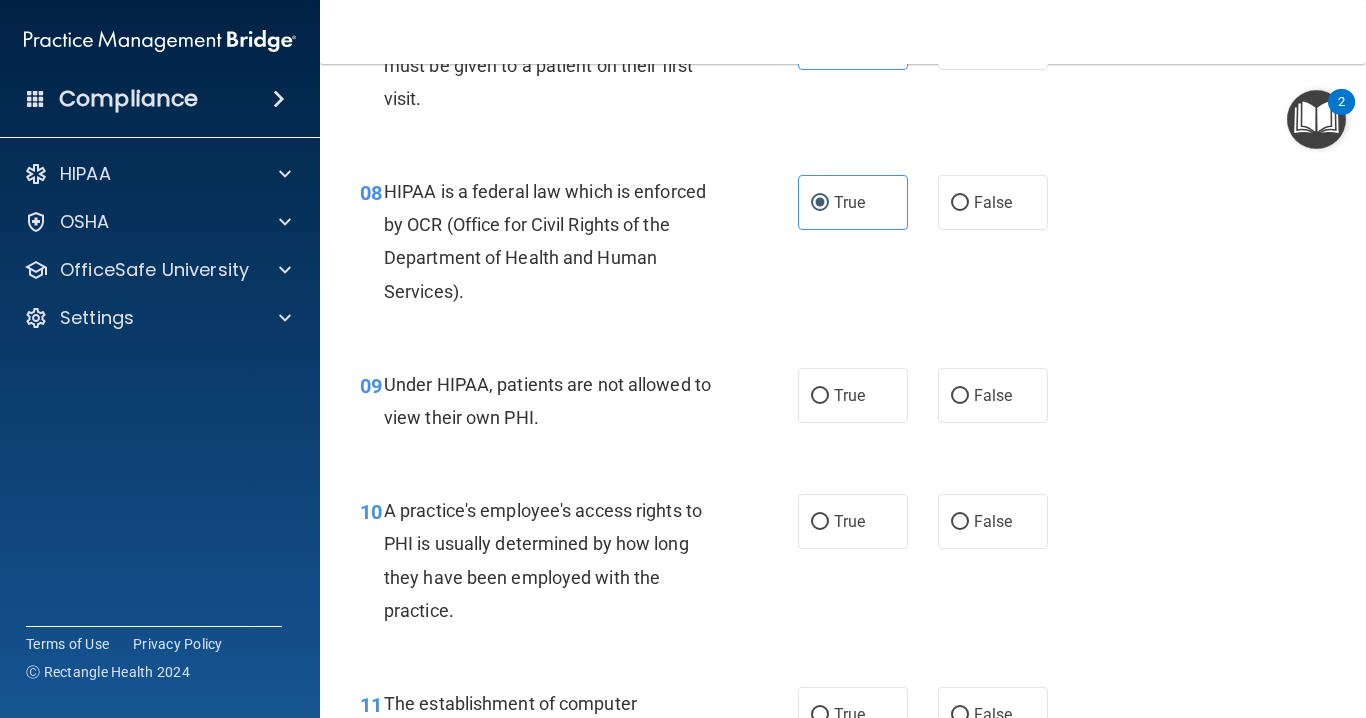 scroll, scrollTop: 1500, scrollLeft: 0, axis: vertical 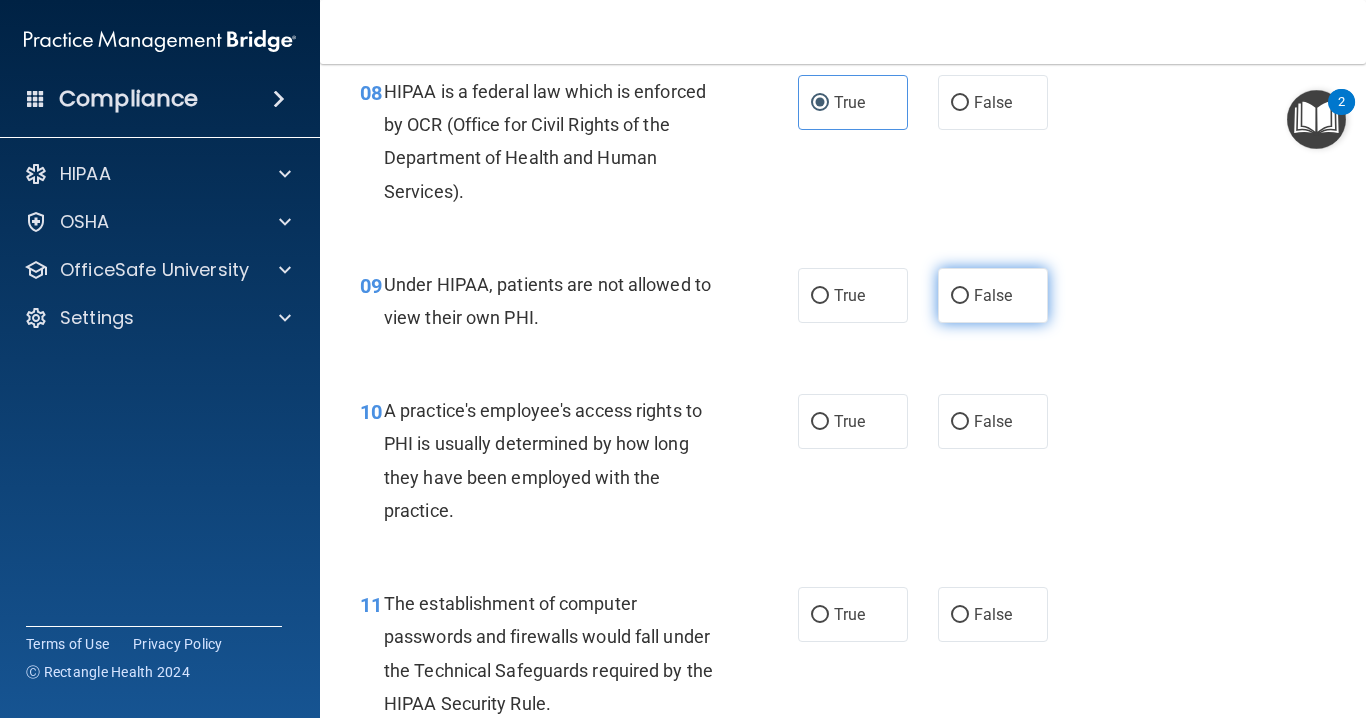 click on "False" at bounding box center (960, 296) 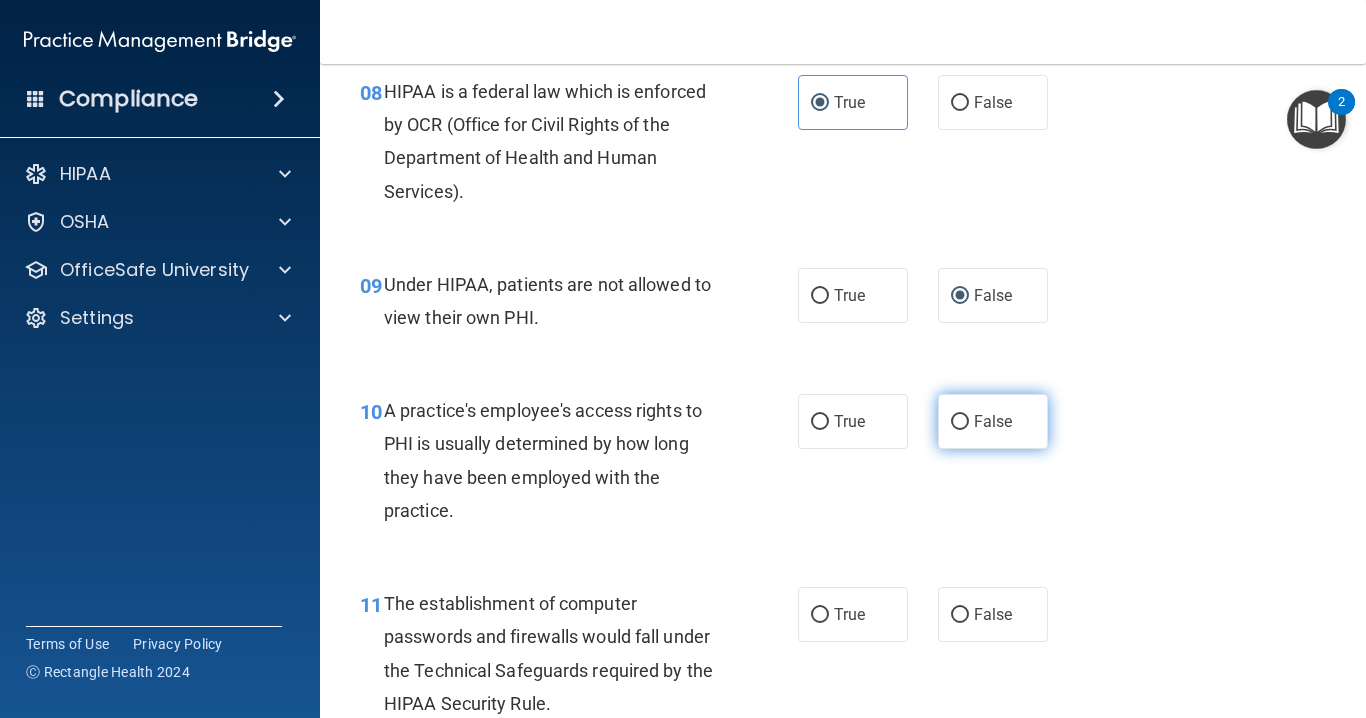 click on "False" at bounding box center (960, 422) 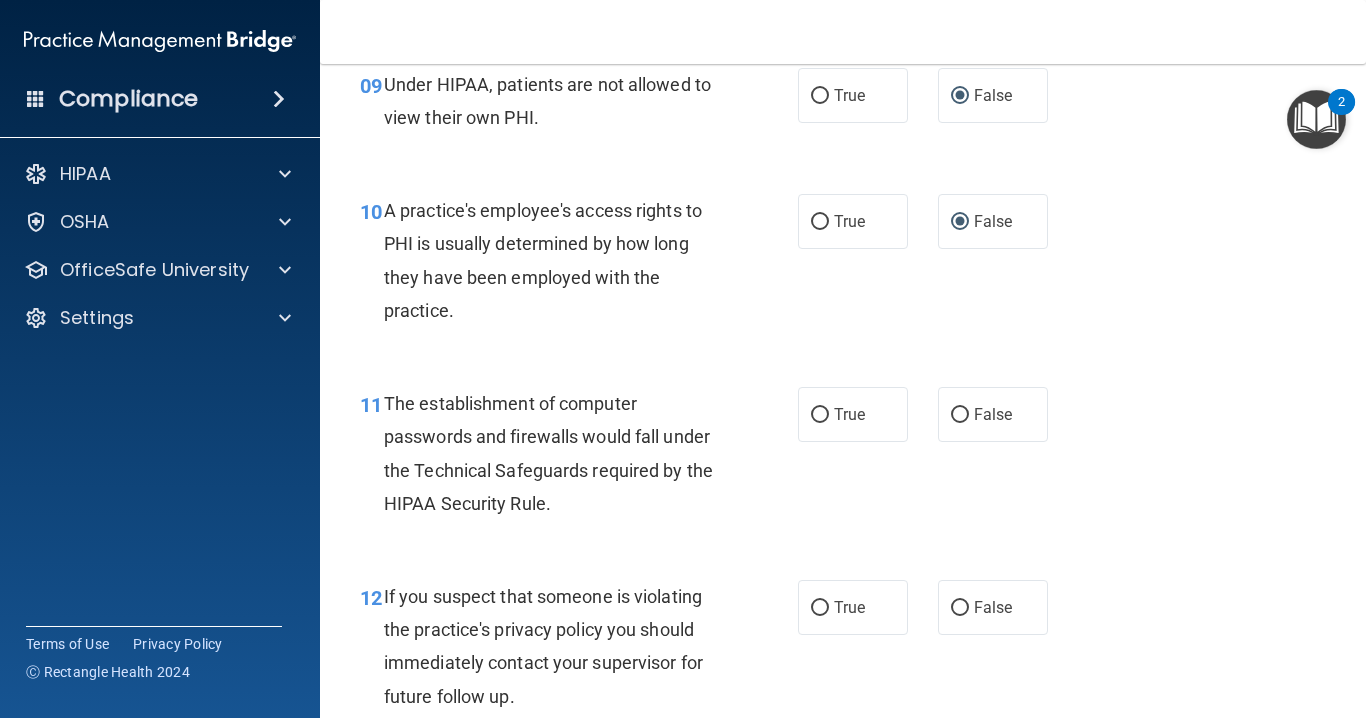 scroll, scrollTop: 1800, scrollLeft: 0, axis: vertical 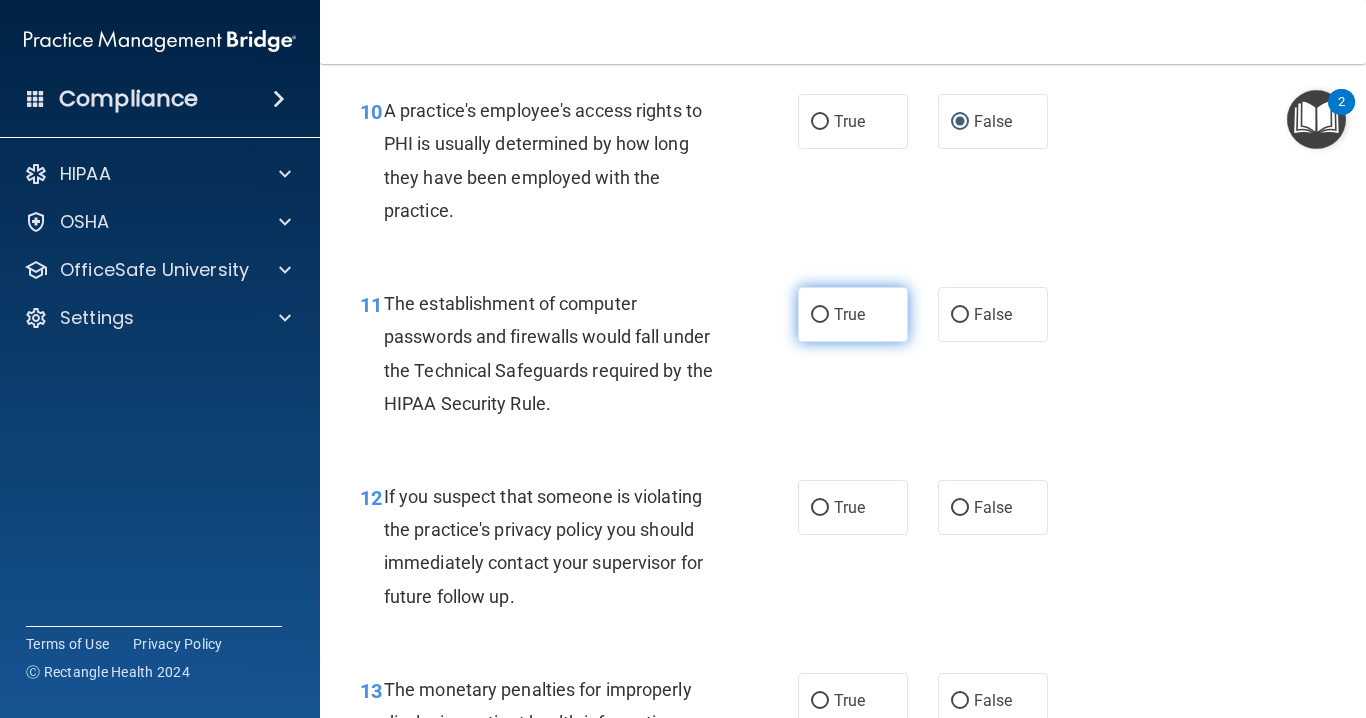click on "True" at bounding box center [820, 315] 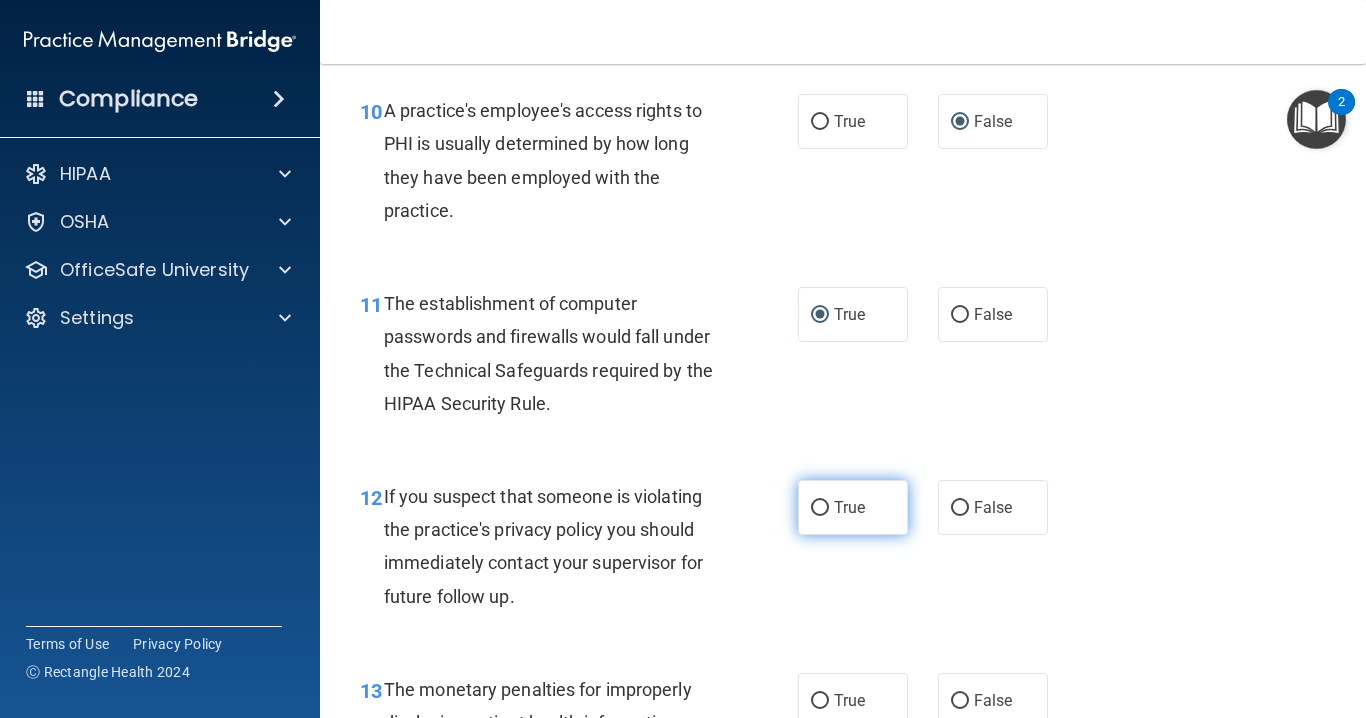 click on "True" at bounding box center (820, 508) 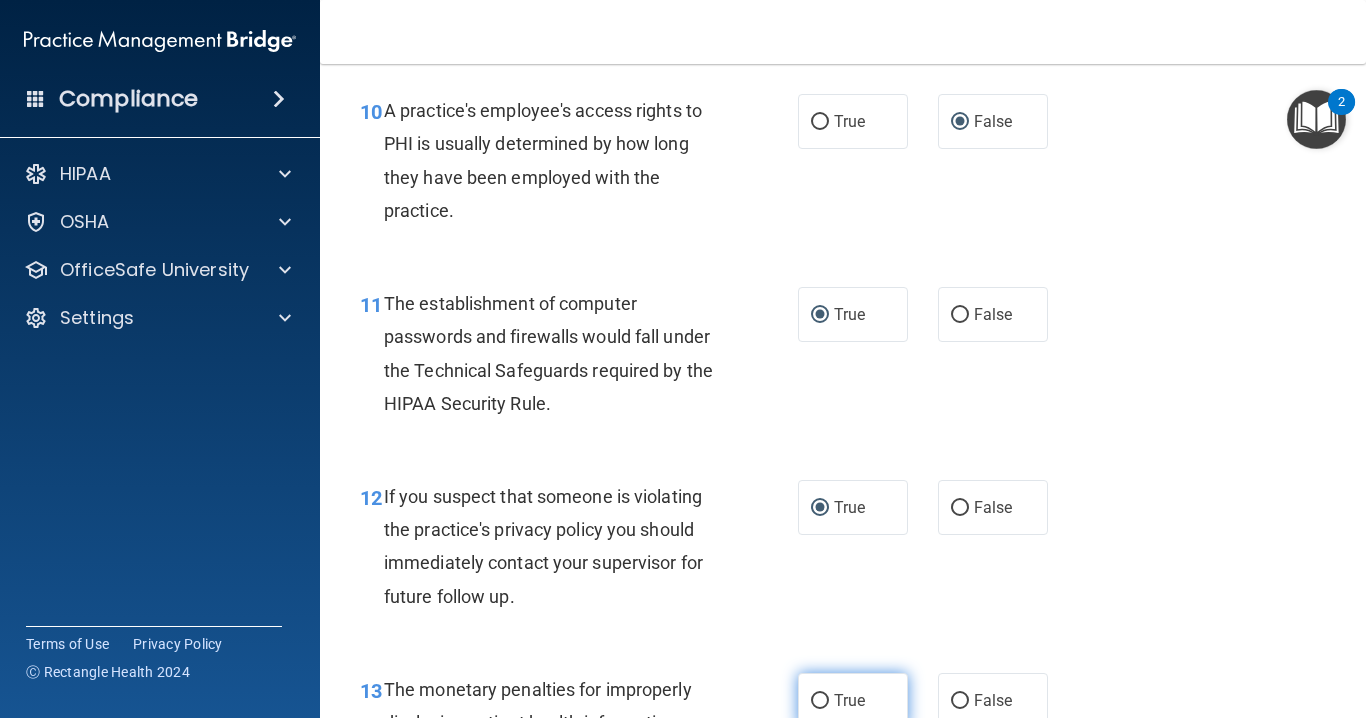 click on "True" at bounding box center (853, 700) 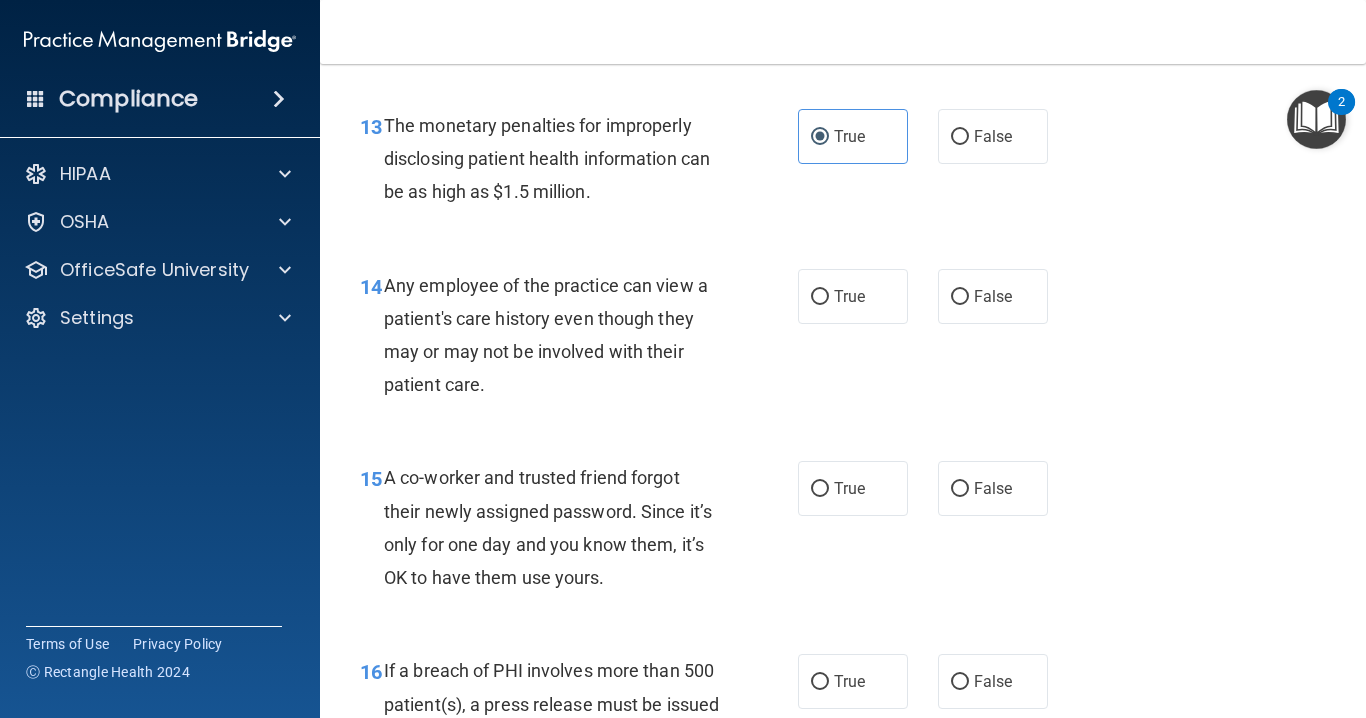 scroll, scrollTop: 2400, scrollLeft: 0, axis: vertical 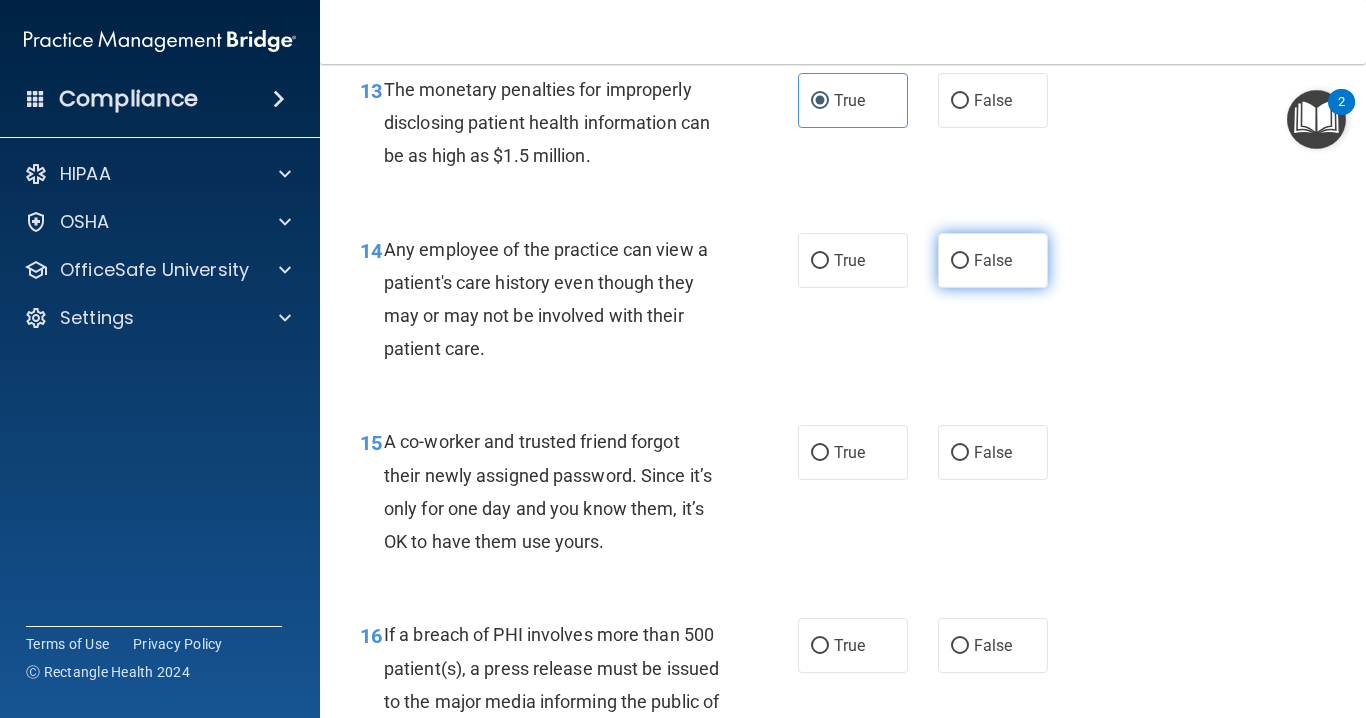 click on "False" at bounding box center [960, 261] 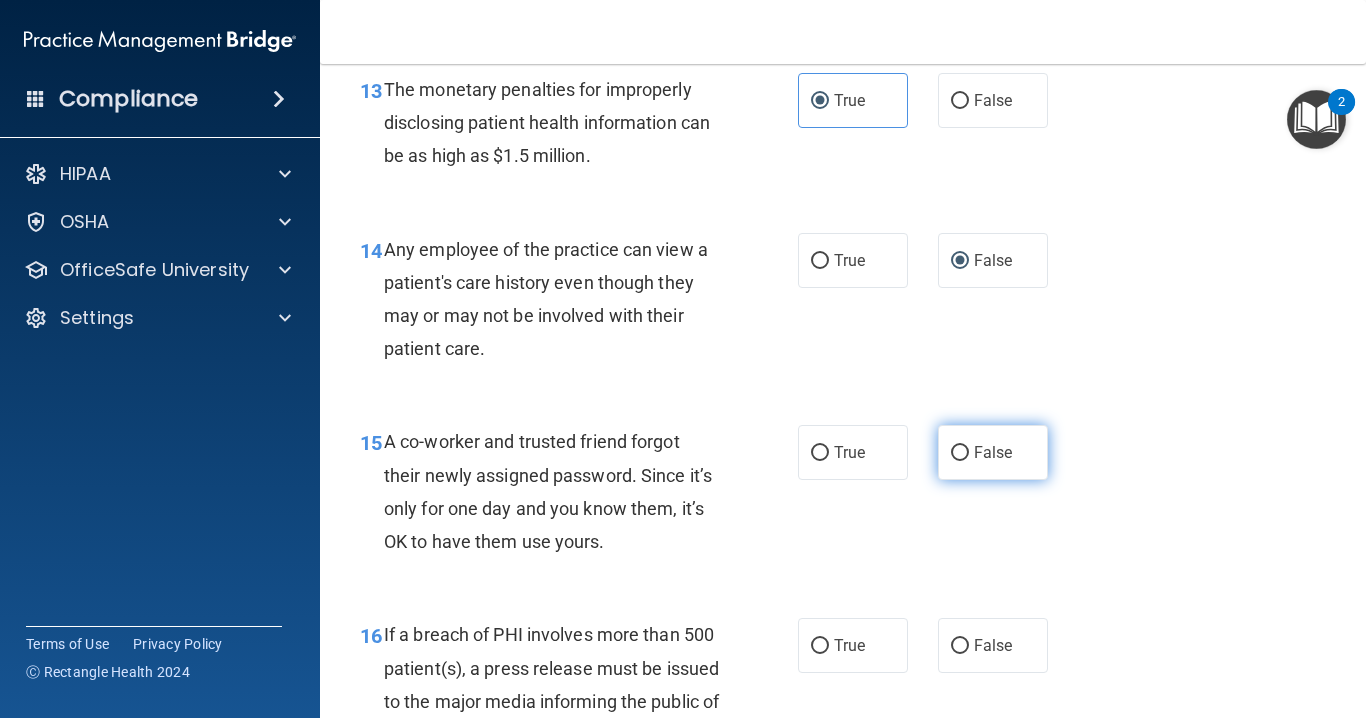 click on "False" at bounding box center [993, 452] 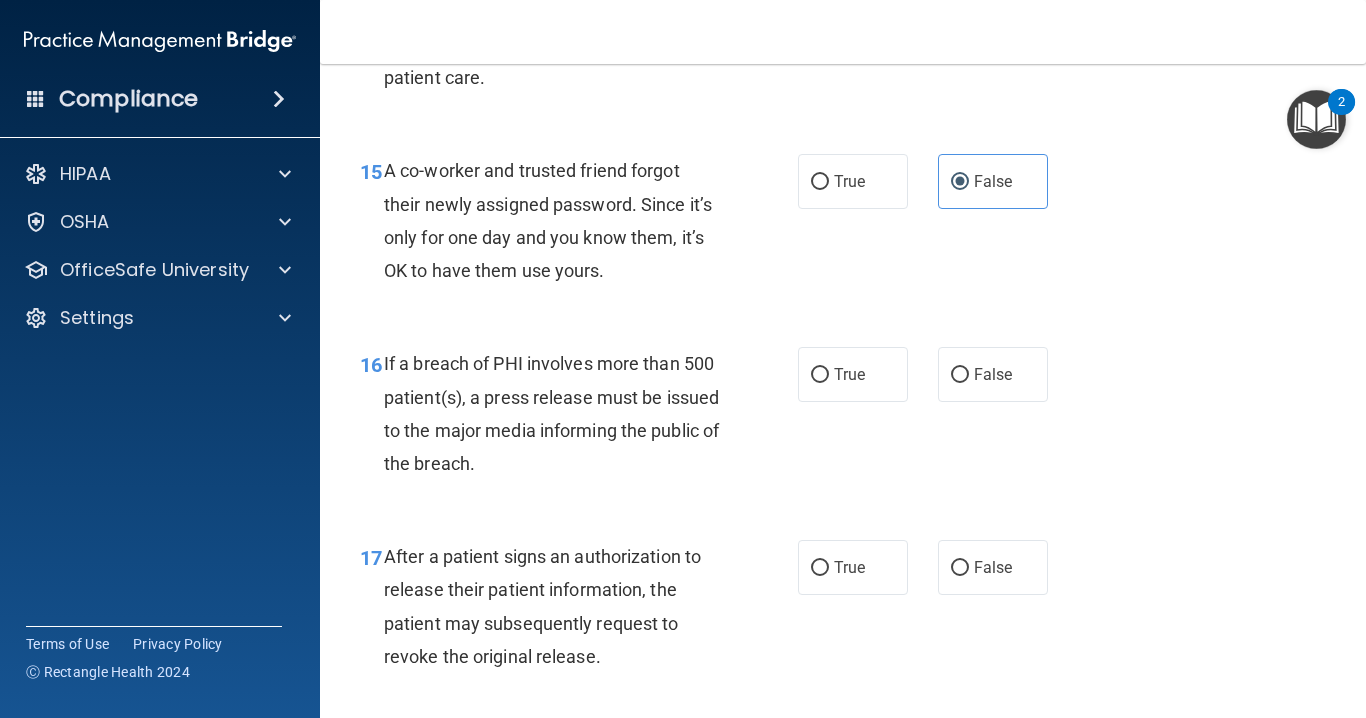 scroll, scrollTop: 2700, scrollLeft: 0, axis: vertical 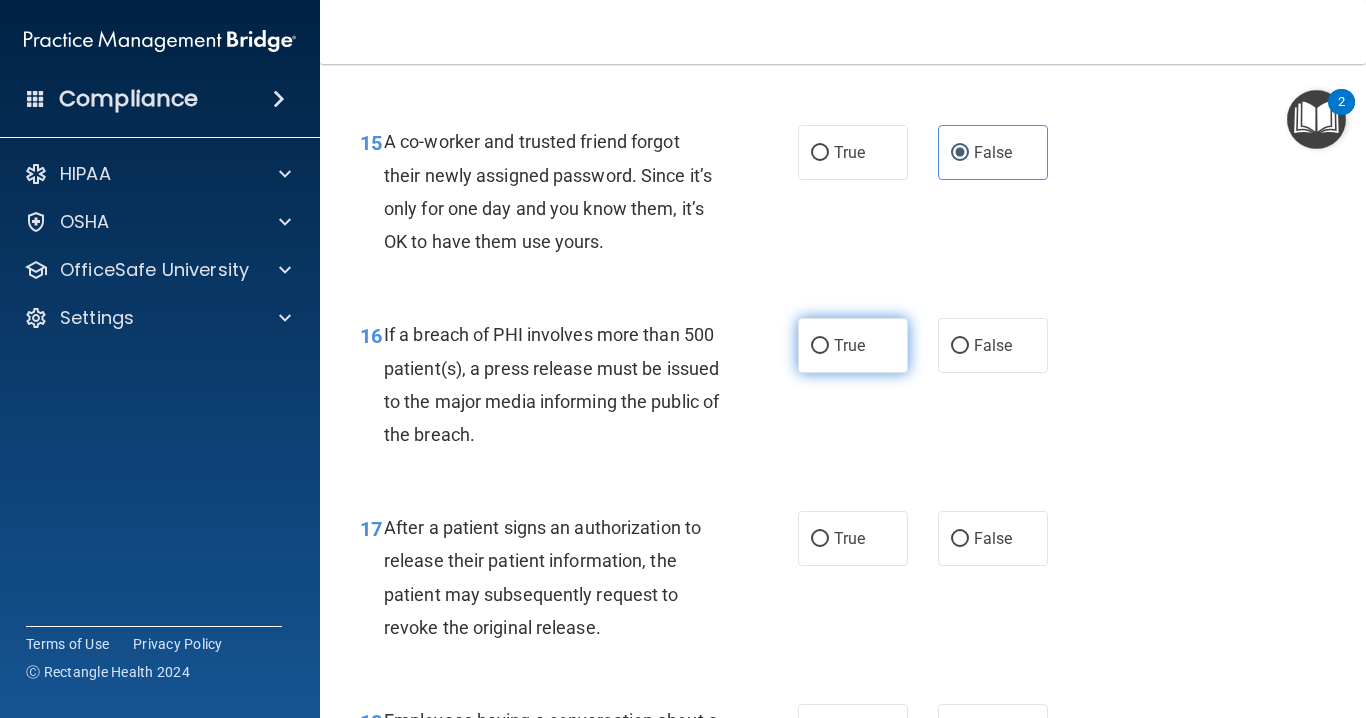 click on "True" at bounding box center [820, 346] 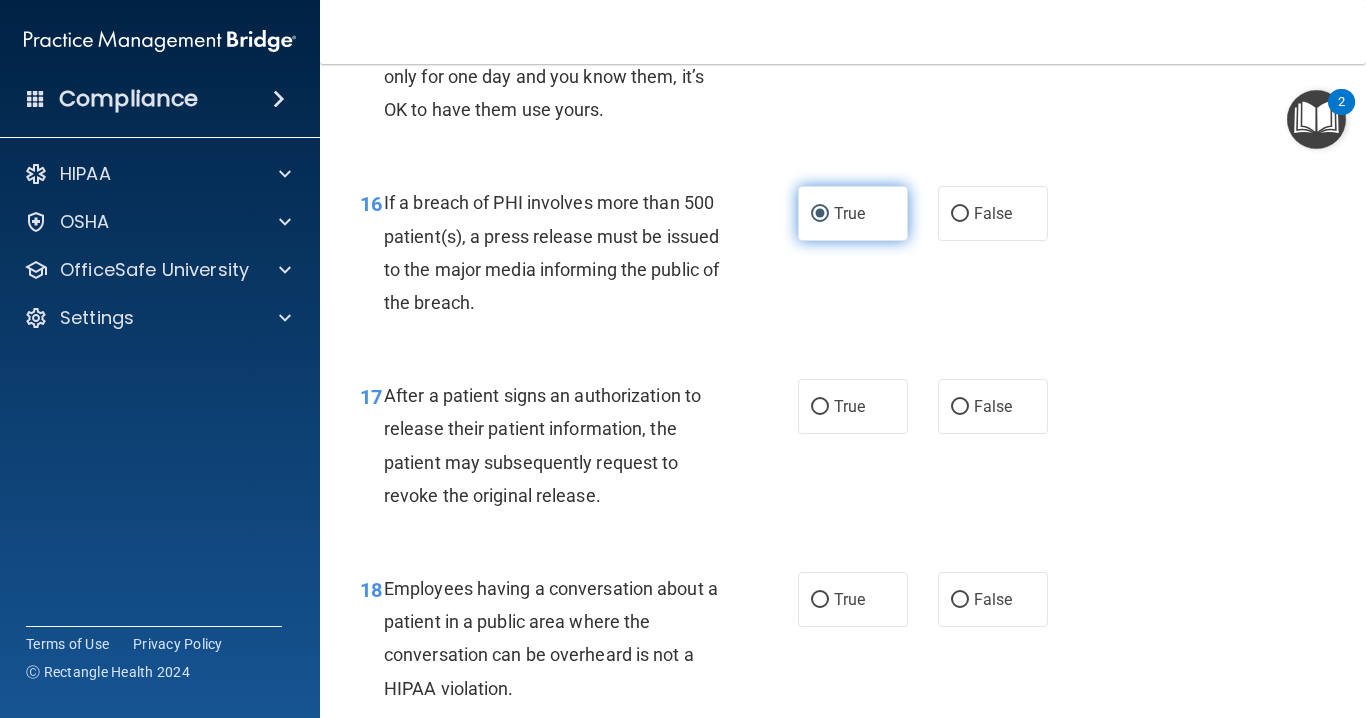scroll, scrollTop: 2900, scrollLeft: 0, axis: vertical 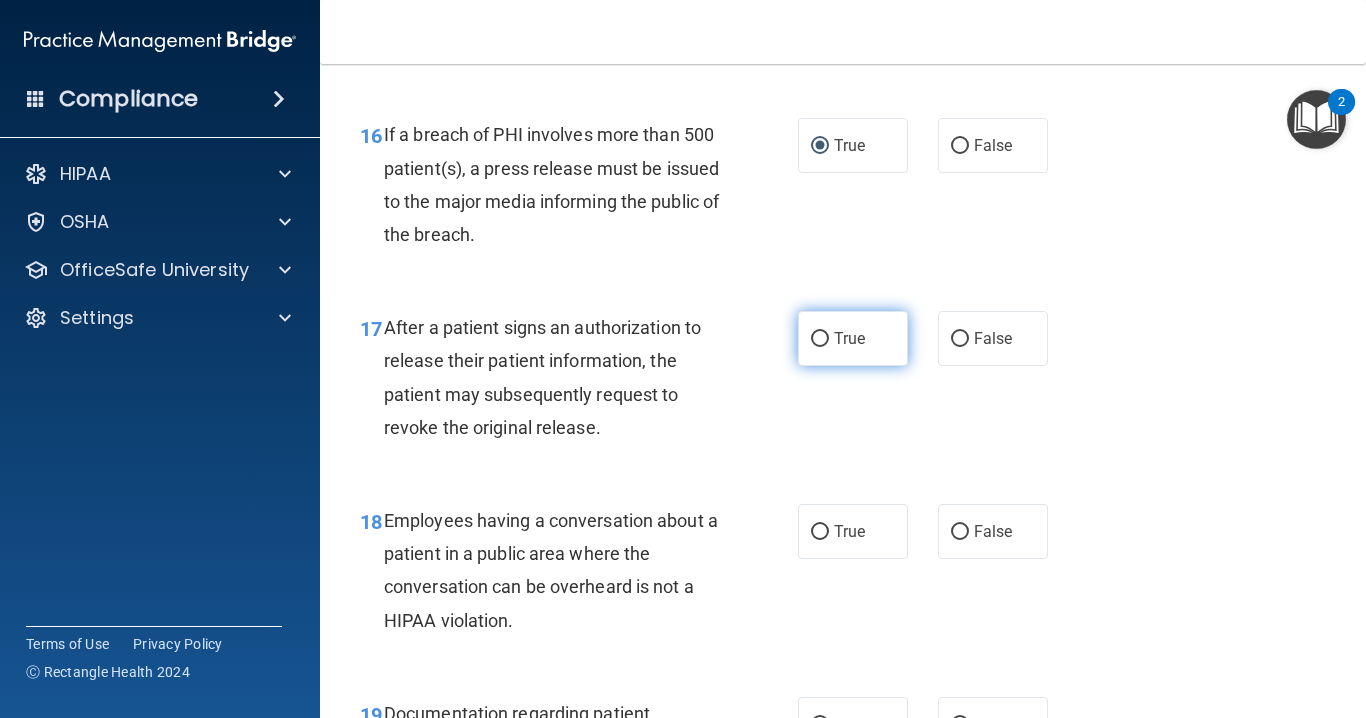 click on "True" at bounding box center (853, 338) 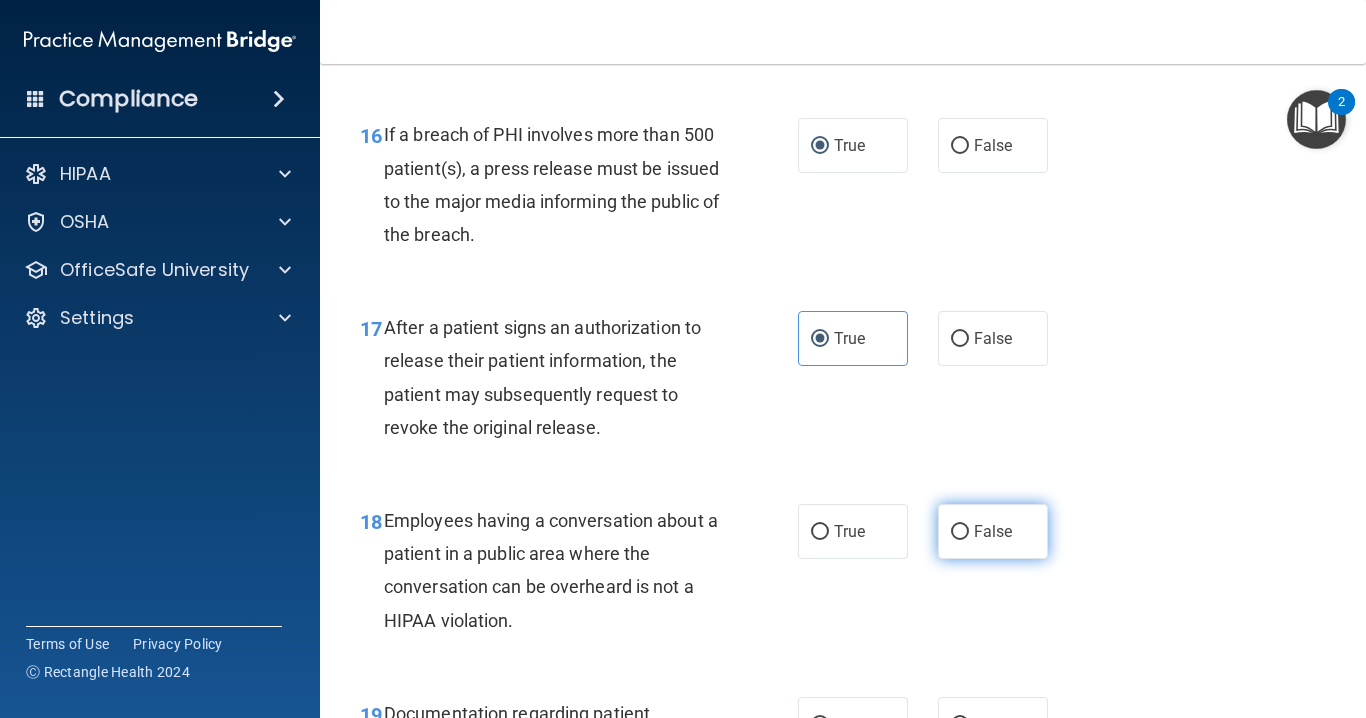 click on "False" at bounding box center [993, 531] 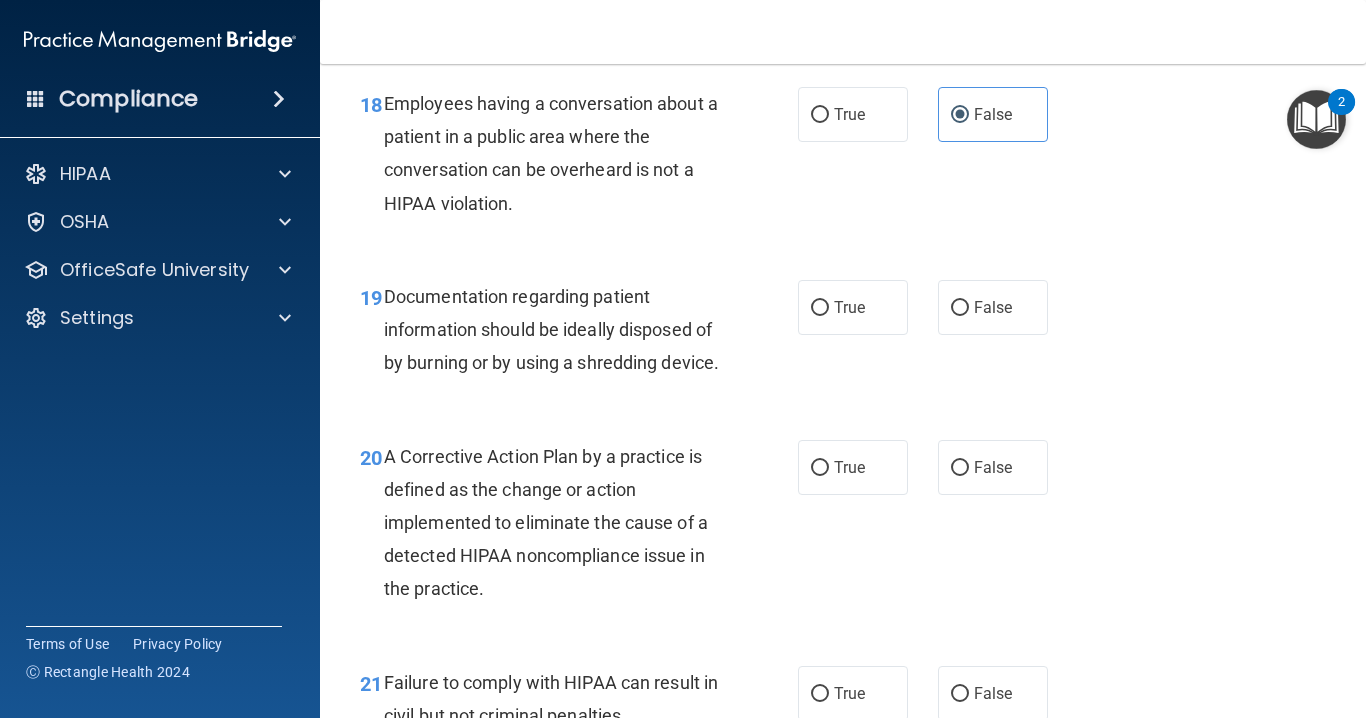 scroll, scrollTop: 3400, scrollLeft: 0, axis: vertical 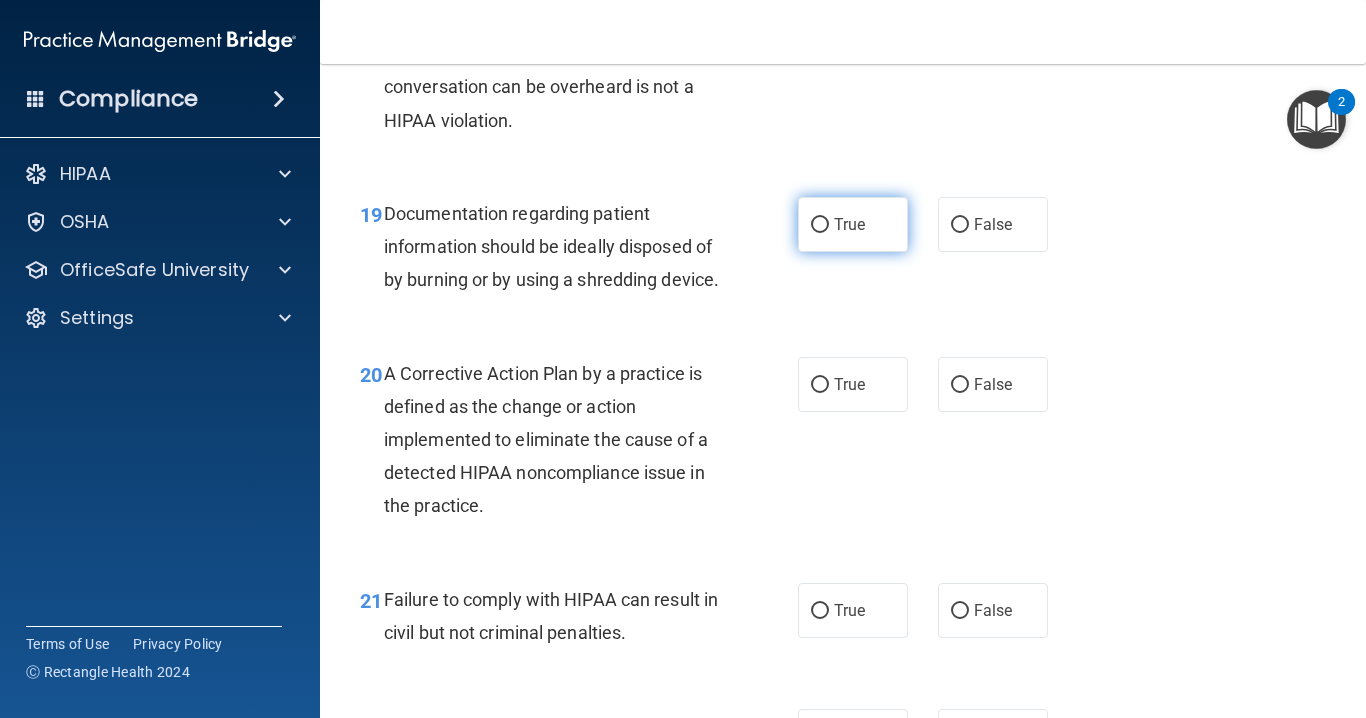 click on "True" at bounding box center (853, 224) 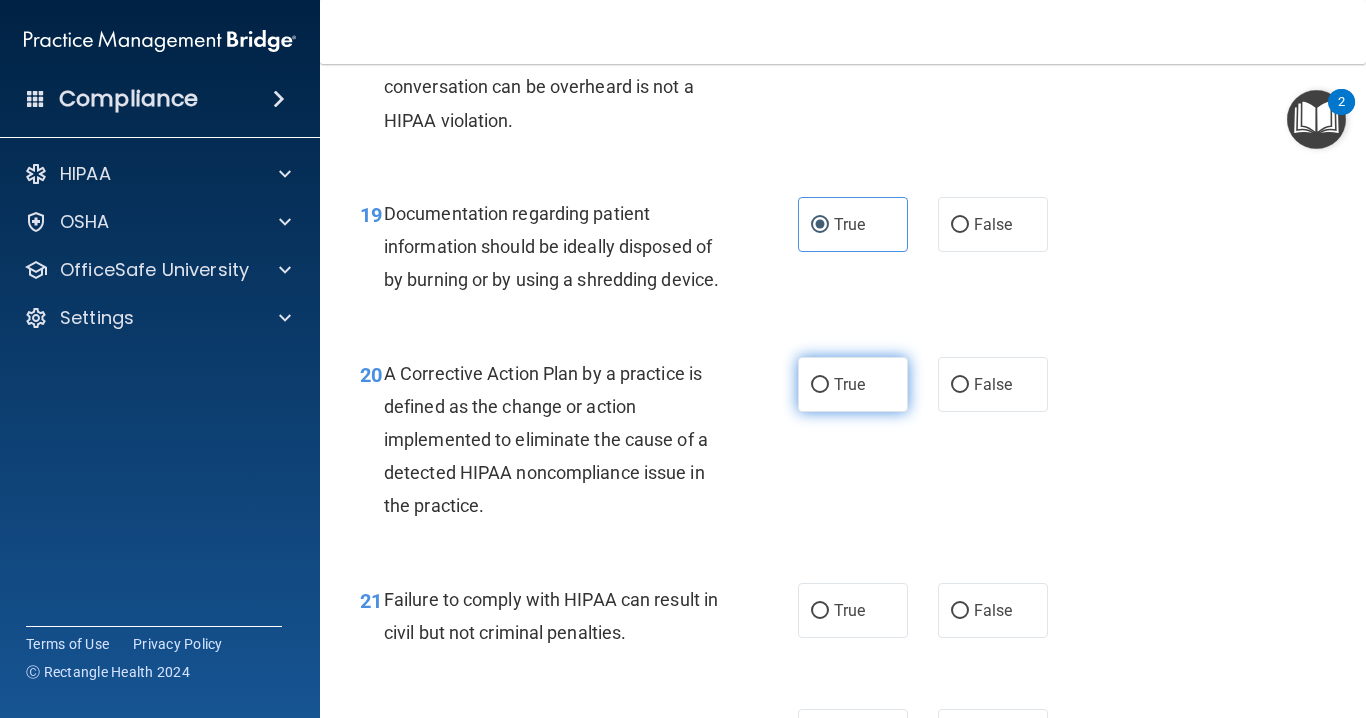 click on "True" at bounding box center [849, 384] 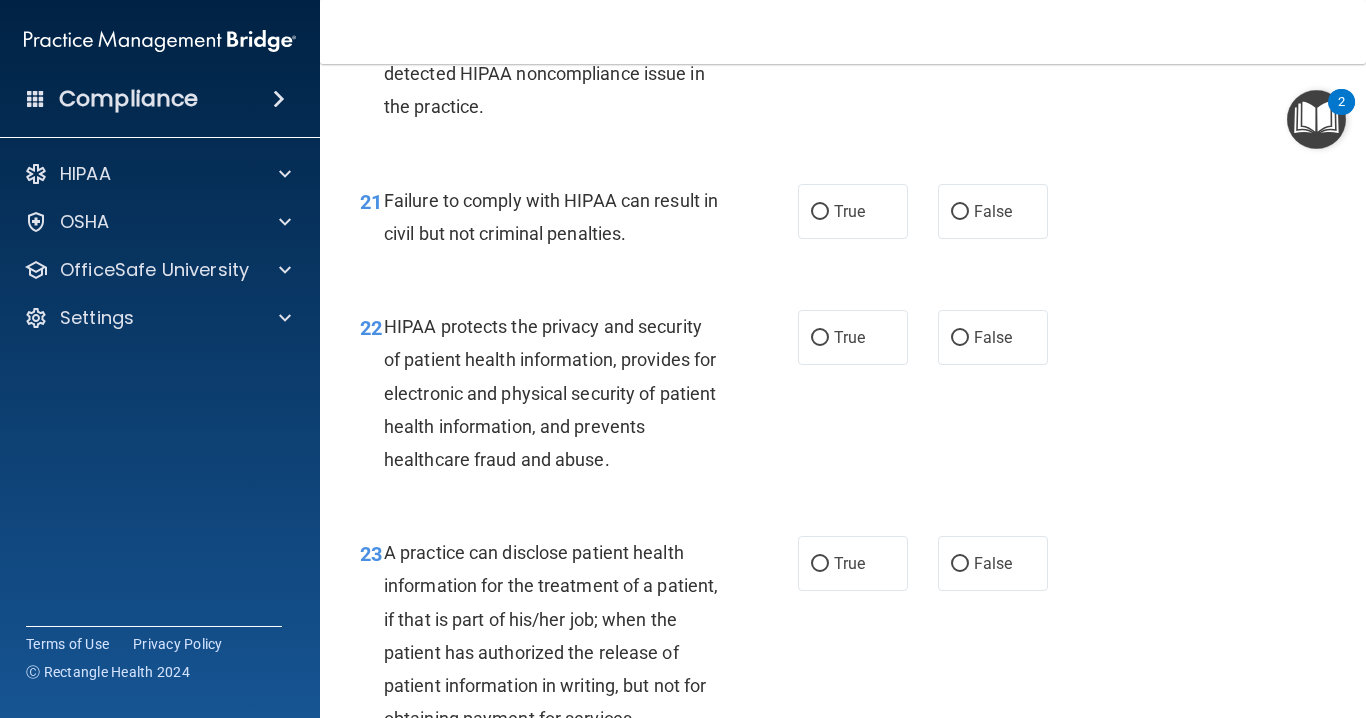 scroll, scrollTop: 3800, scrollLeft: 0, axis: vertical 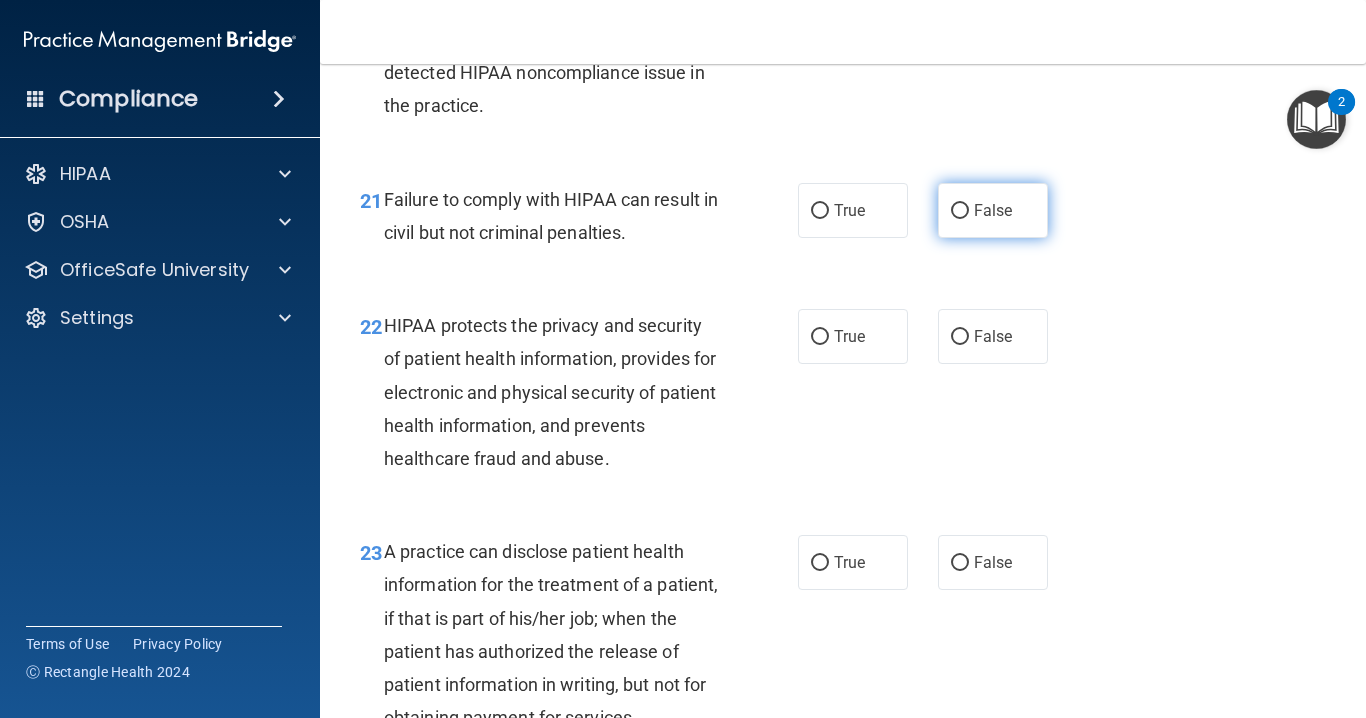 click on "False" at bounding box center (960, 211) 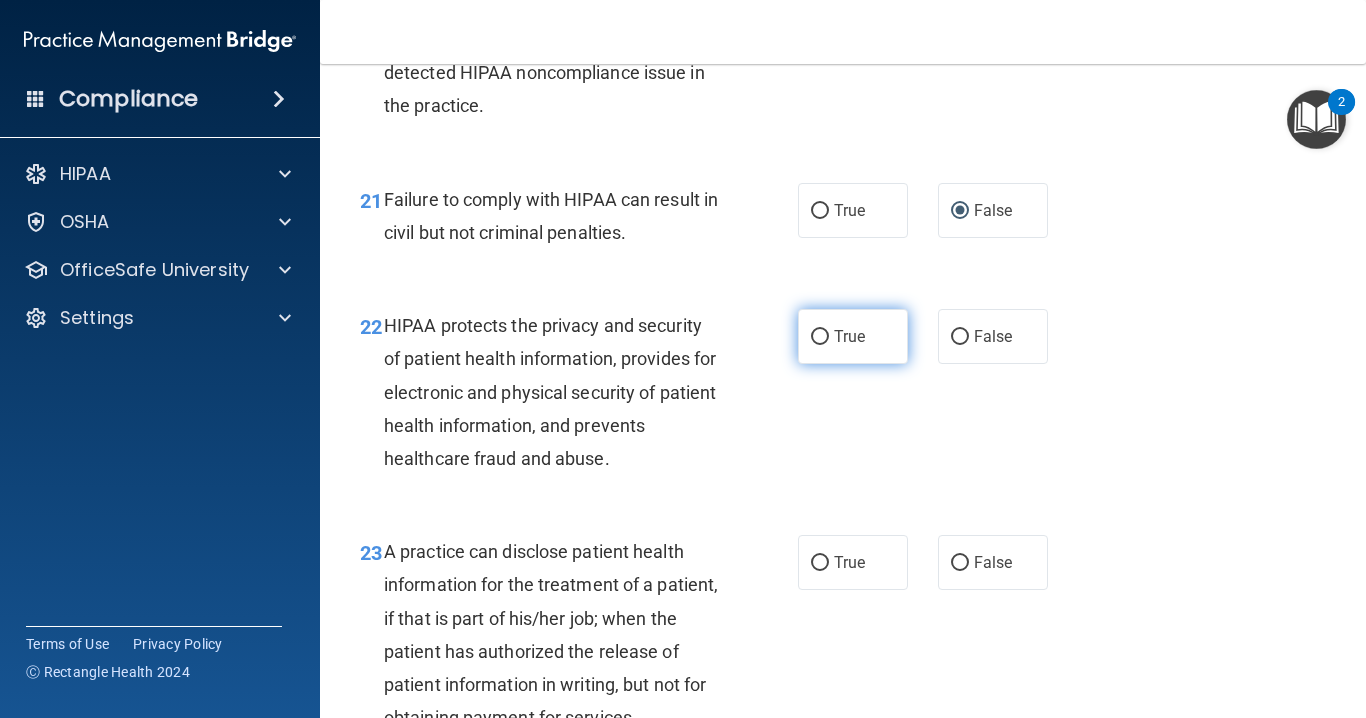 click on "True" at bounding box center (820, 337) 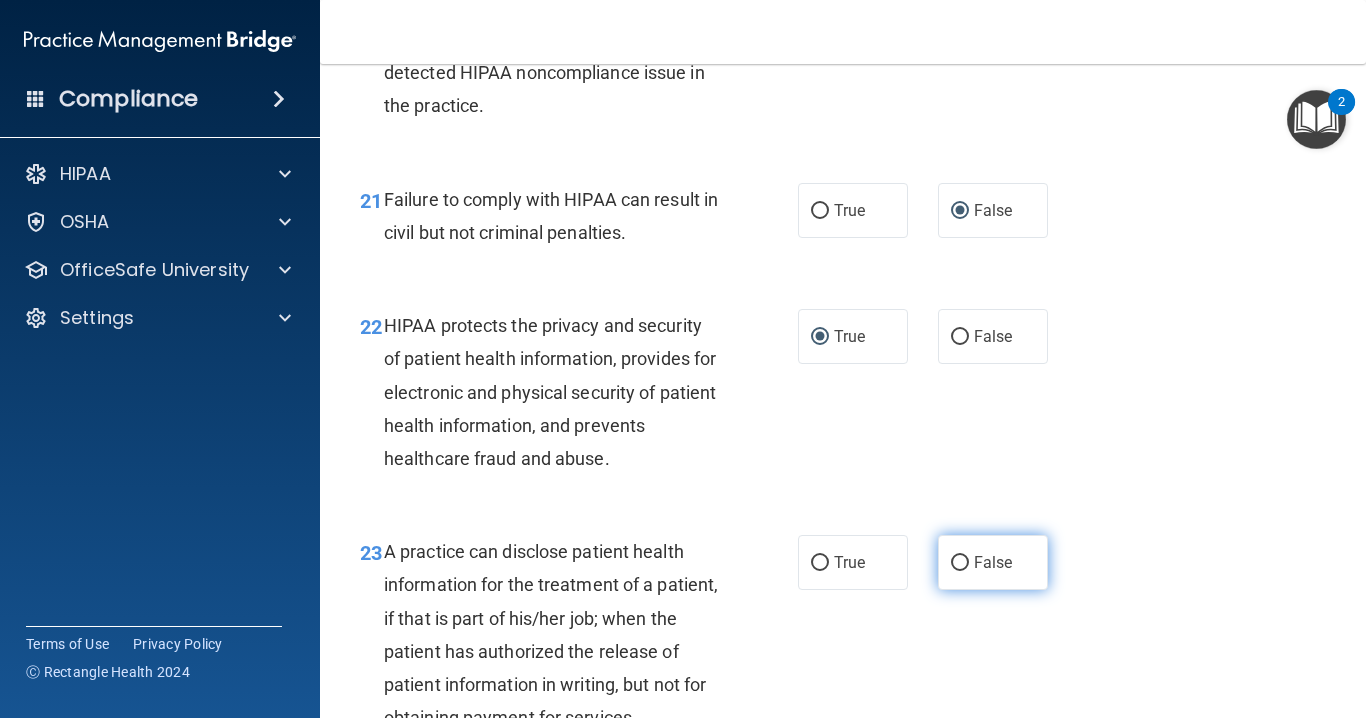 click on "False" at bounding box center [960, 563] 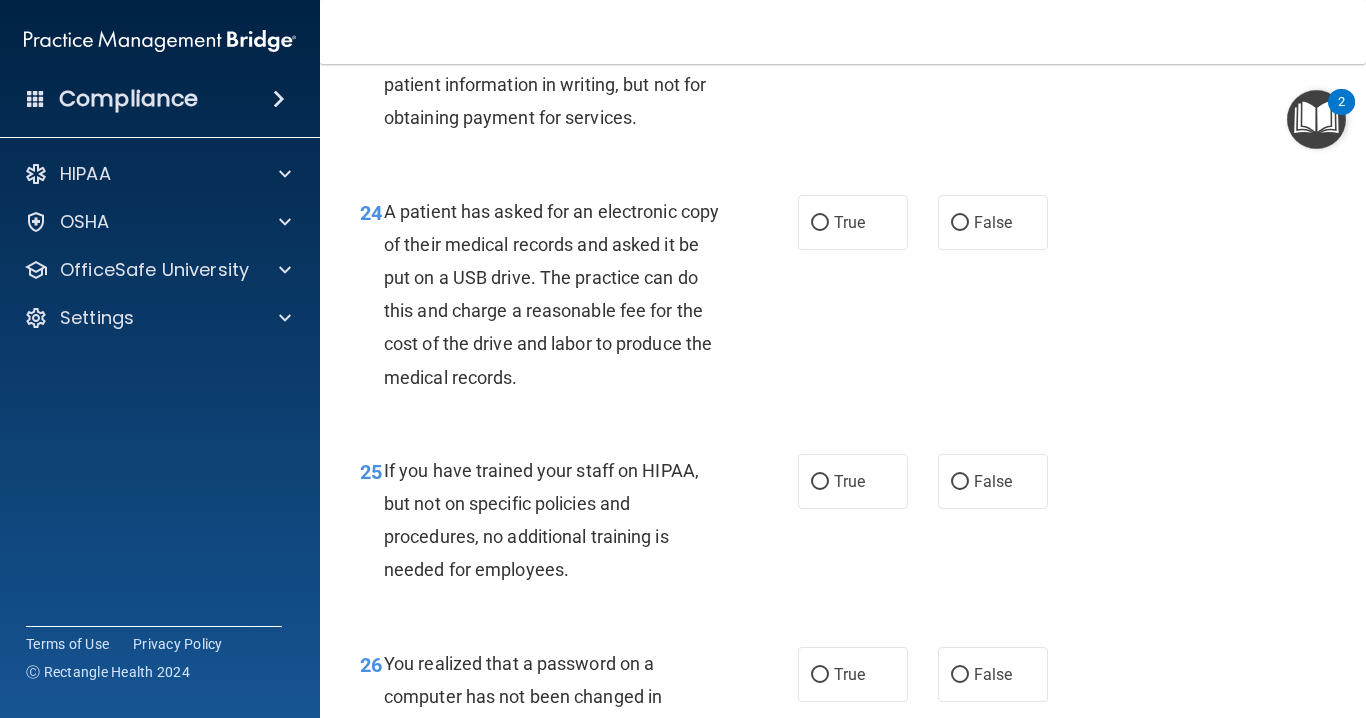 scroll, scrollTop: 4500, scrollLeft: 0, axis: vertical 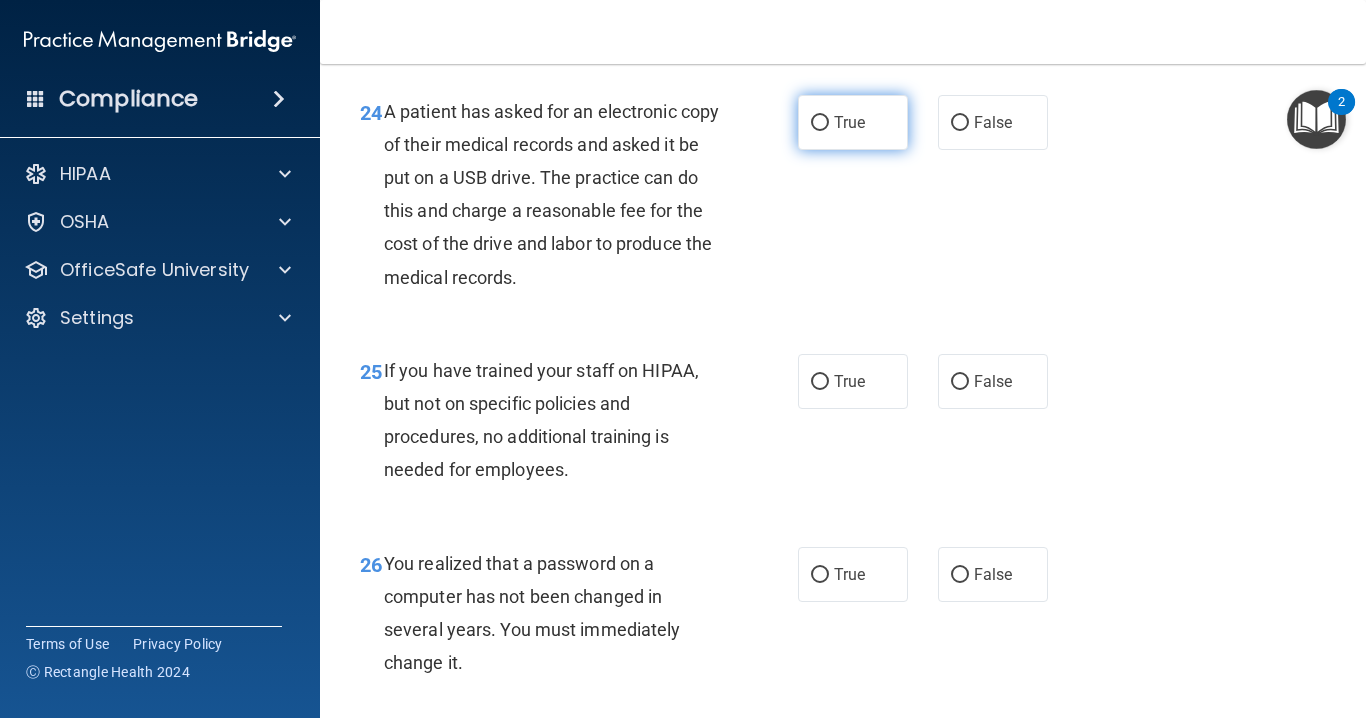click on "True" at bounding box center [820, 123] 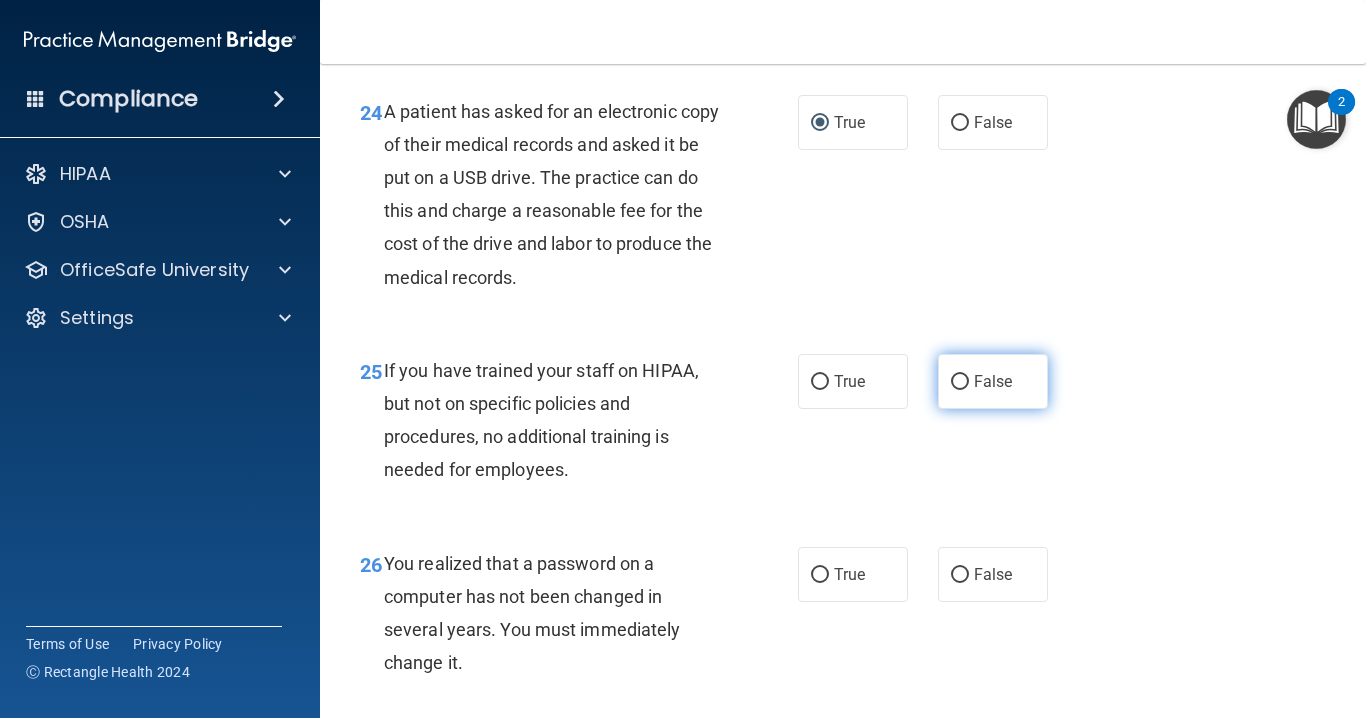 click on "False" at bounding box center (993, 381) 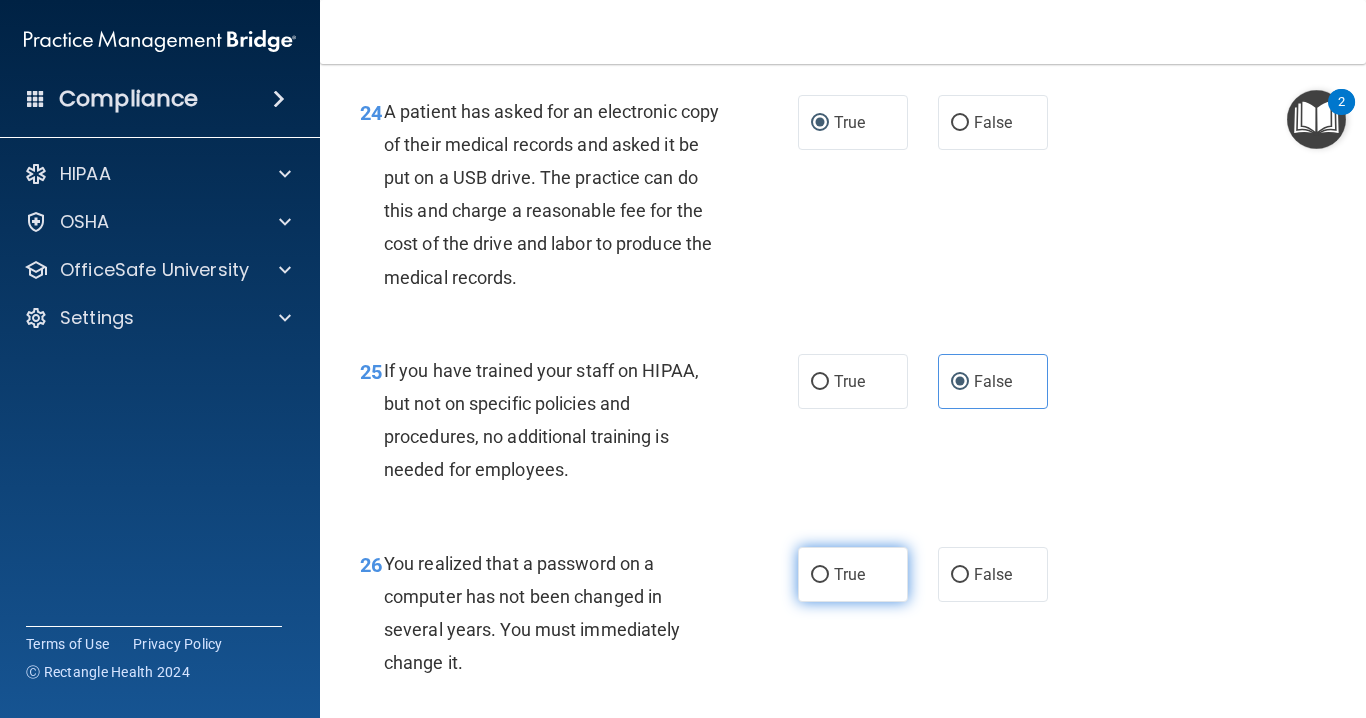 click on "True" at bounding box center [849, 574] 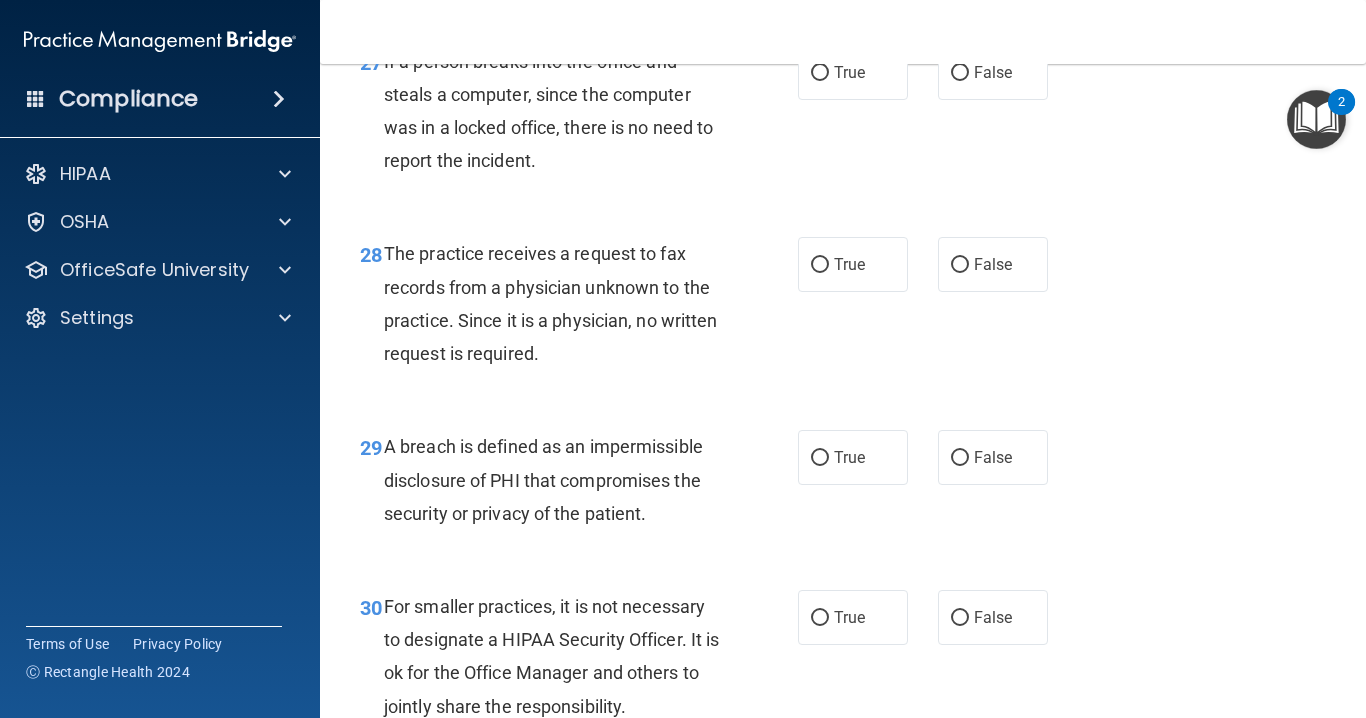 scroll, scrollTop: 5200, scrollLeft: 0, axis: vertical 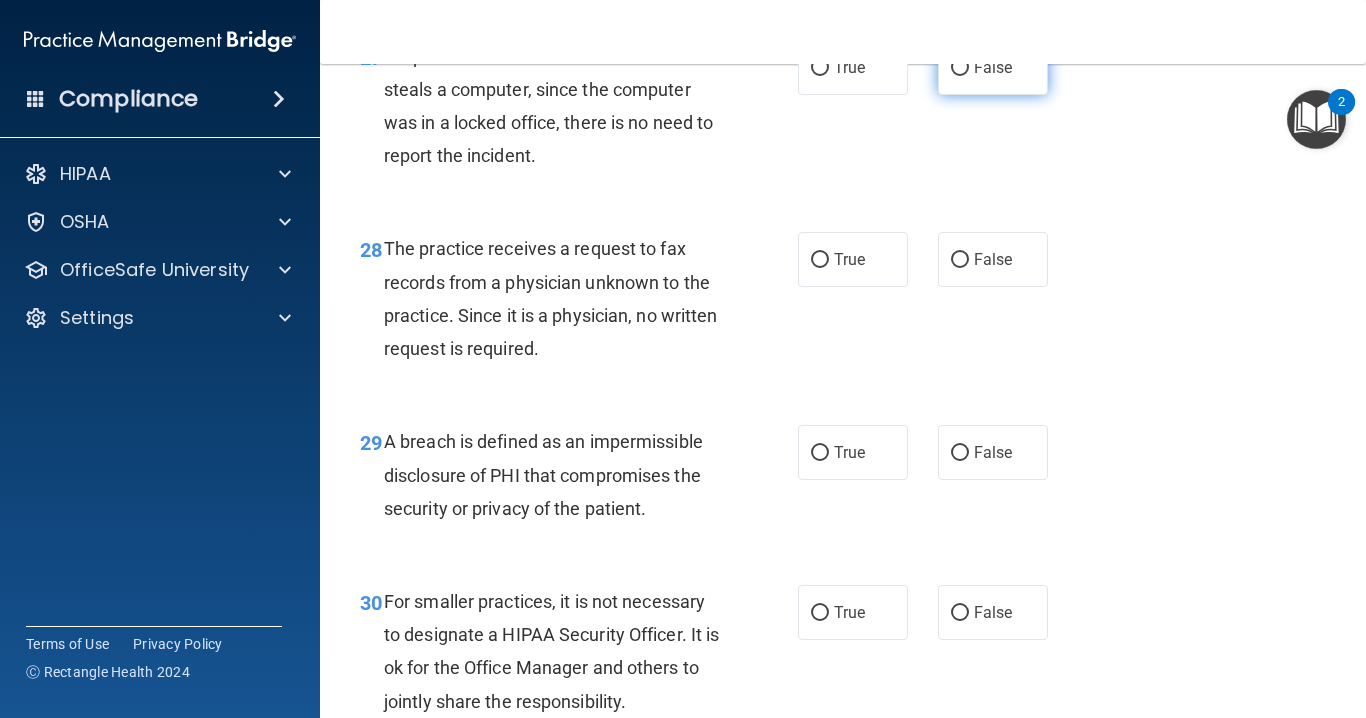 click on "False" at bounding box center (960, 68) 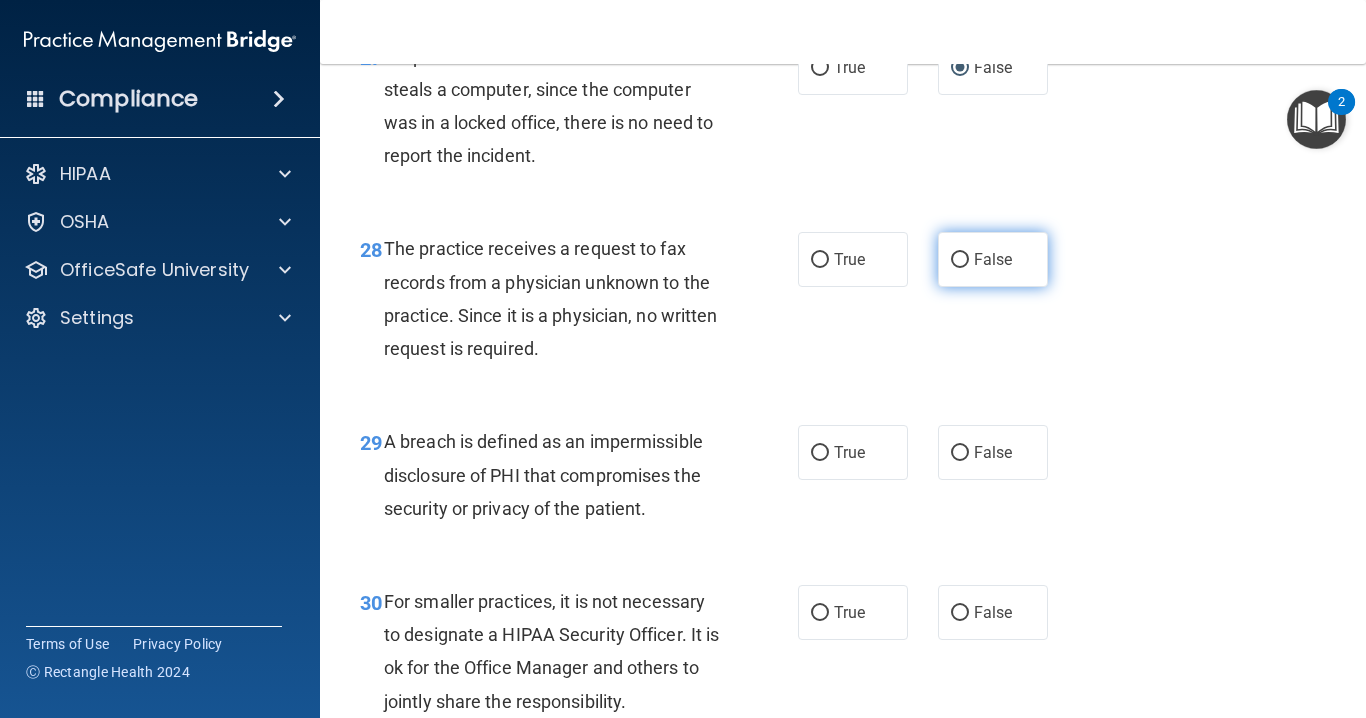 click on "False" at bounding box center (993, 259) 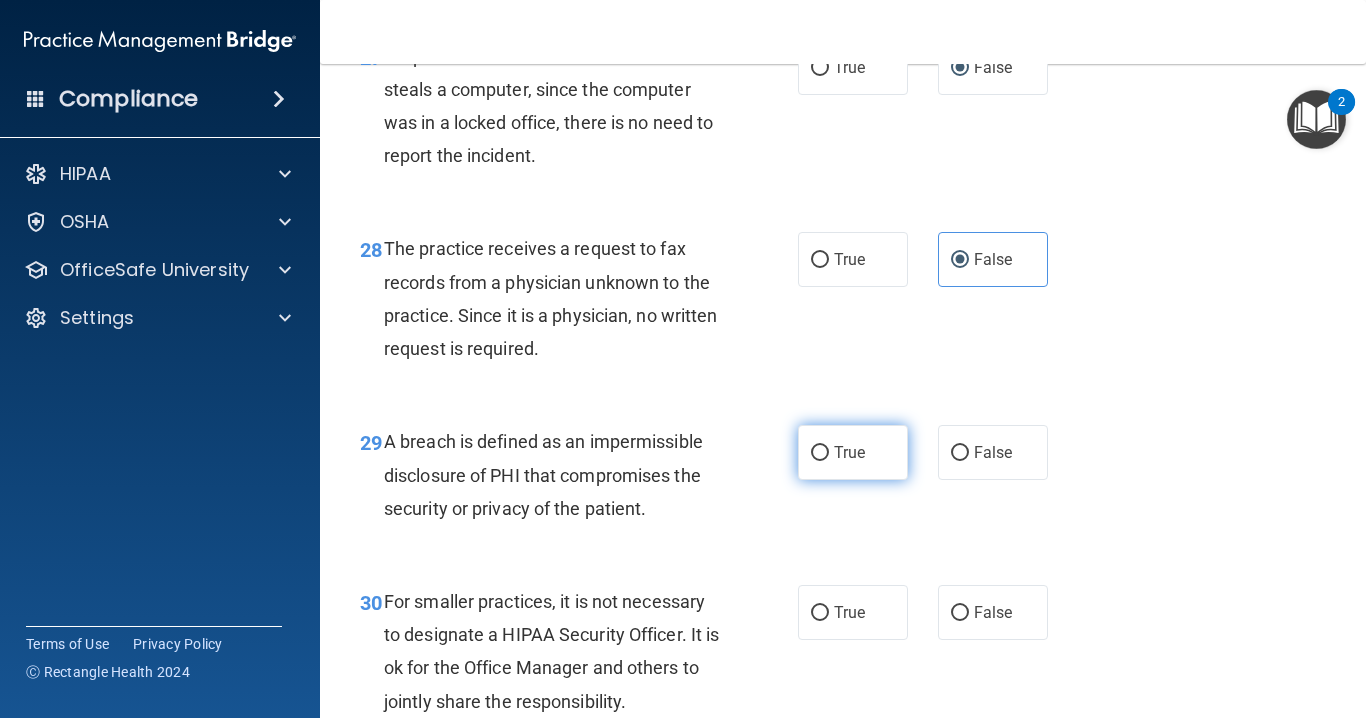 click on "True" at bounding box center (853, 452) 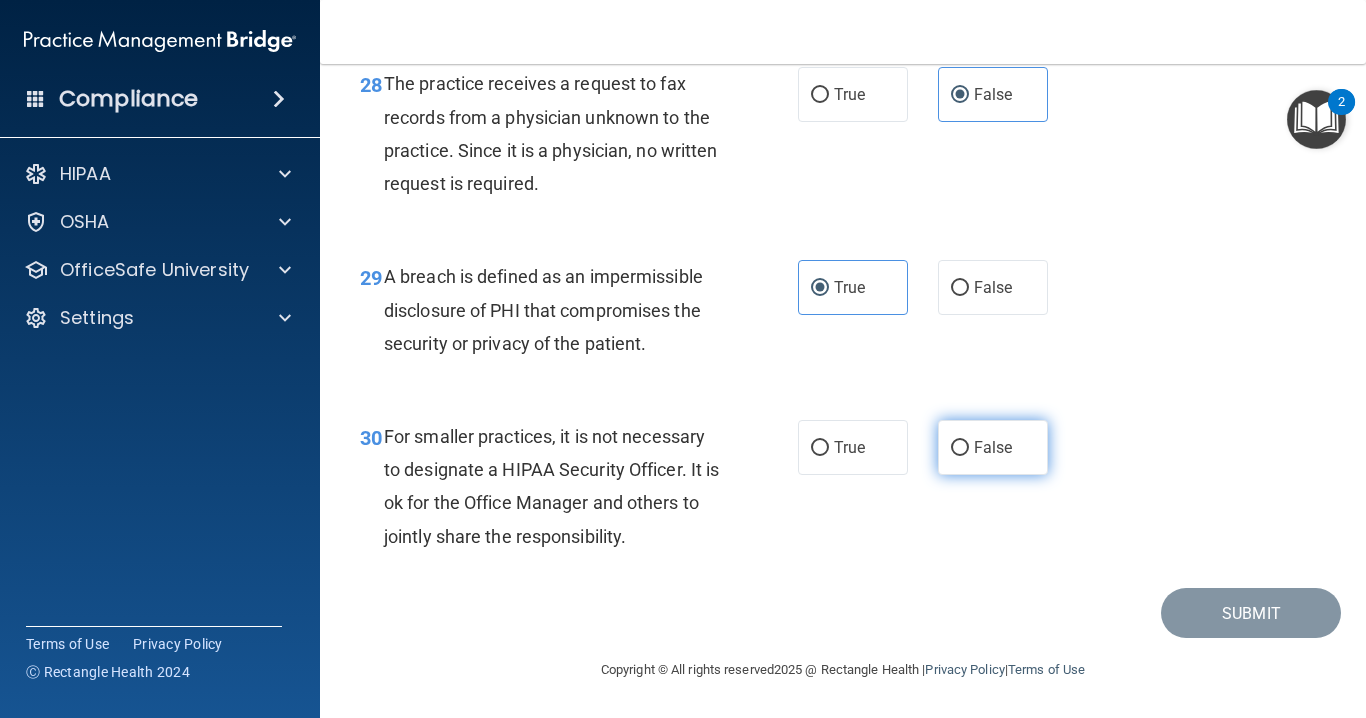scroll, scrollTop: 5432, scrollLeft: 0, axis: vertical 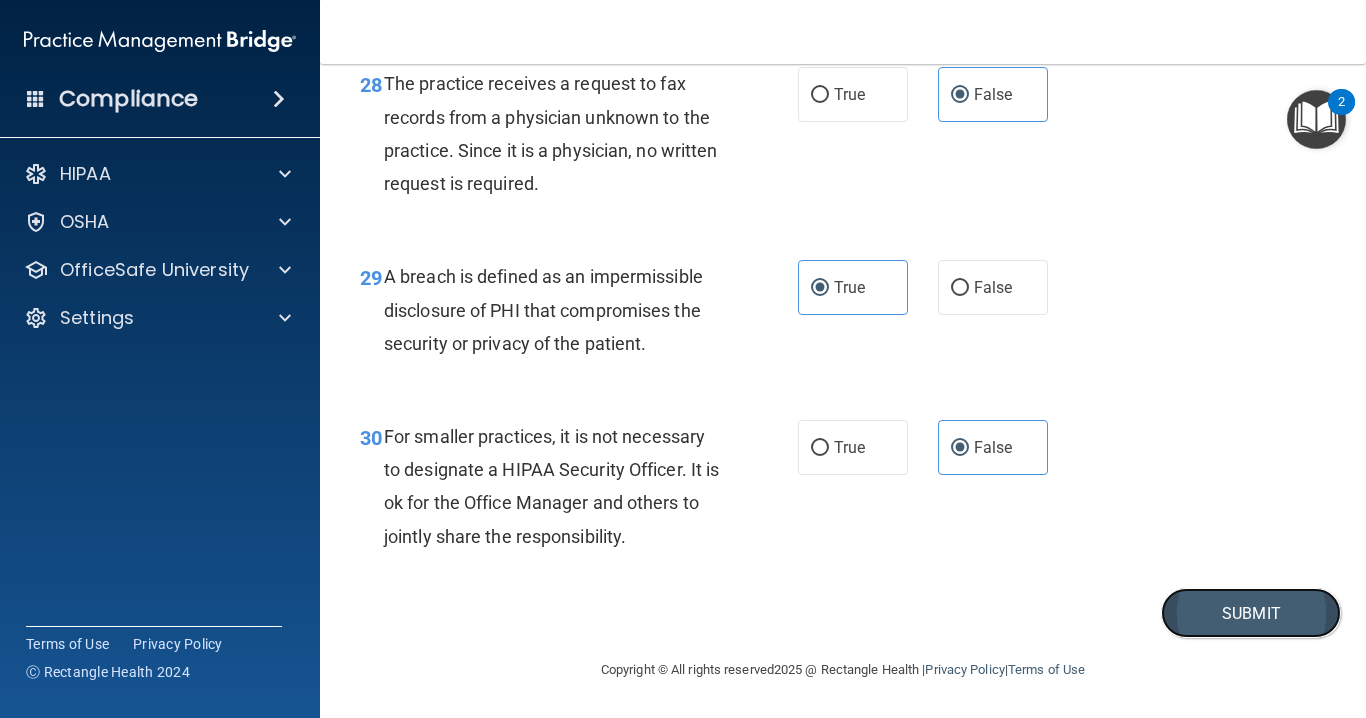 click on "Submit" at bounding box center [1251, 613] 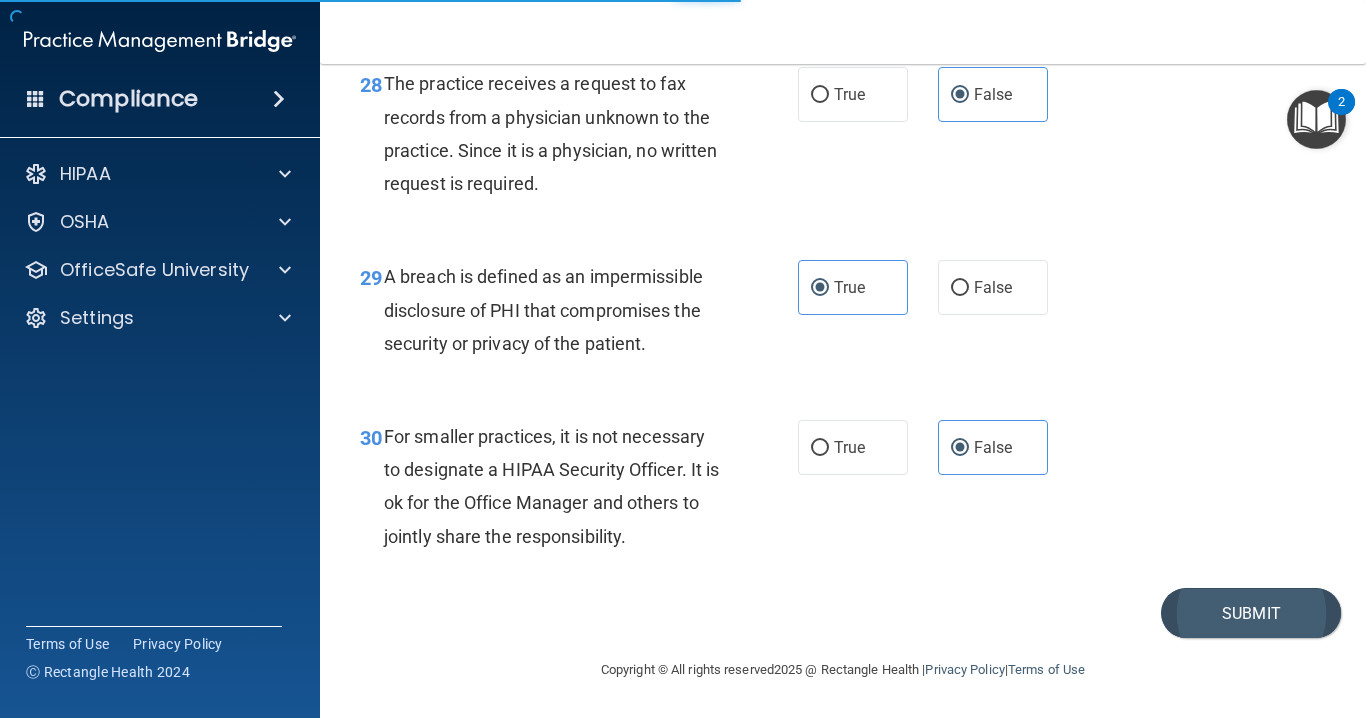 scroll, scrollTop: 0, scrollLeft: 0, axis: both 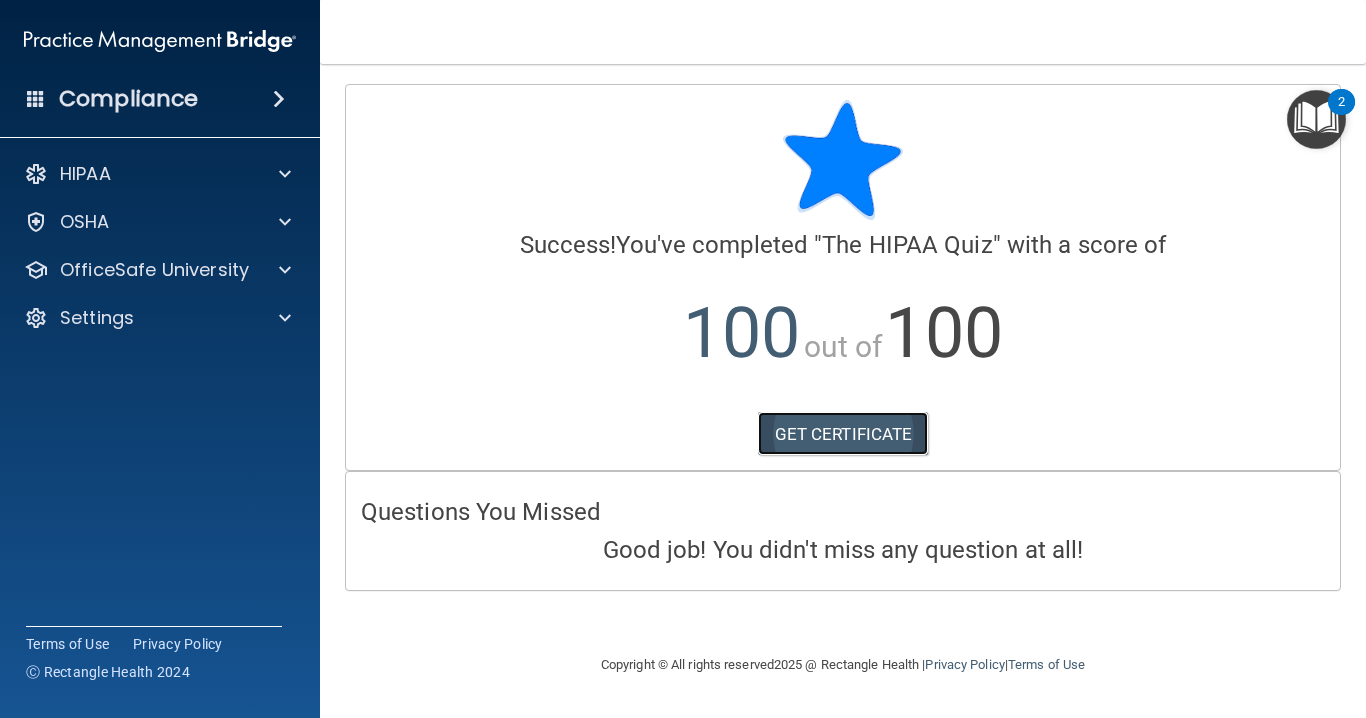 click on "GET CERTIFICATE" at bounding box center [843, 434] 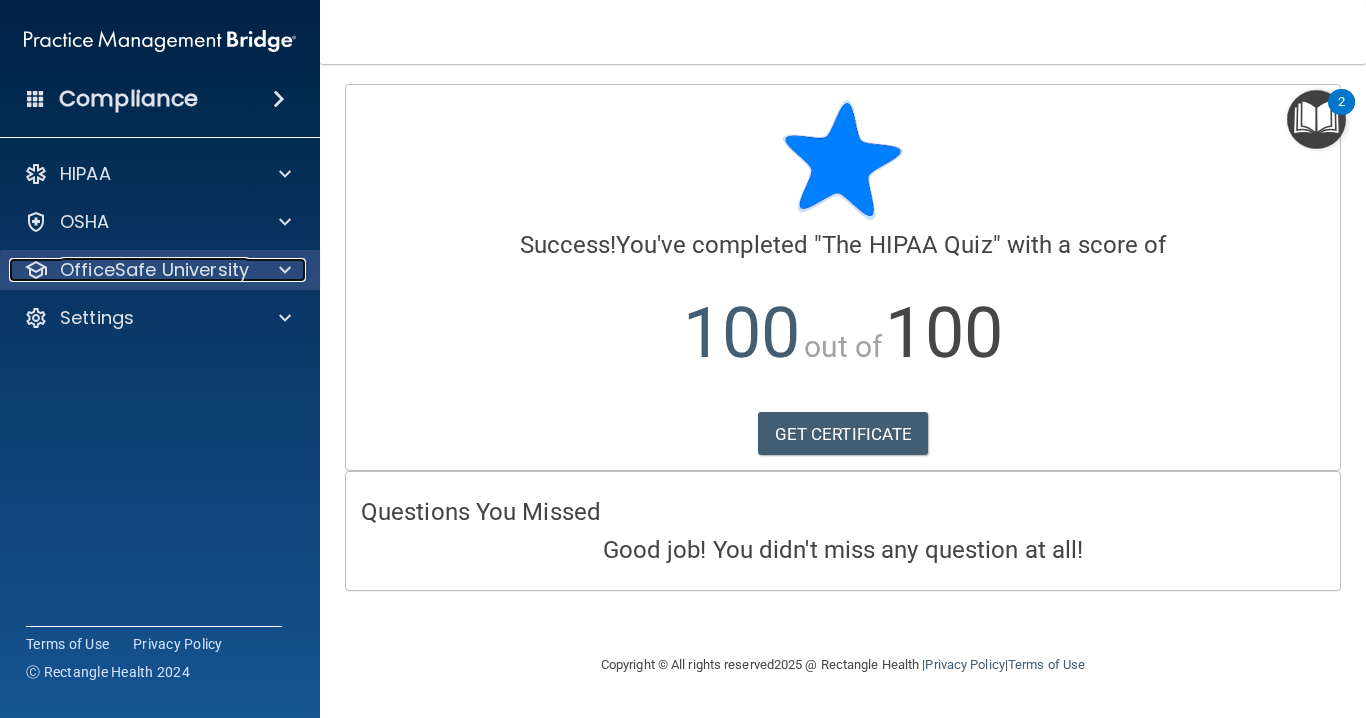 click on "OfficeSafe University" at bounding box center (154, 270) 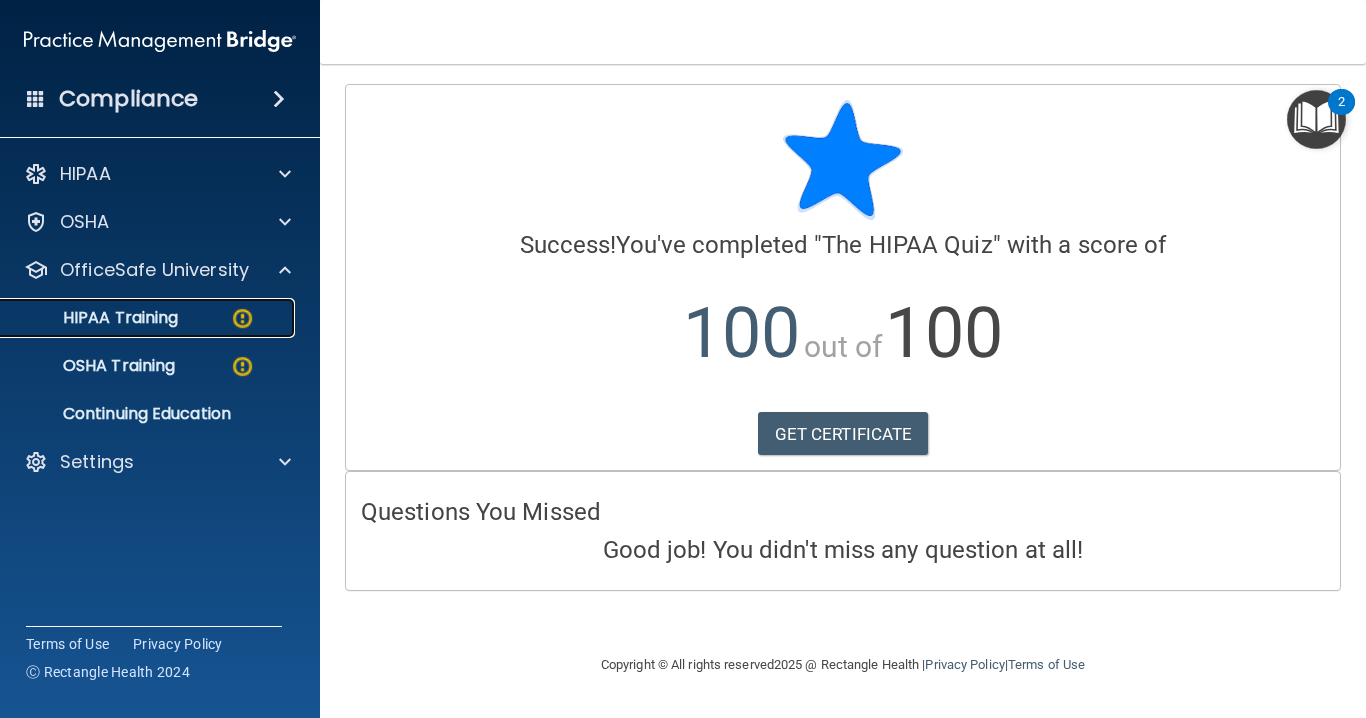 click on "HIPAA Training" at bounding box center (95, 318) 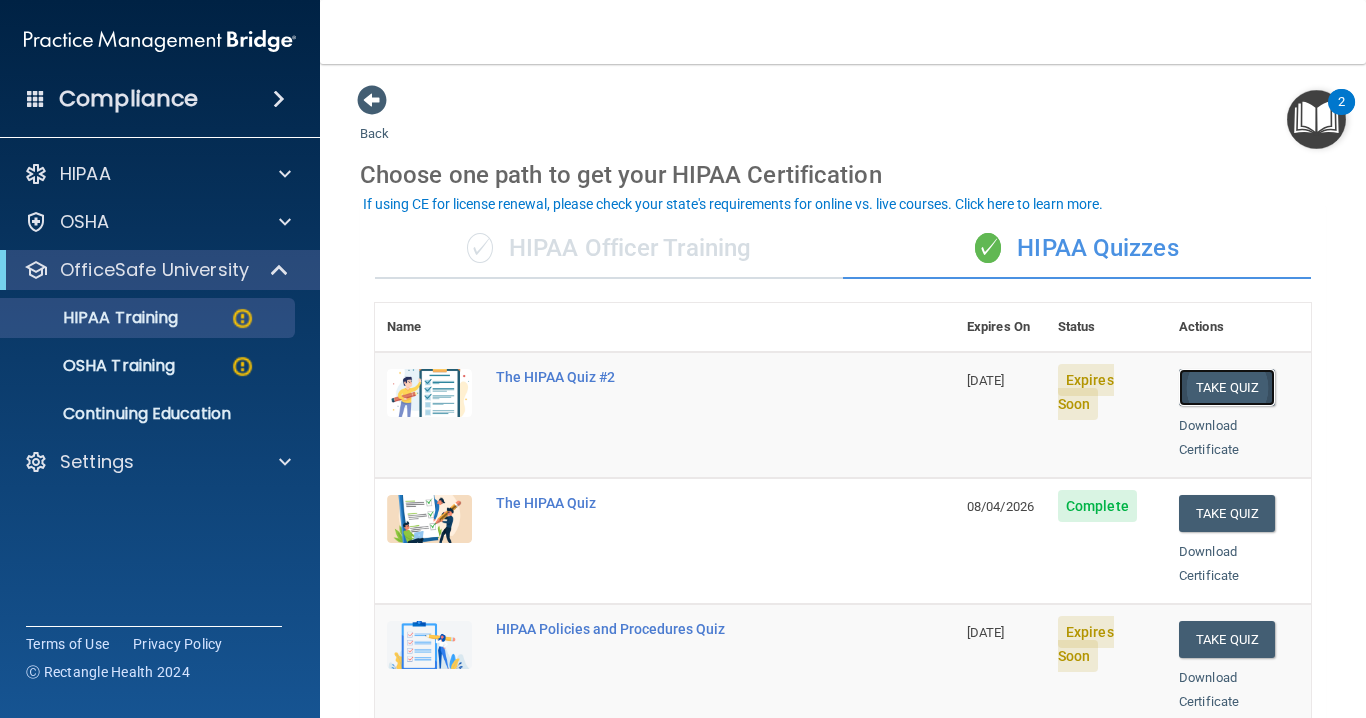 click on "Take Quiz" at bounding box center [1227, 387] 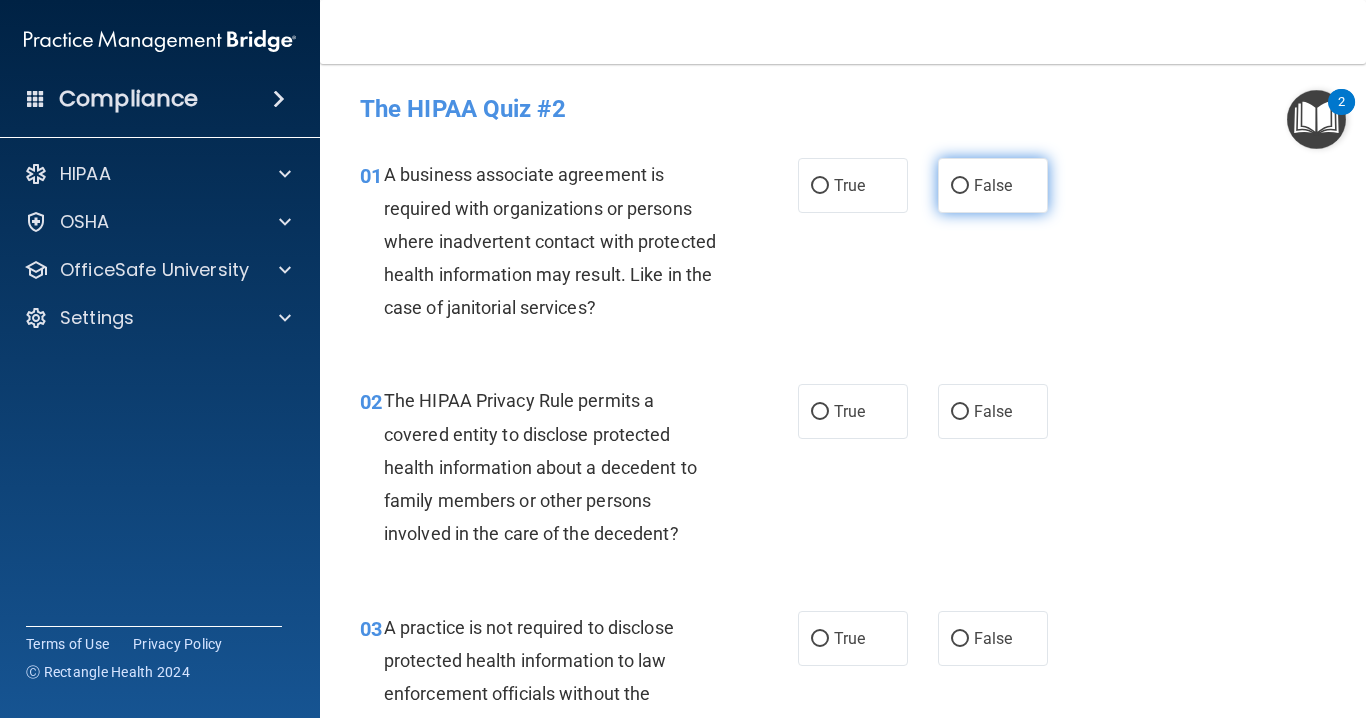 click on "False" at bounding box center [960, 186] 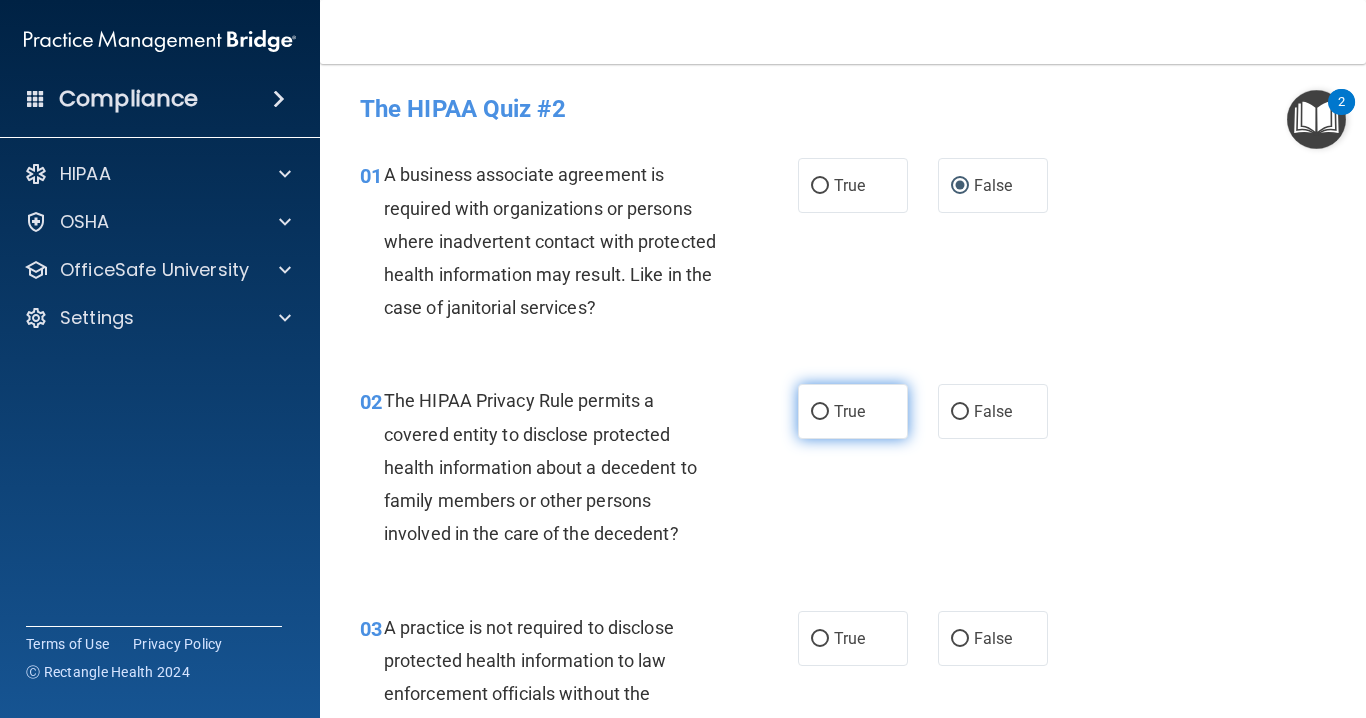 click on "True" at bounding box center [853, 411] 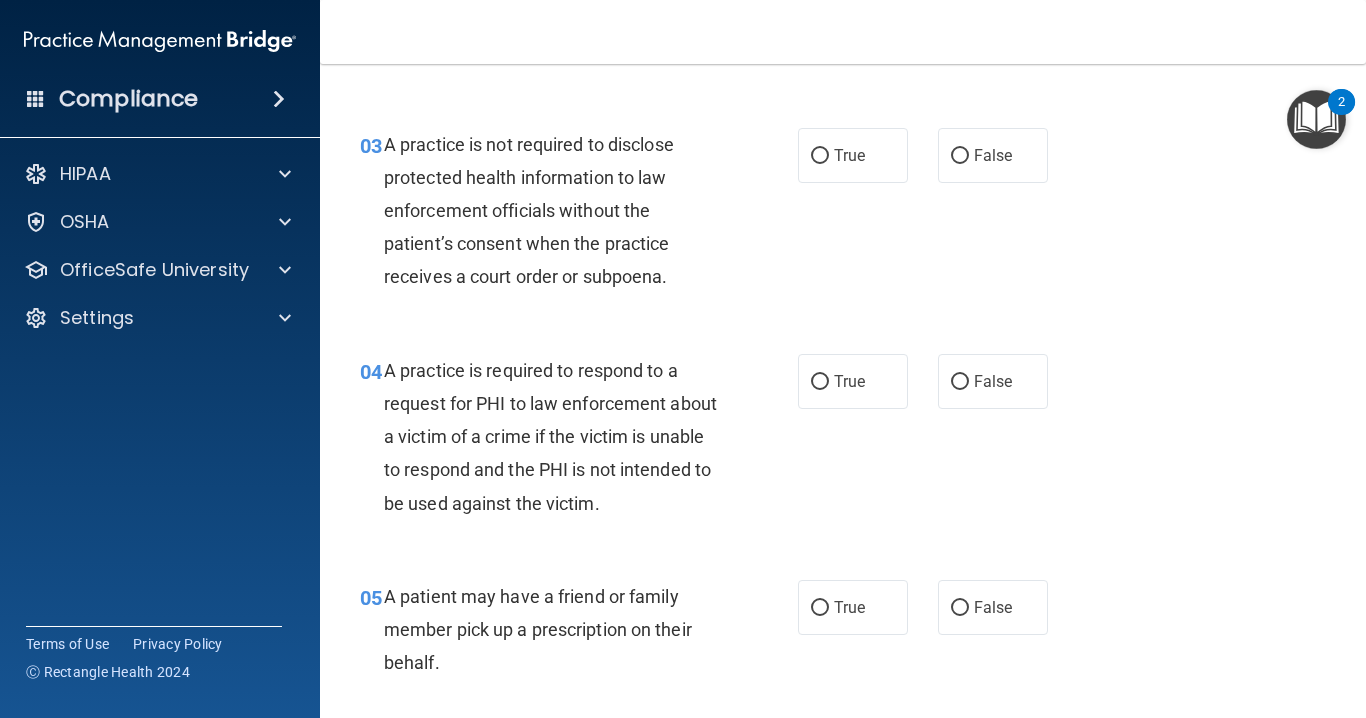 scroll, scrollTop: 500, scrollLeft: 0, axis: vertical 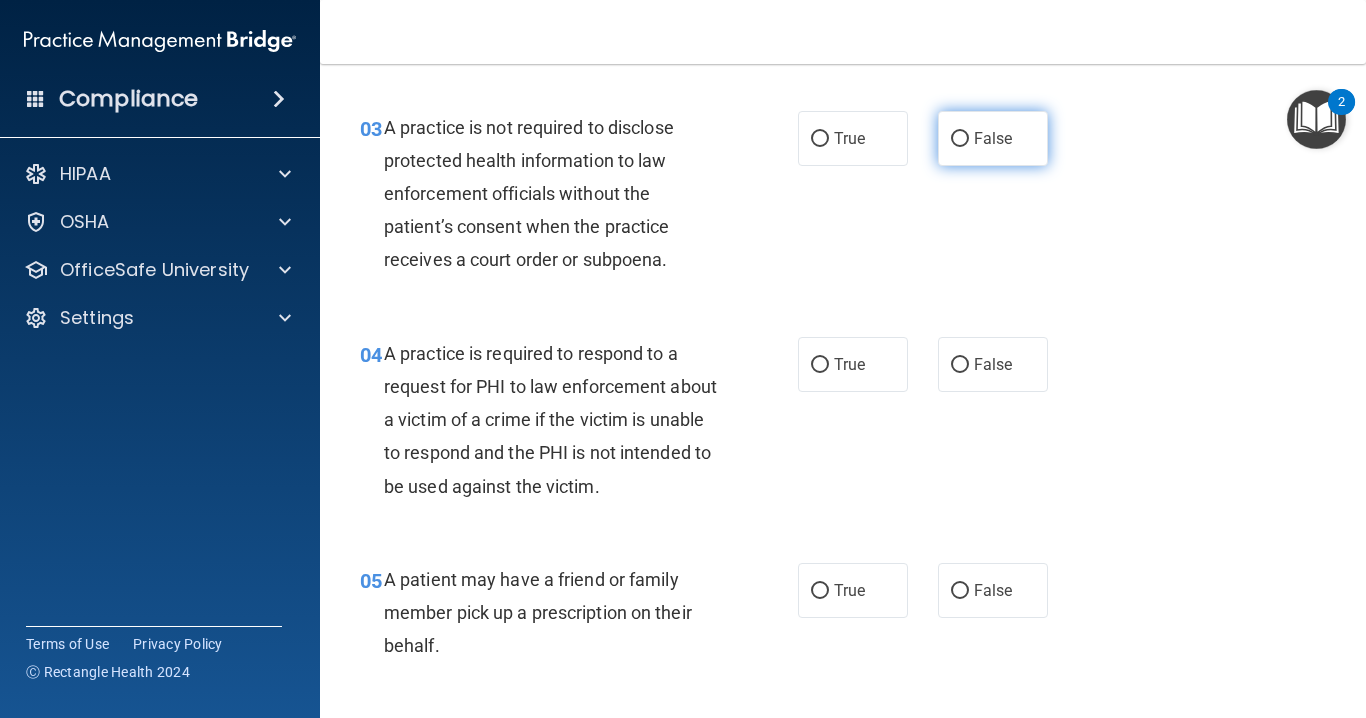 click on "False" at bounding box center [993, 138] 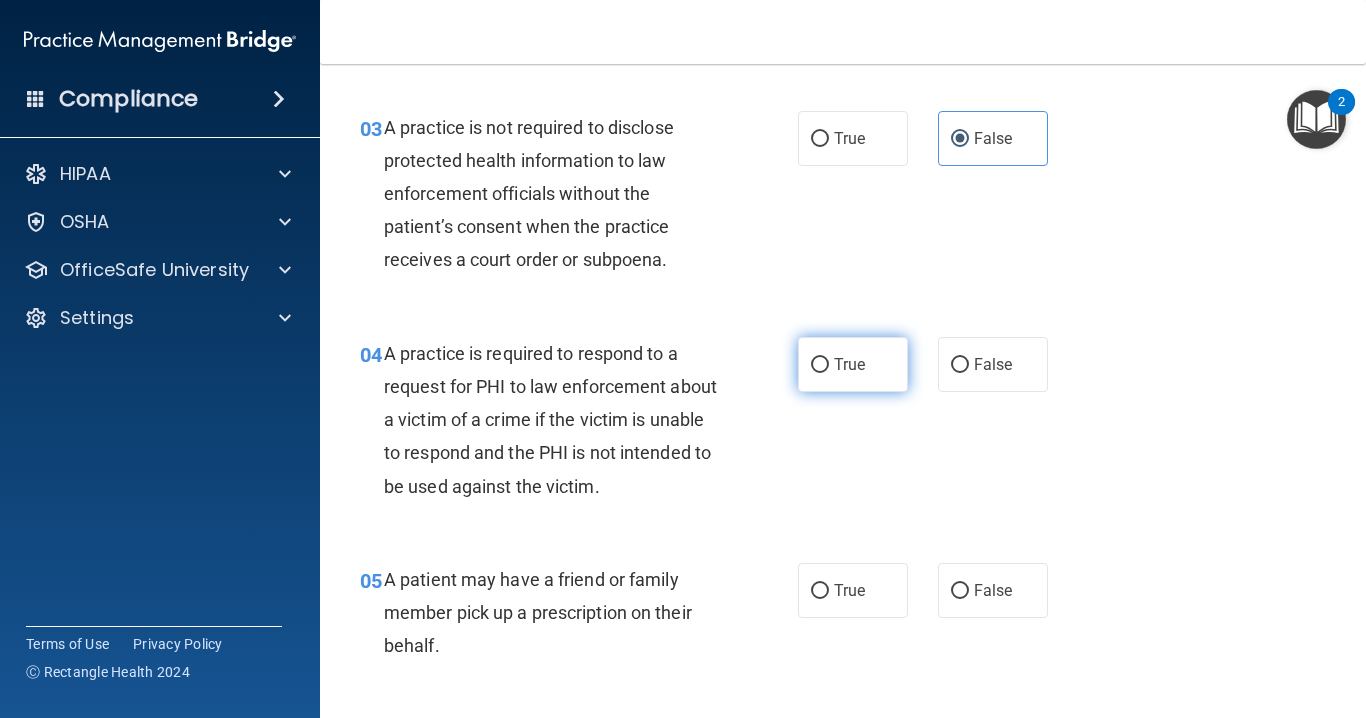 click on "True" at bounding box center (849, 364) 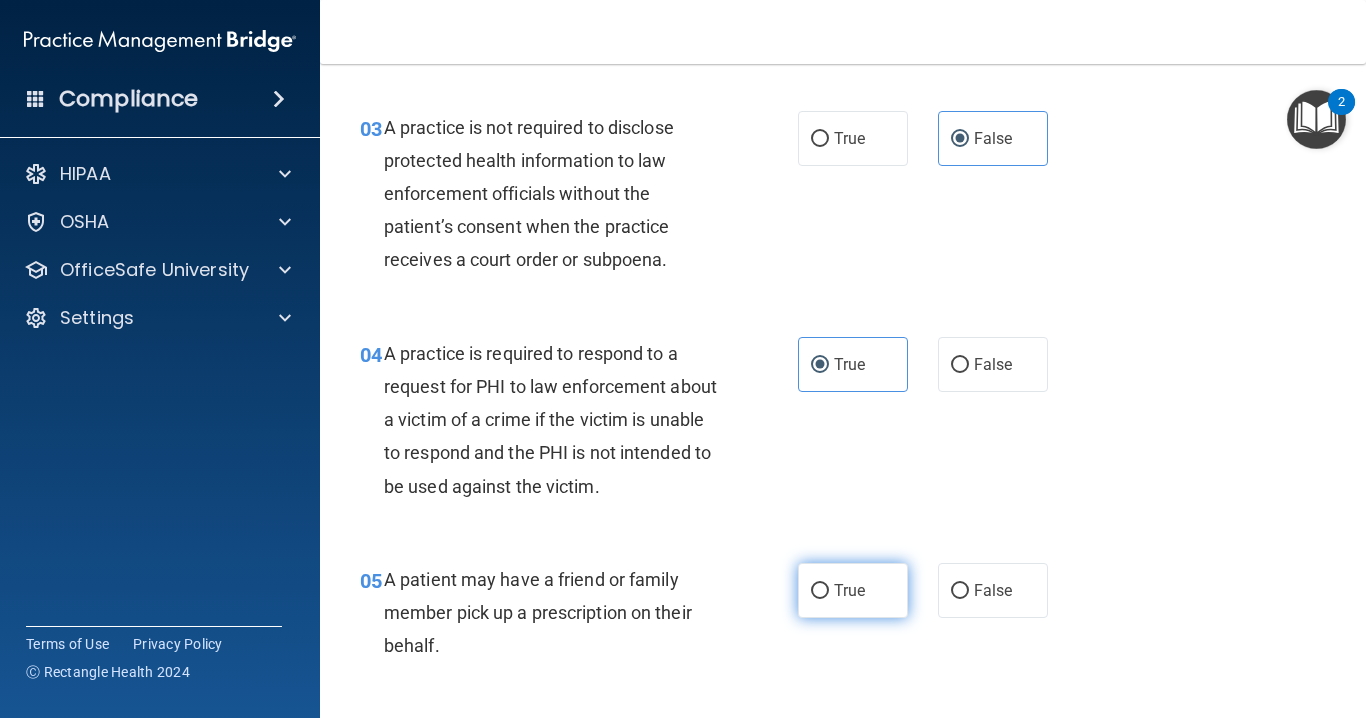 click on "True" at bounding box center [853, 590] 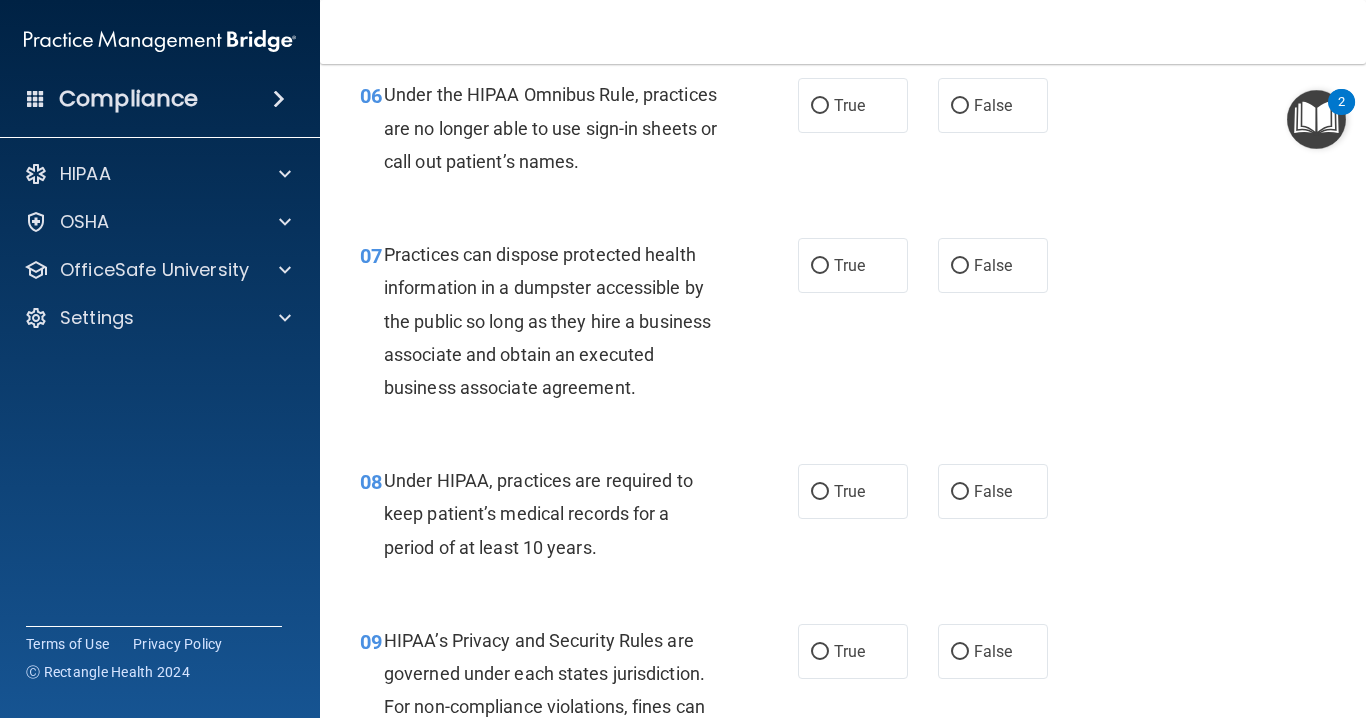 scroll, scrollTop: 1100, scrollLeft: 0, axis: vertical 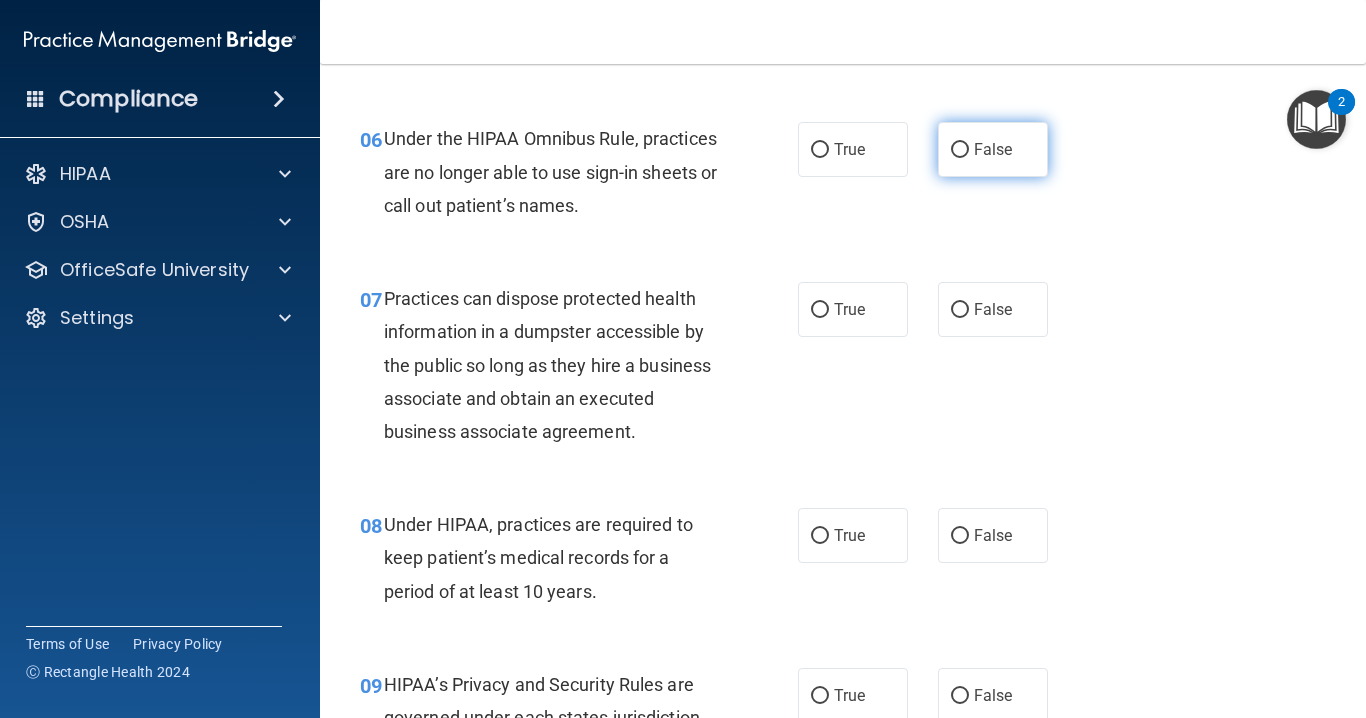 click on "False" at bounding box center [960, 150] 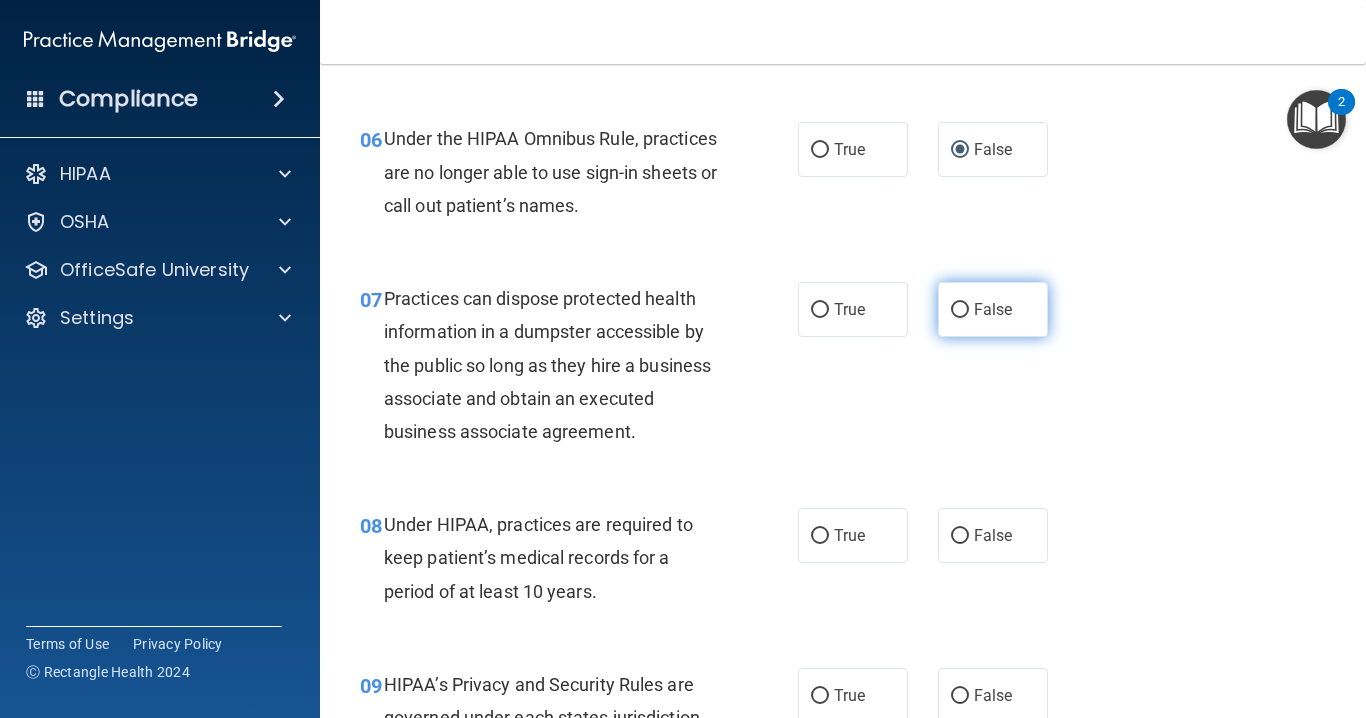 click on "False" at bounding box center [960, 310] 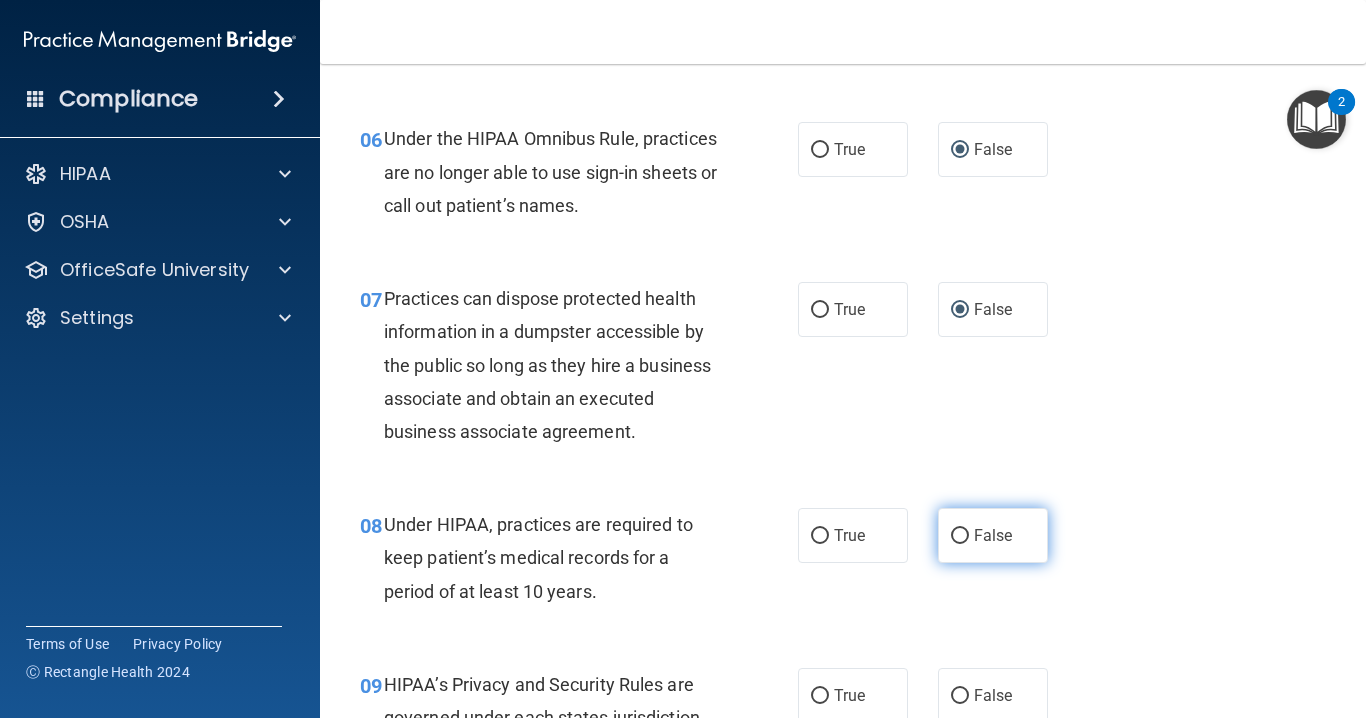 click on "False" at bounding box center (993, 535) 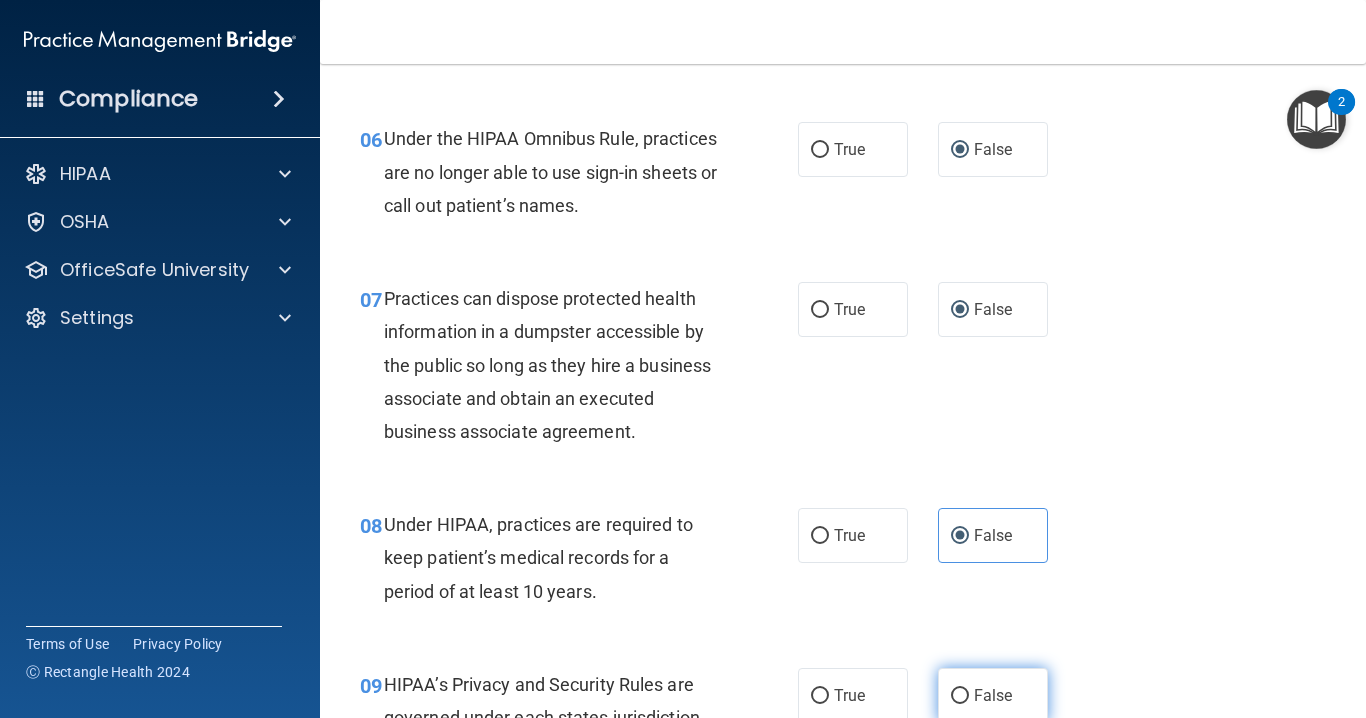 click on "False" at bounding box center (993, 695) 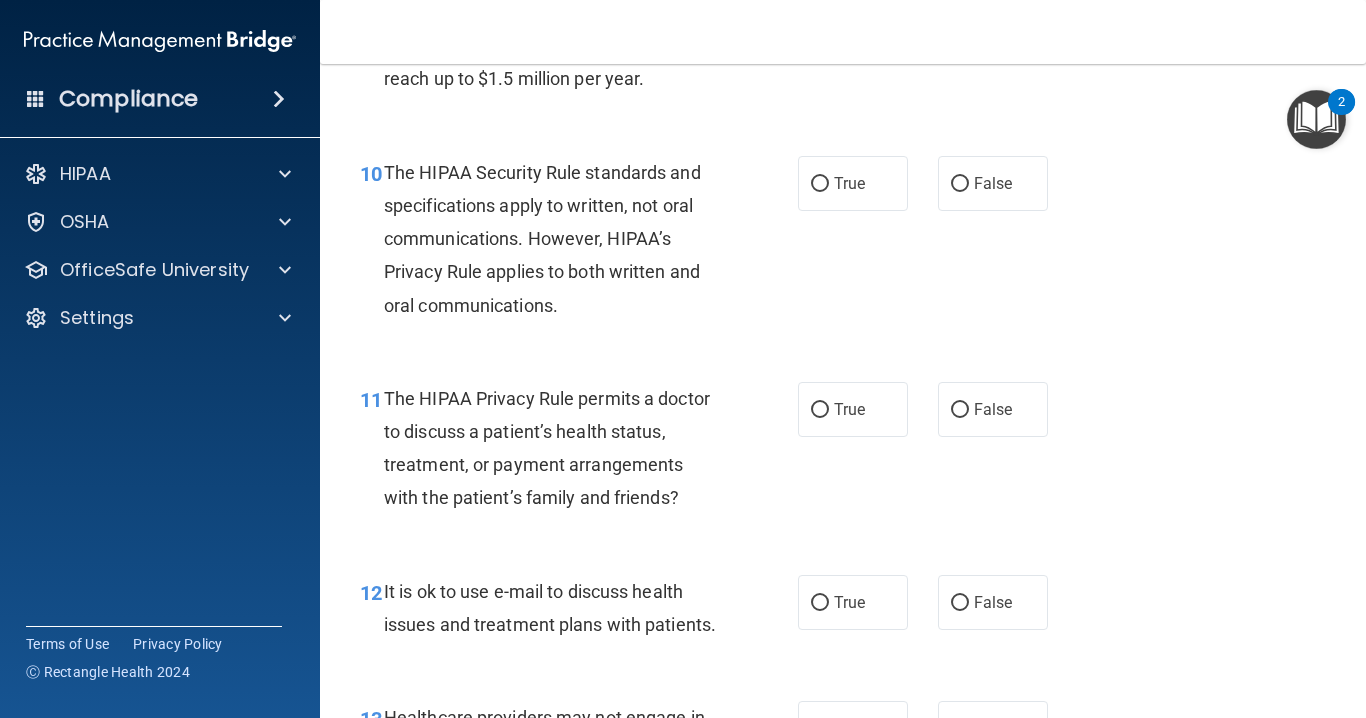 scroll, scrollTop: 1900, scrollLeft: 0, axis: vertical 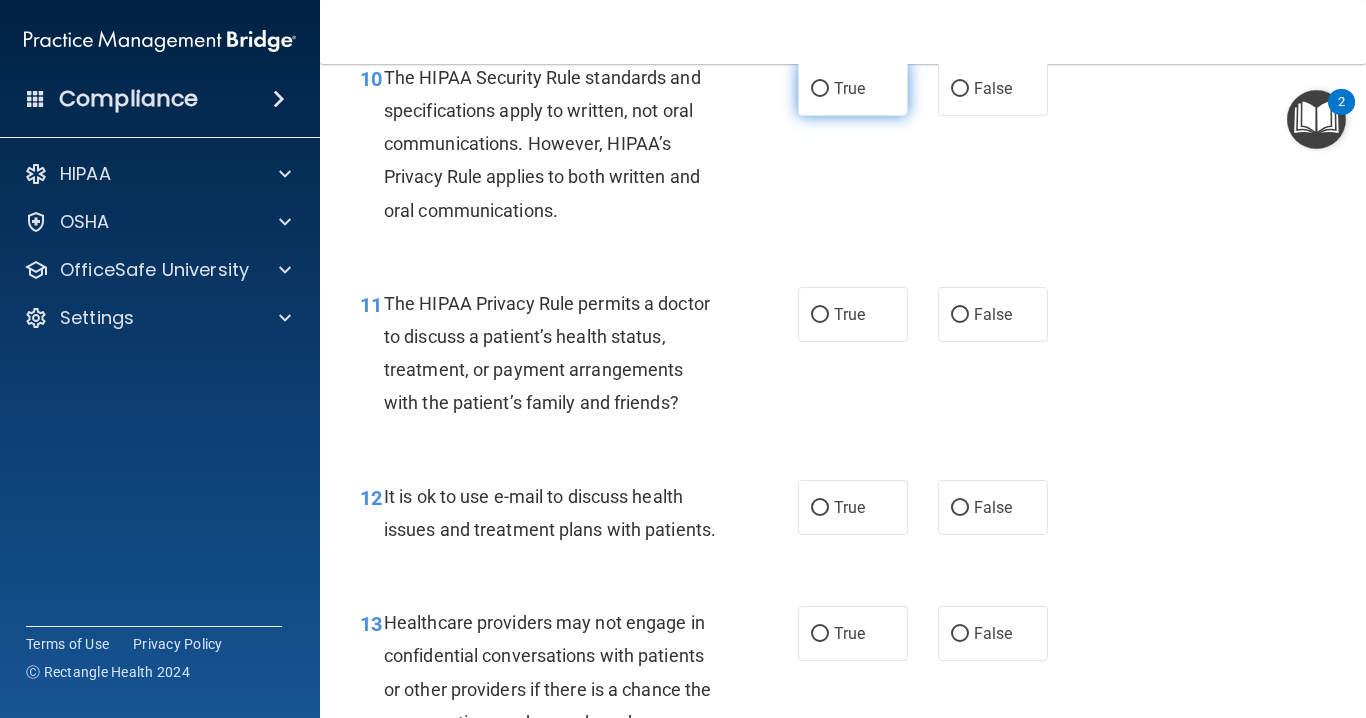 drag, startPoint x: 806, startPoint y: 82, endPoint x: 810, endPoint y: 92, distance: 10.770329 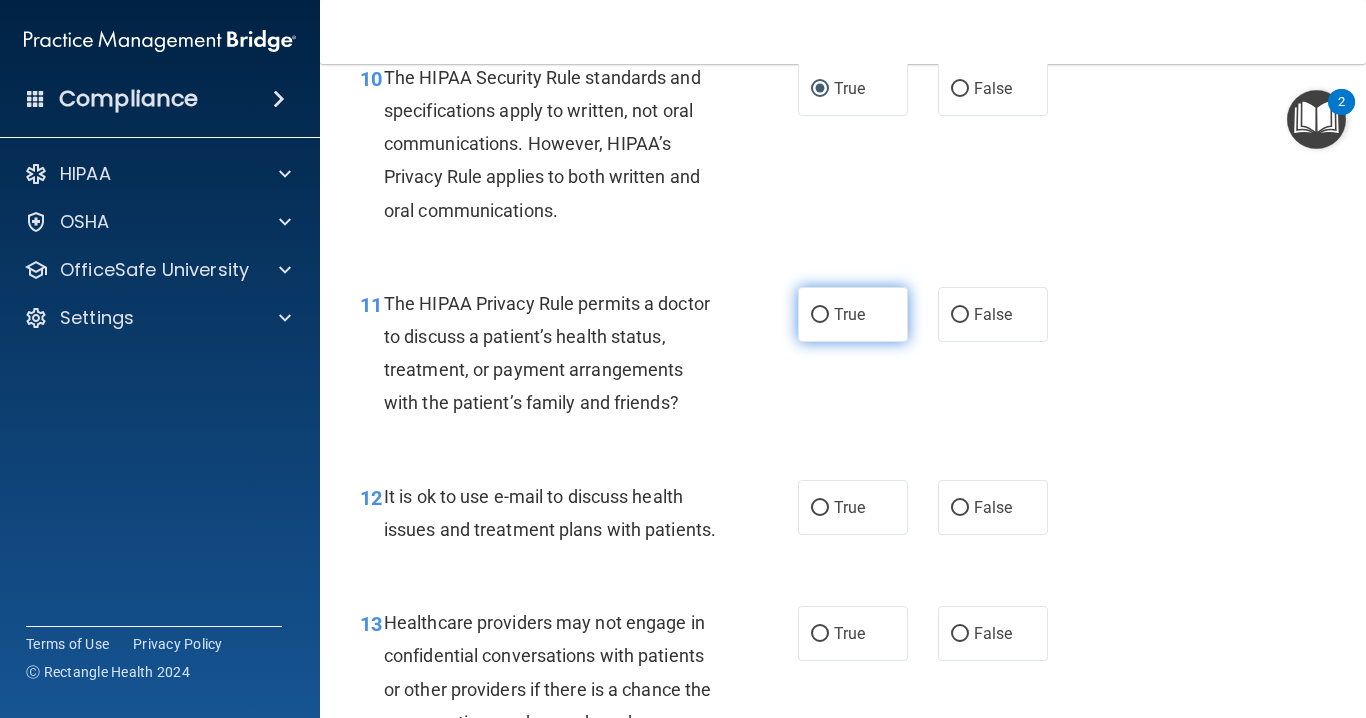 click on "True" at bounding box center [849, 314] 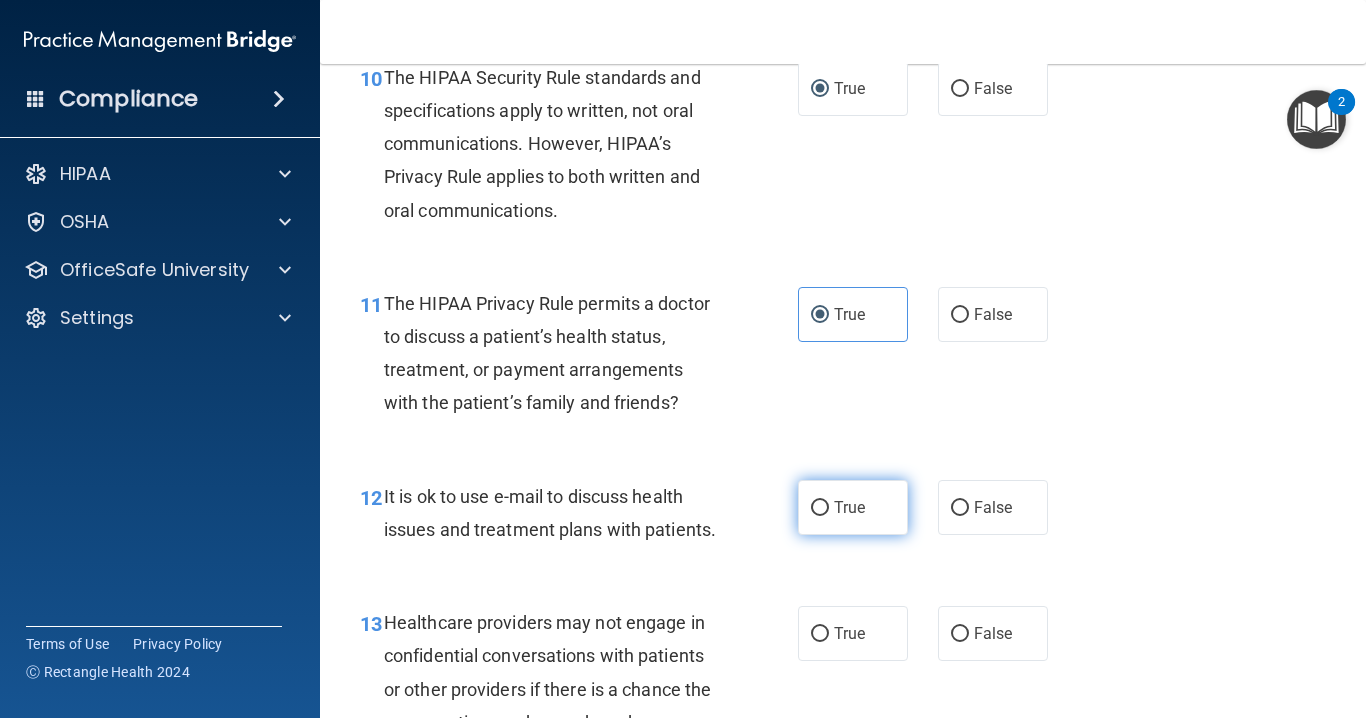 click on "True" at bounding box center (849, 507) 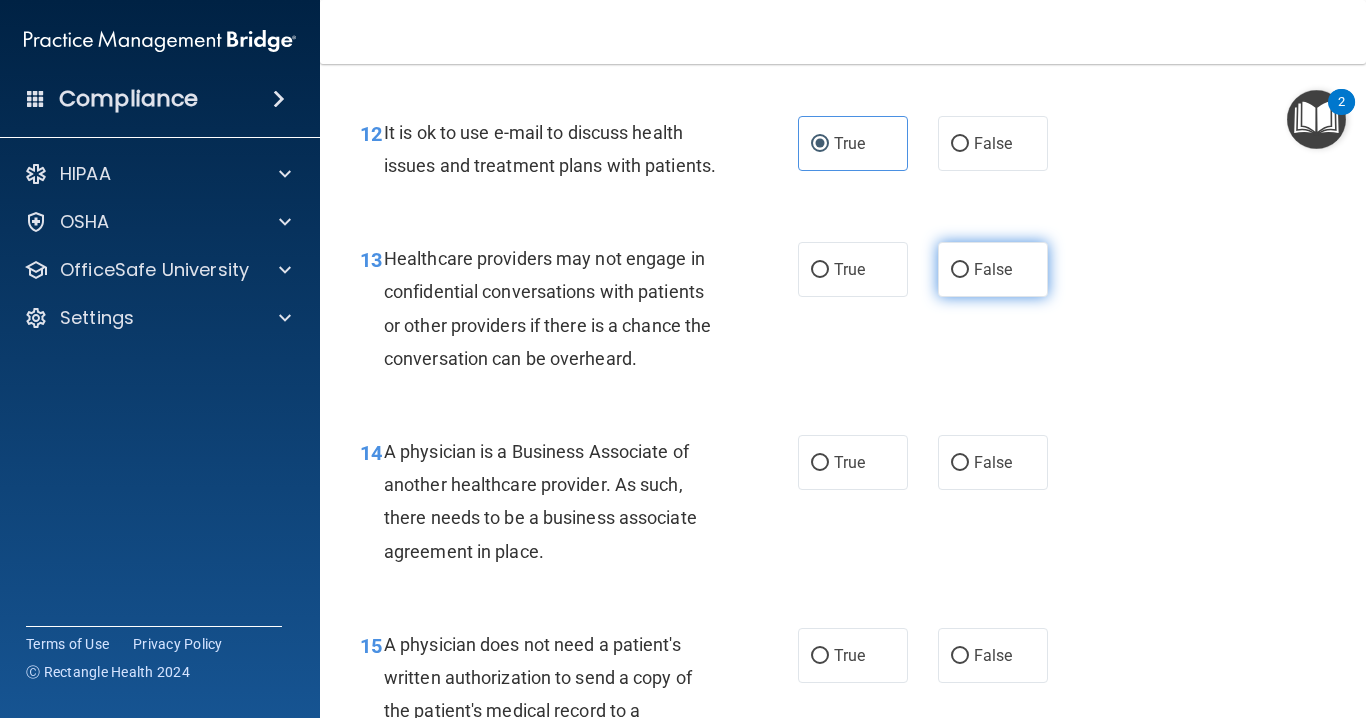 scroll, scrollTop: 2300, scrollLeft: 0, axis: vertical 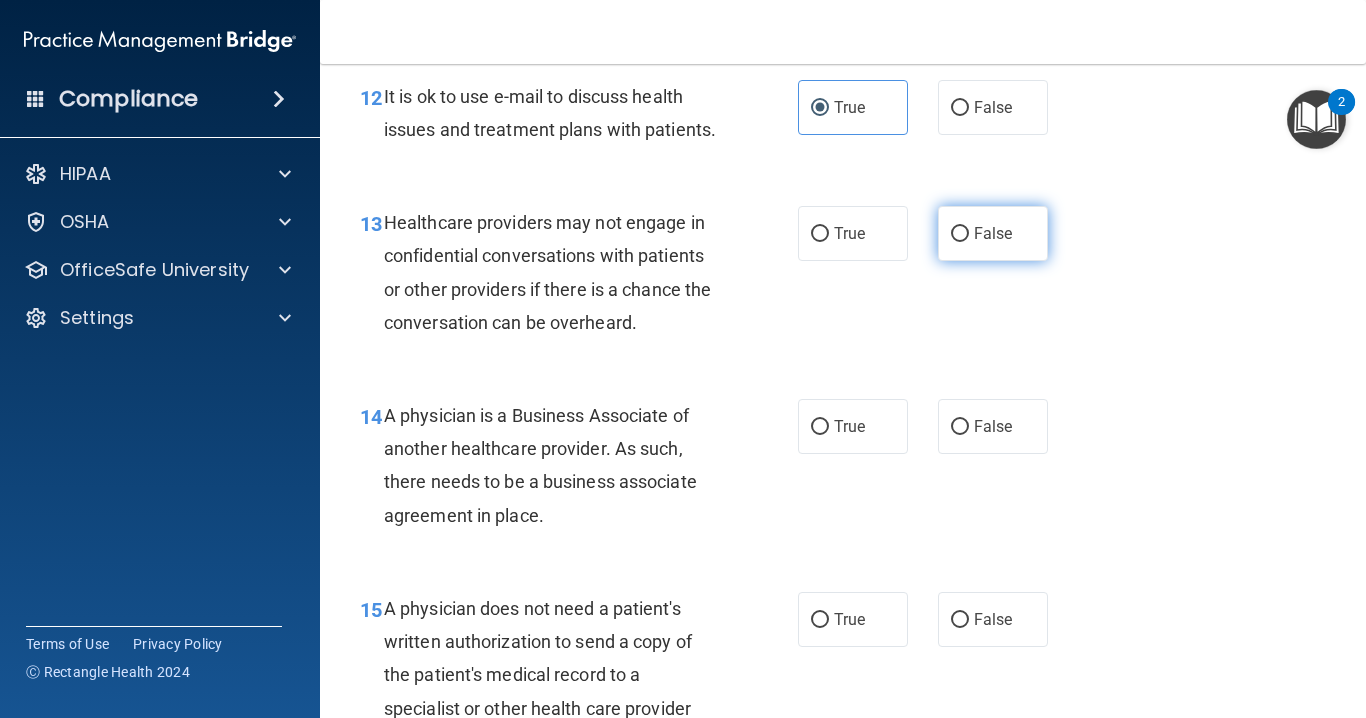 drag, startPoint x: 959, startPoint y: 263, endPoint x: 967, endPoint y: 272, distance: 12.0415945 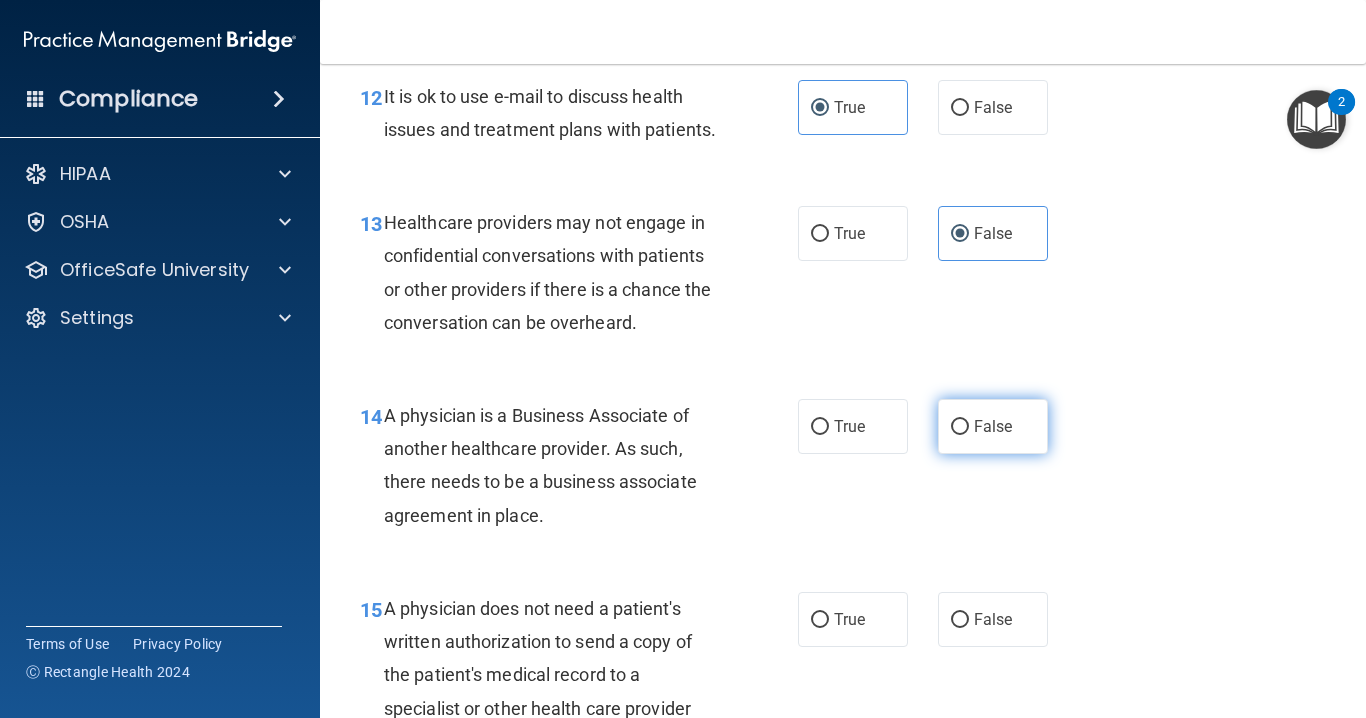 click on "False" at bounding box center [993, 426] 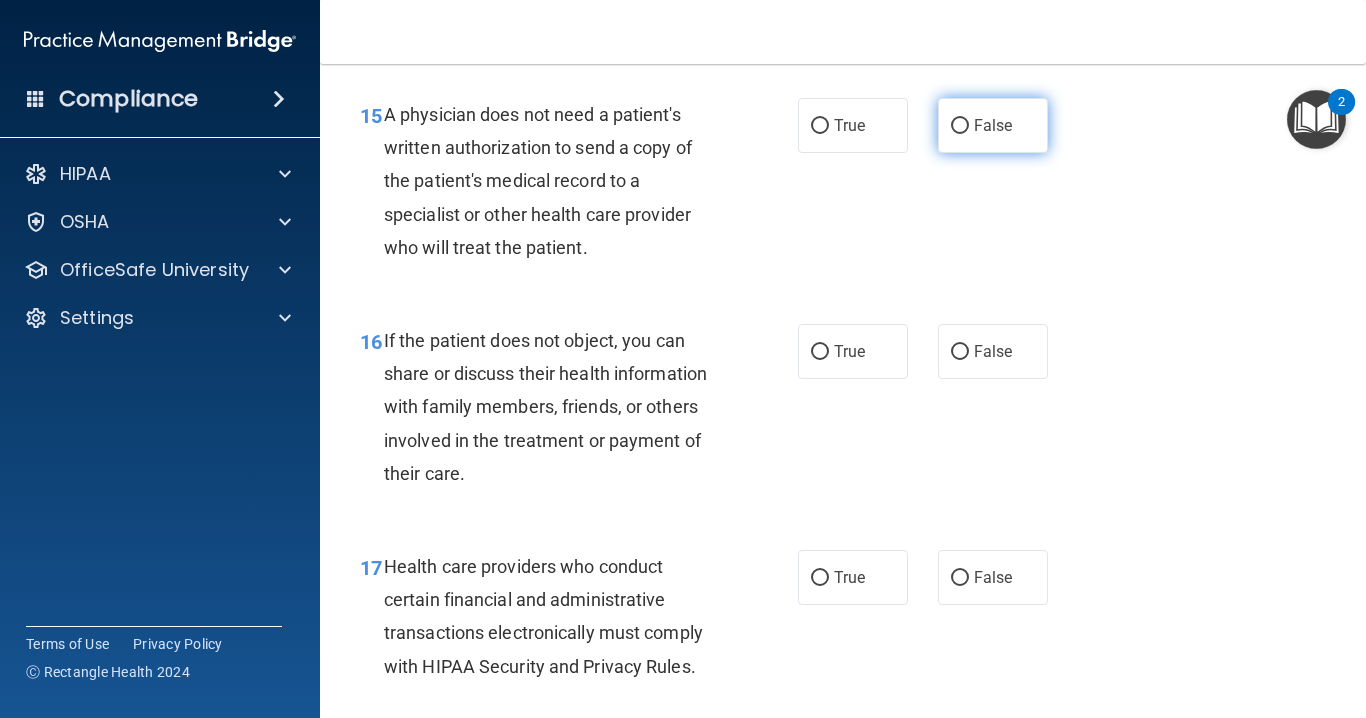 scroll, scrollTop: 2800, scrollLeft: 0, axis: vertical 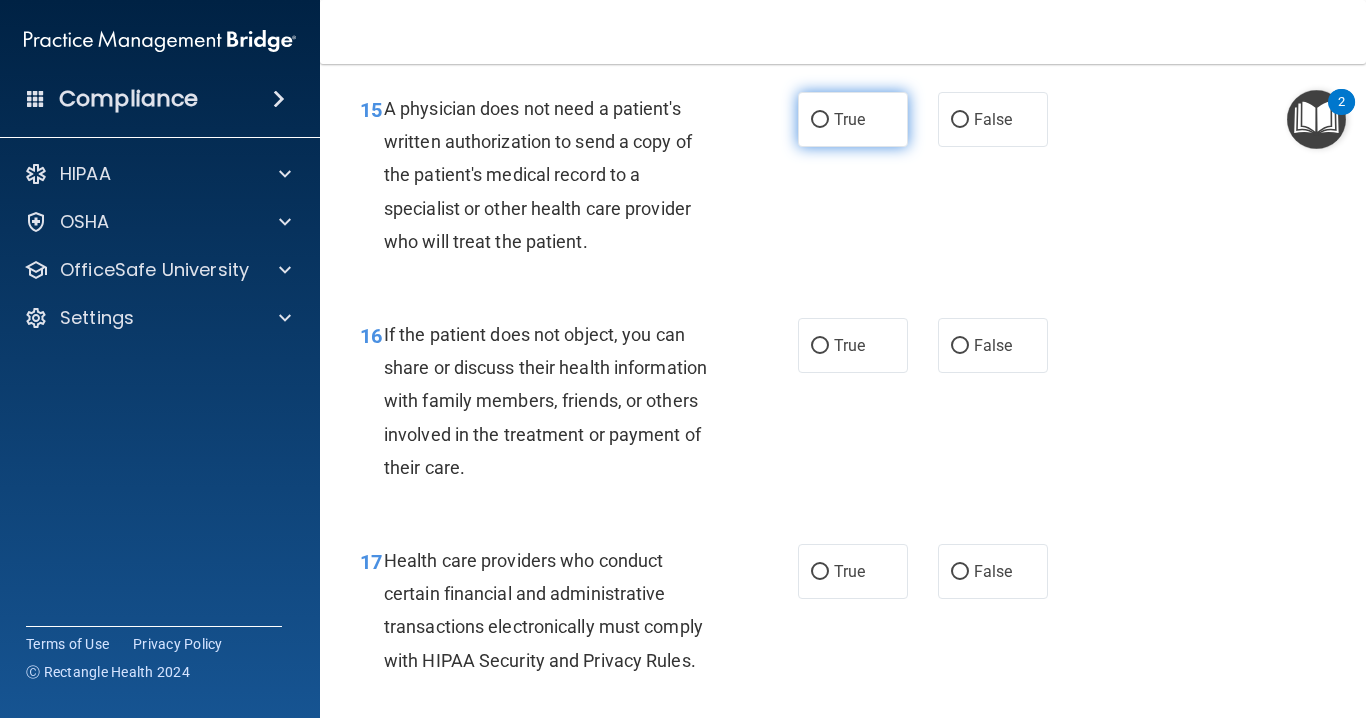 click on "True" at bounding box center (820, 120) 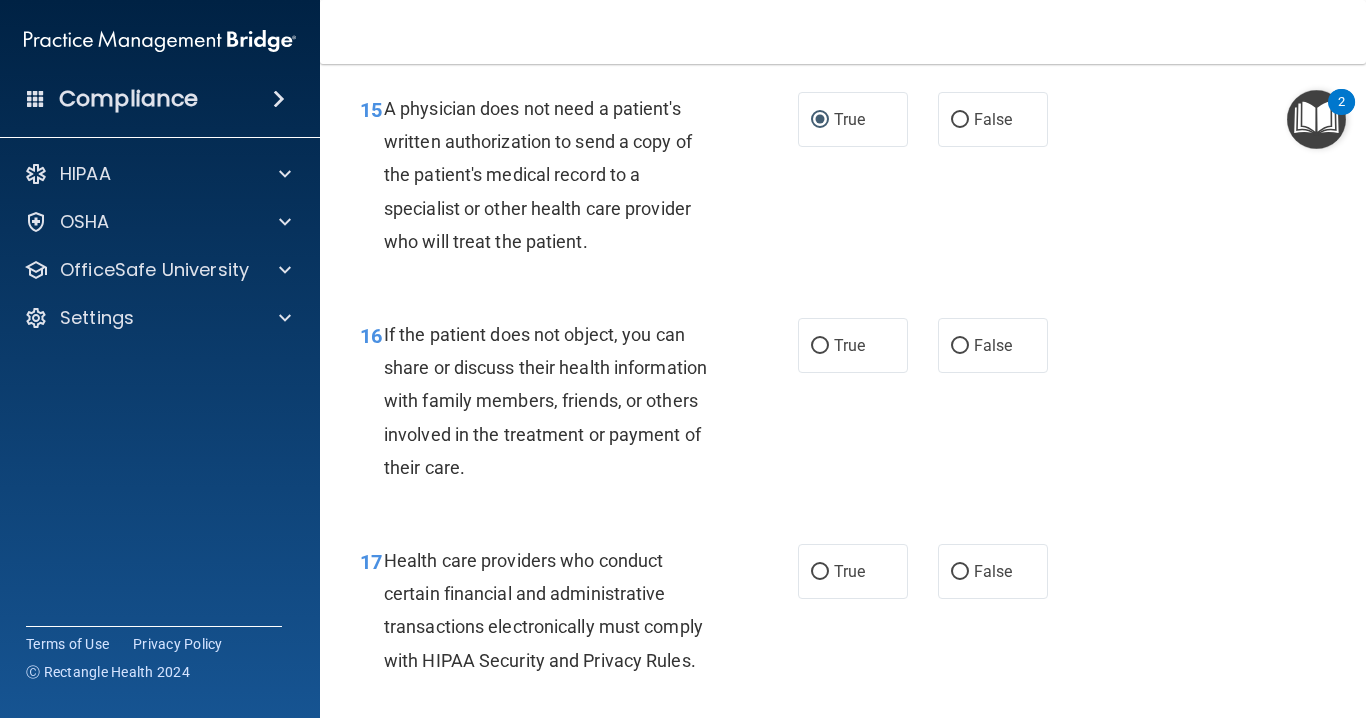 drag, startPoint x: 839, startPoint y: 393, endPoint x: 842, endPoint y: 416, distance: 23.194826 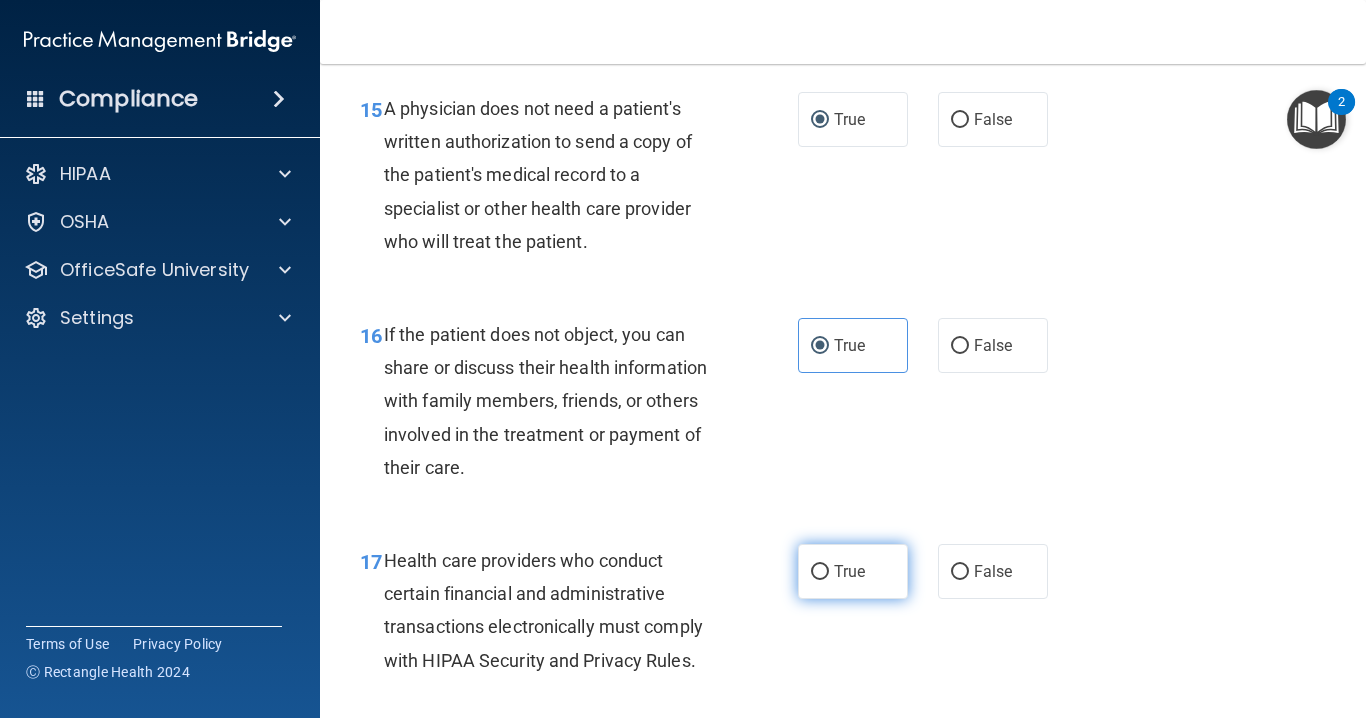 click on "True" at bounding box center [849, 571] 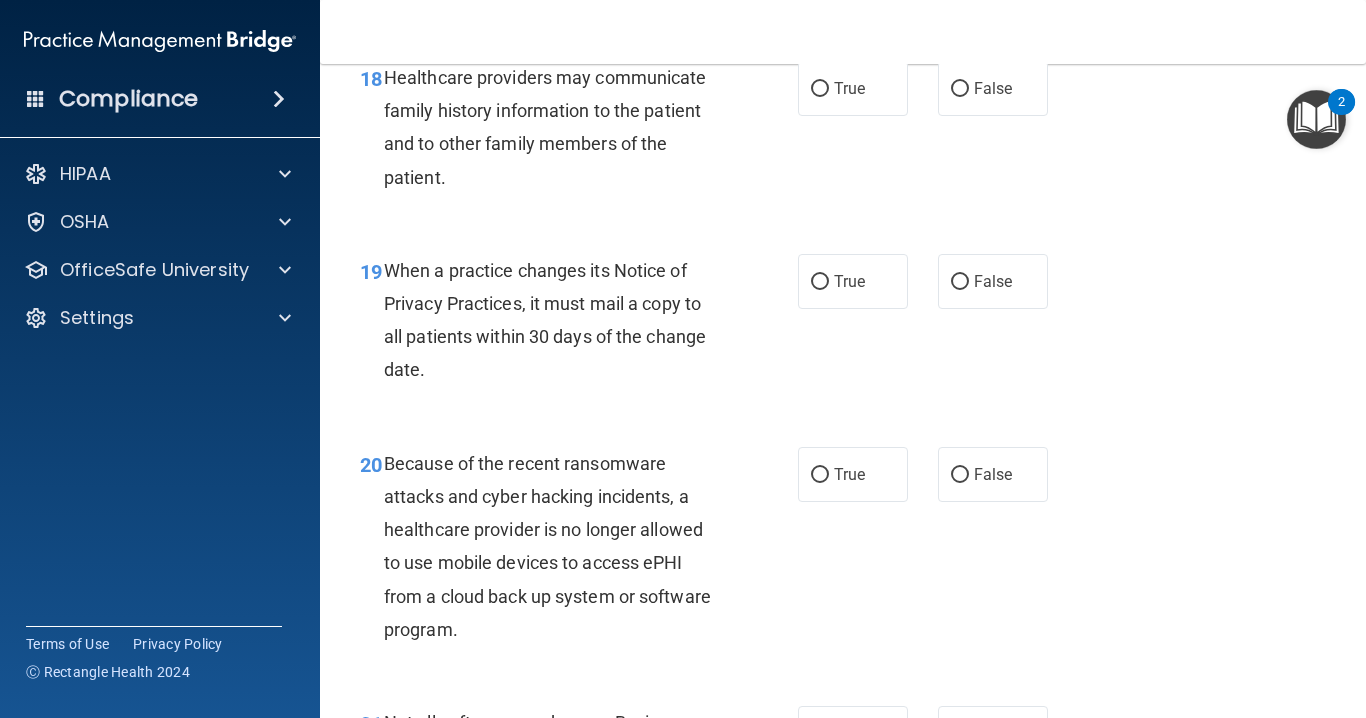 scroll, scrollTop: 3500, scrollLeft: 0, axis: vertical 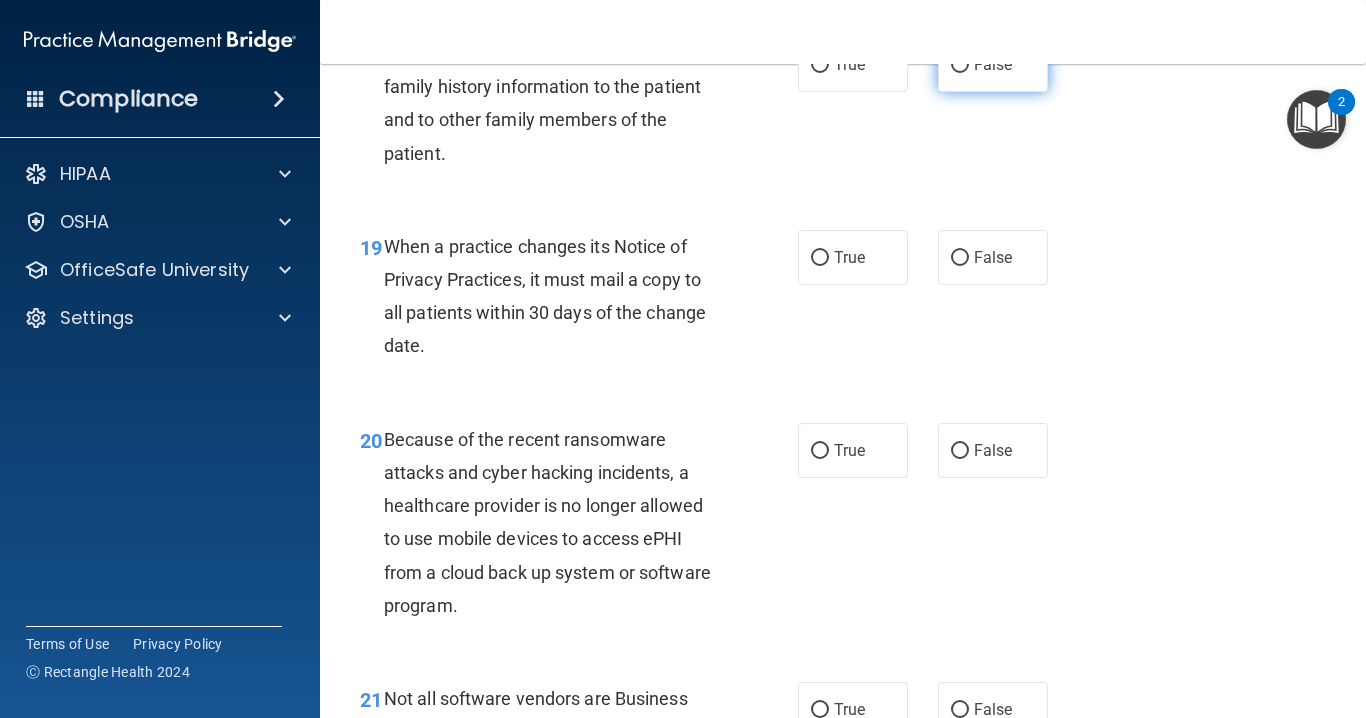 click on "False" at bounding box center (993, 64) 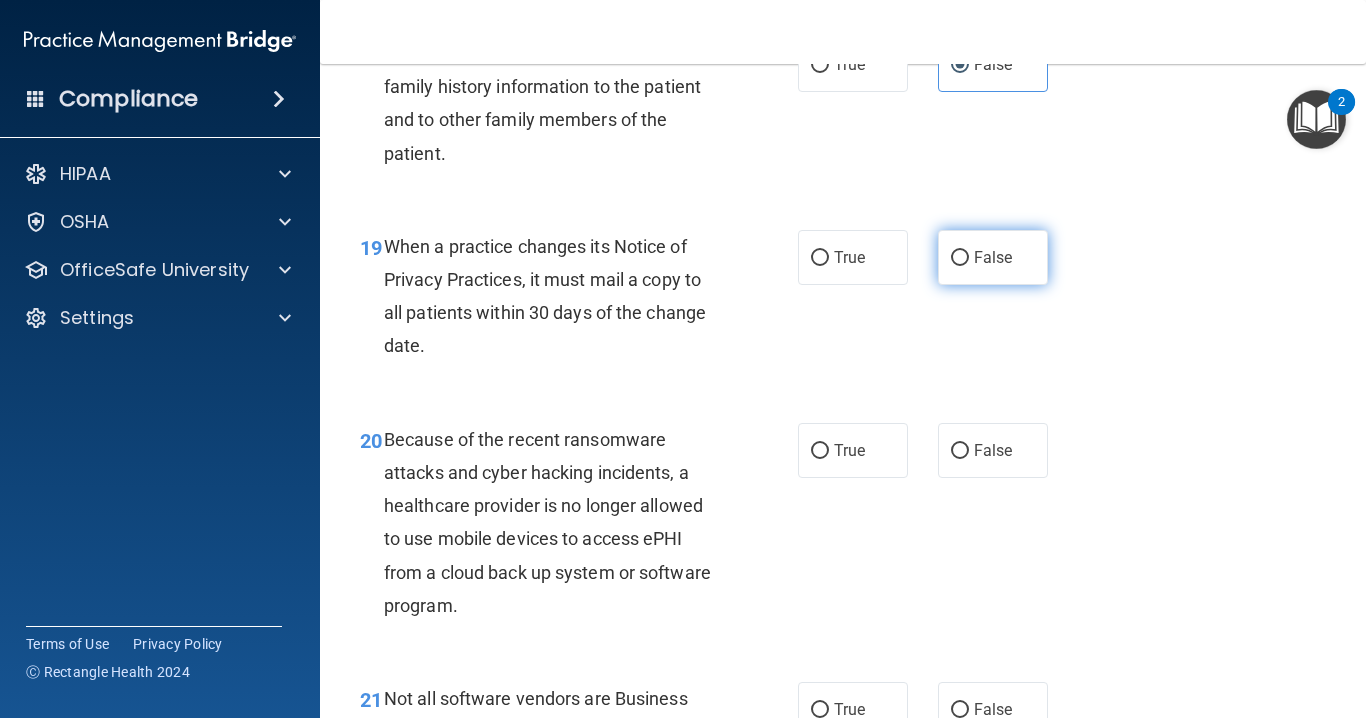 click on "False" at bounding box center (993, 257) 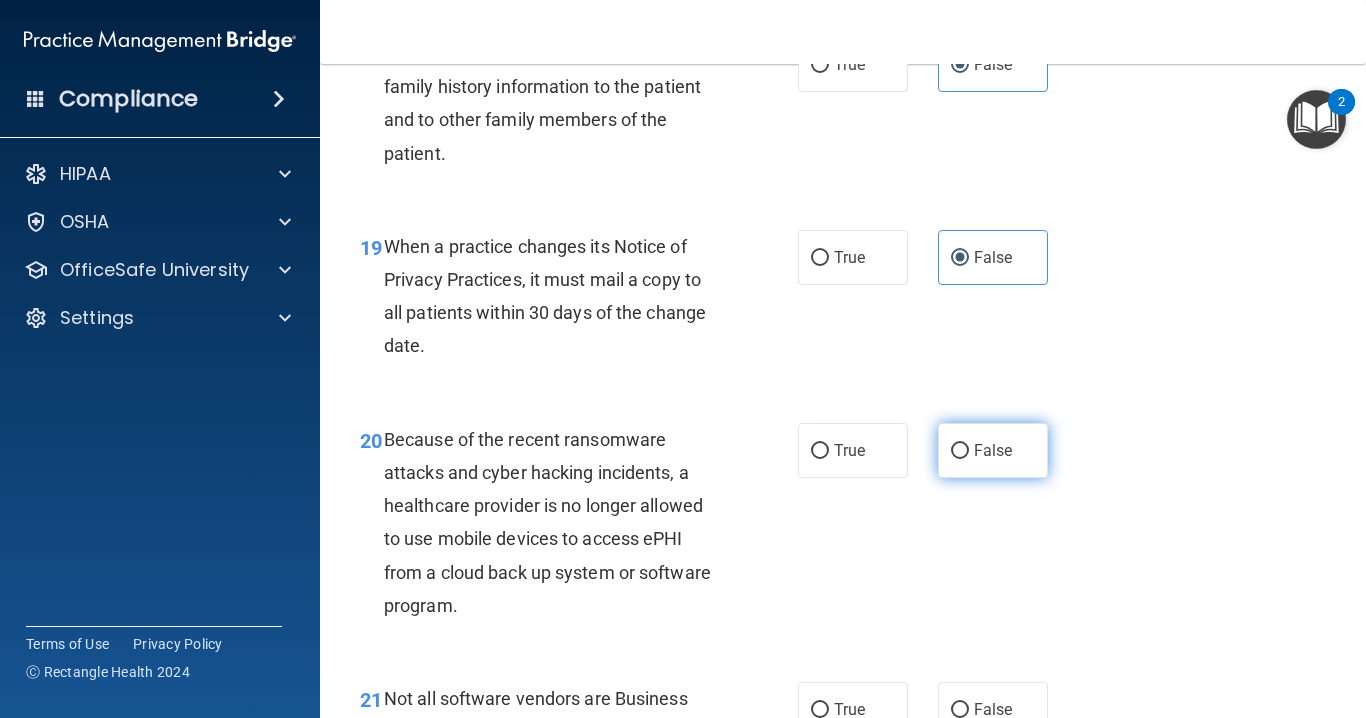 click on "False" at bounding box center [993, 450] 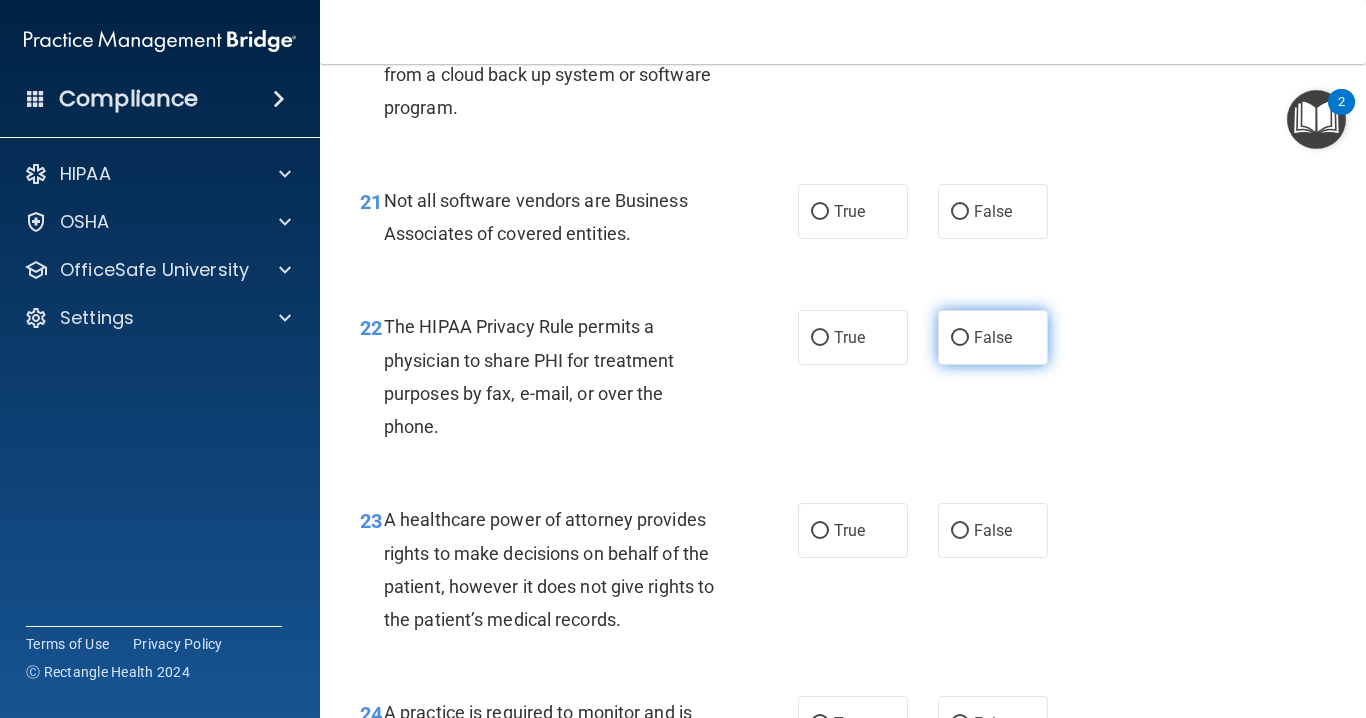 scroll, scrollTop: 4000, scrollLeft: 0, axis: vertical 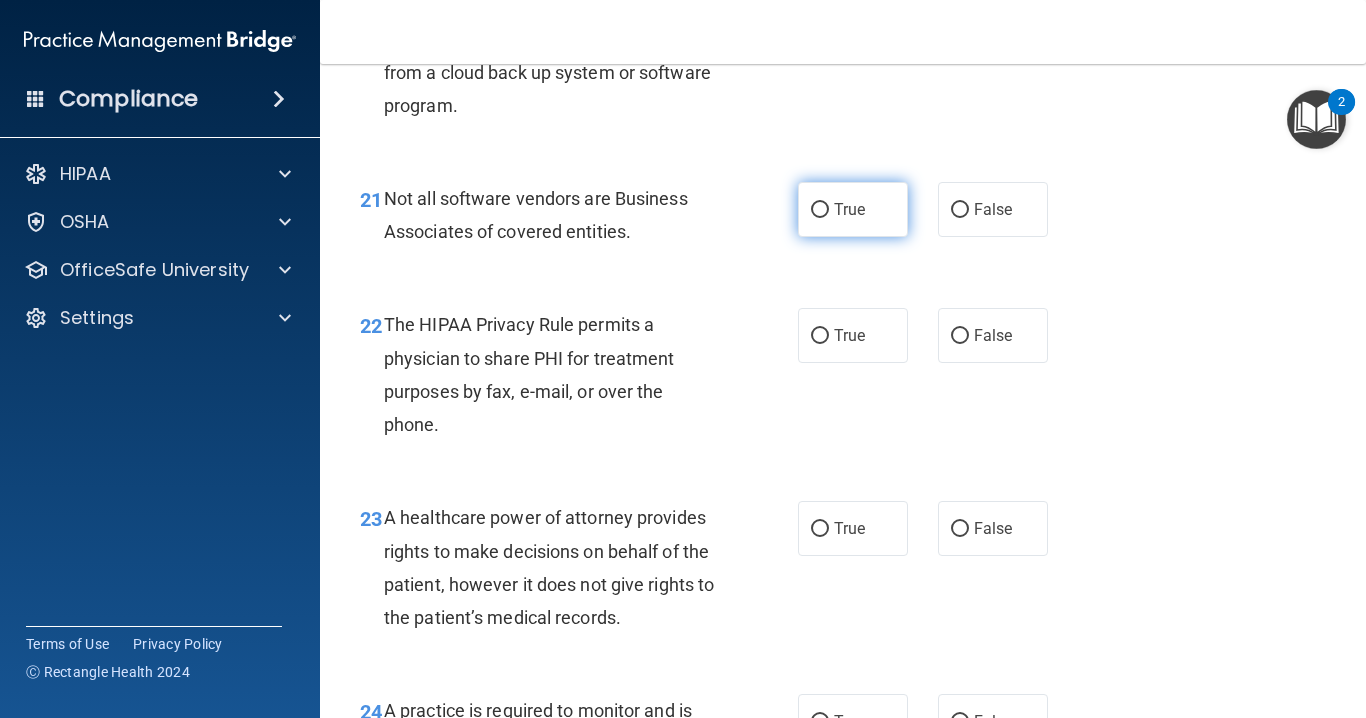 click on "True" at bounding box center (849, 209) 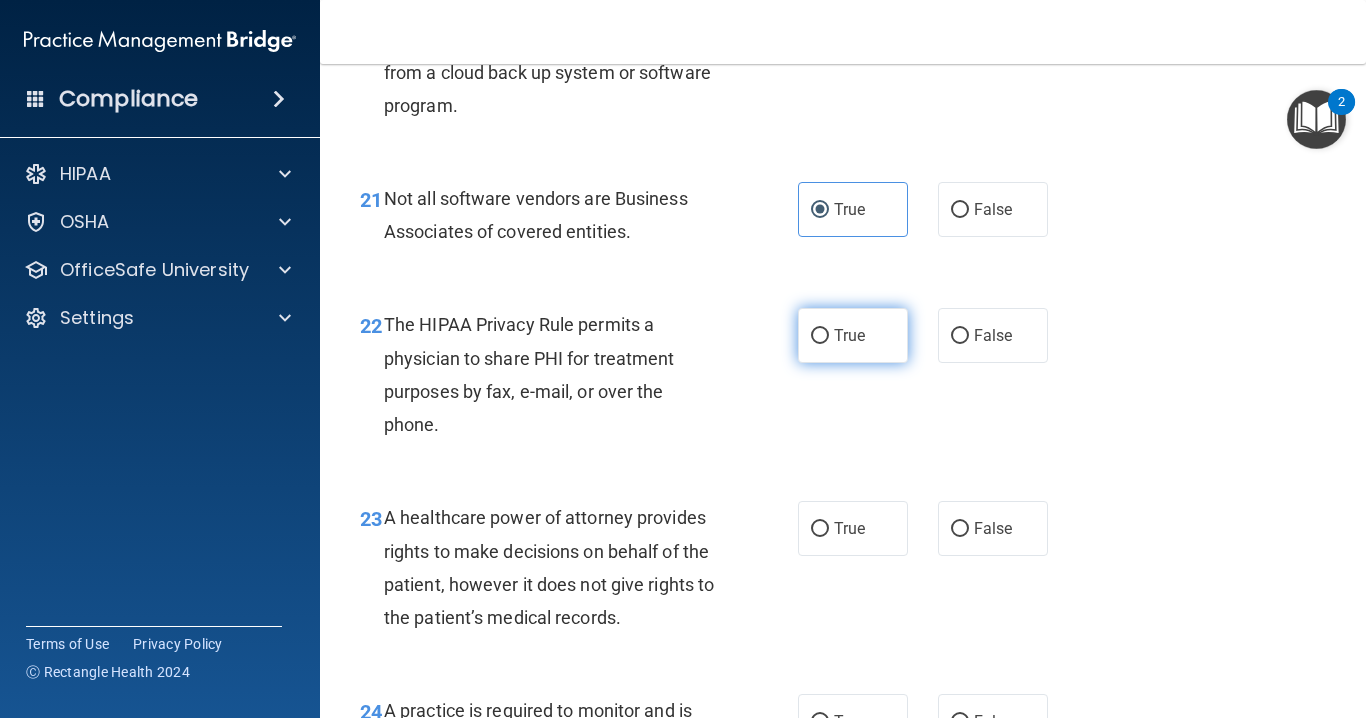 click on "True" at bounding box center [849, 335] 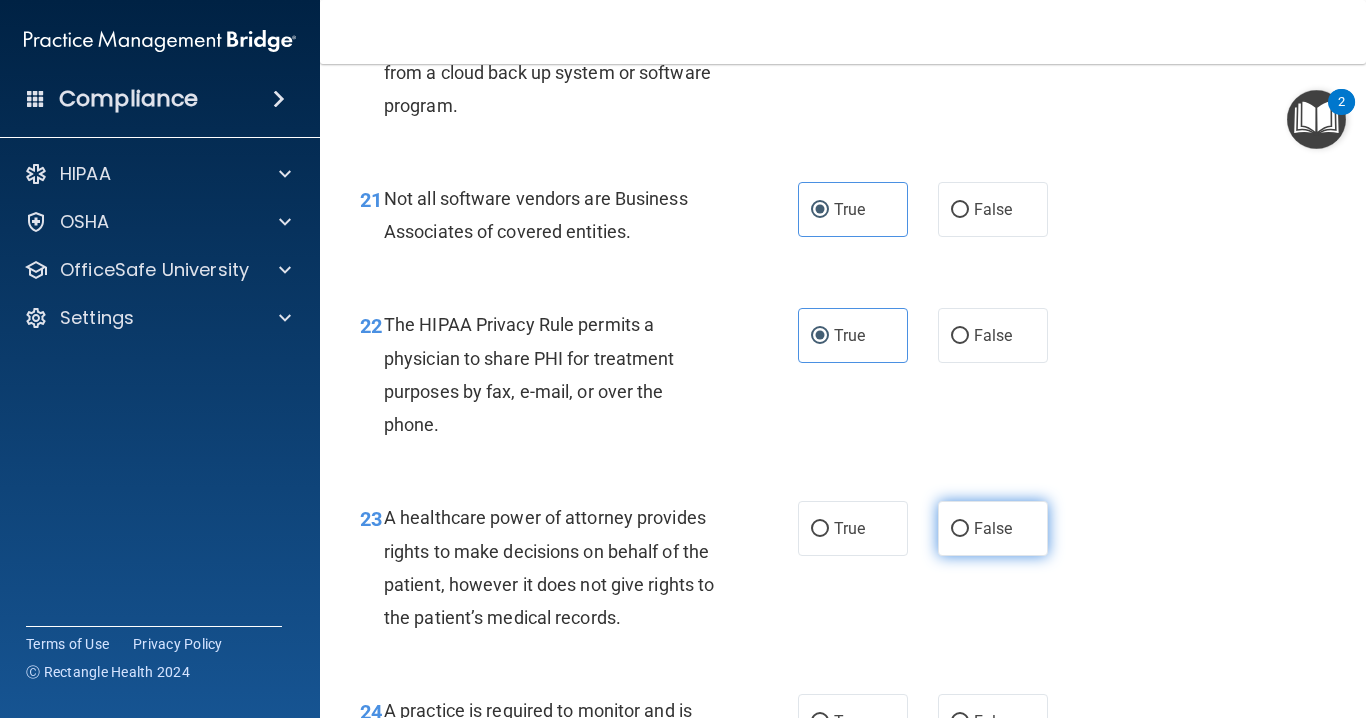 click on "False" at bounding box center (993, 528) 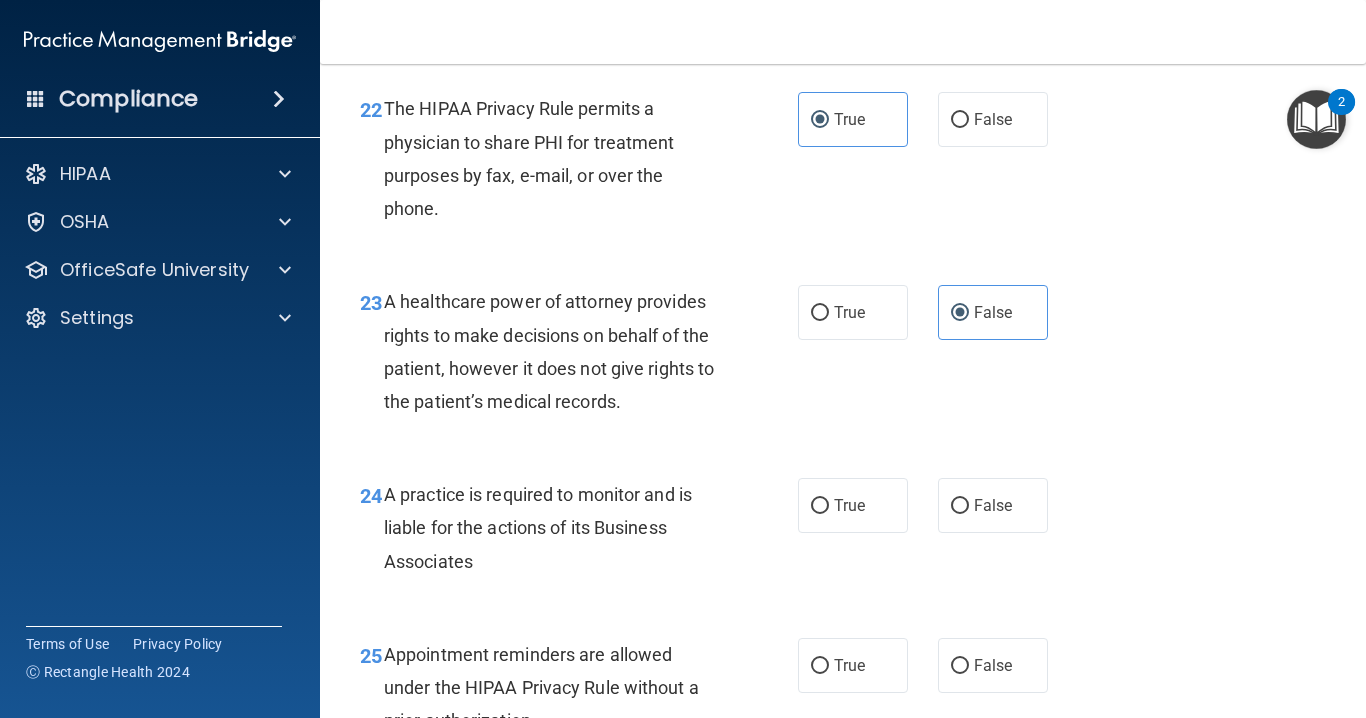 scroll, scrollTop: 4300, scrollLeft: 0, axis: vertical 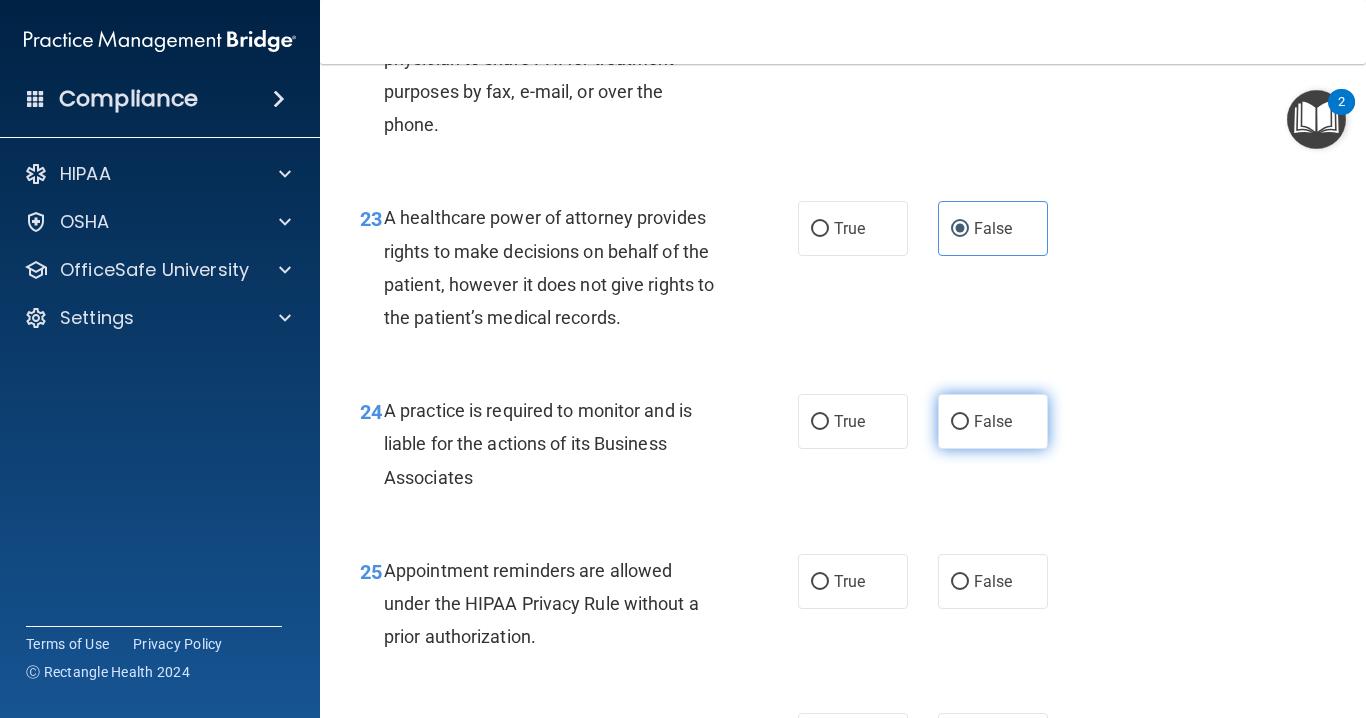 click on "False" at bounding box center (960, 422) 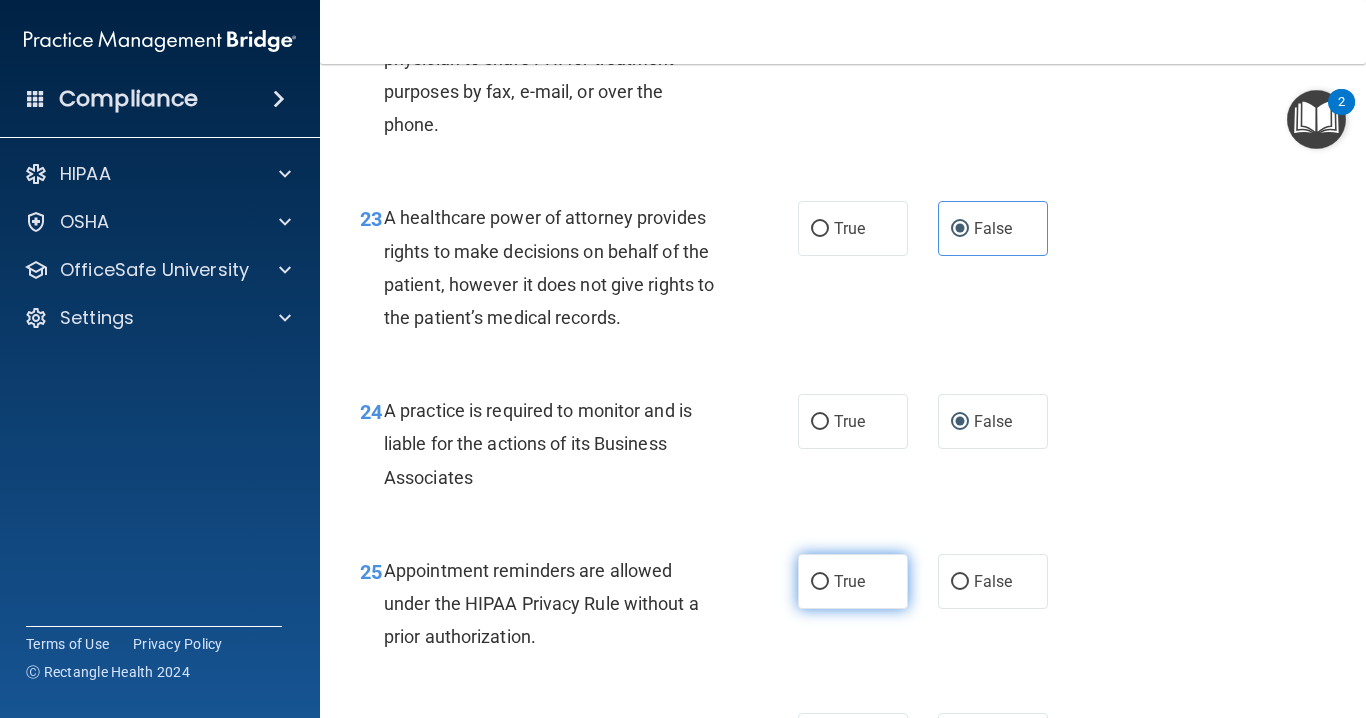 click on "True" at bounding box center [853, 581] 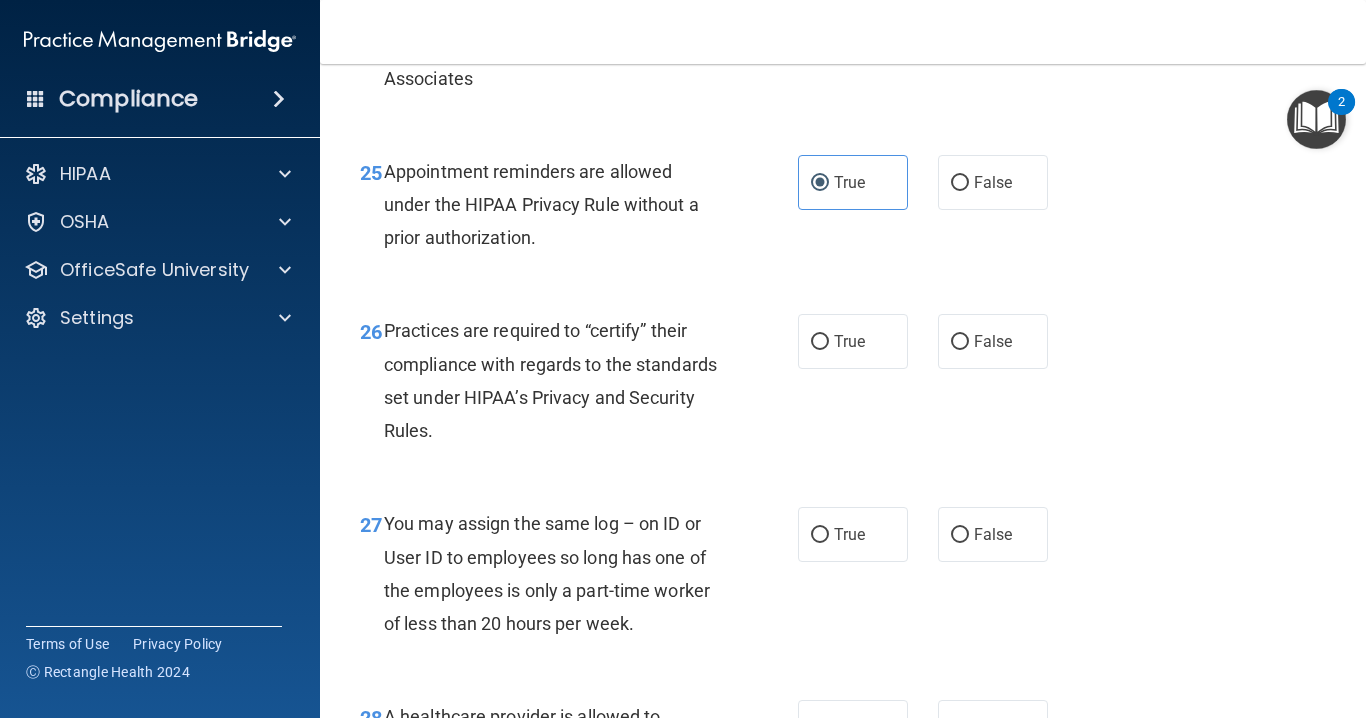 scroll, scrollTop: 4700, scrollLeft: 0, axis: vertical 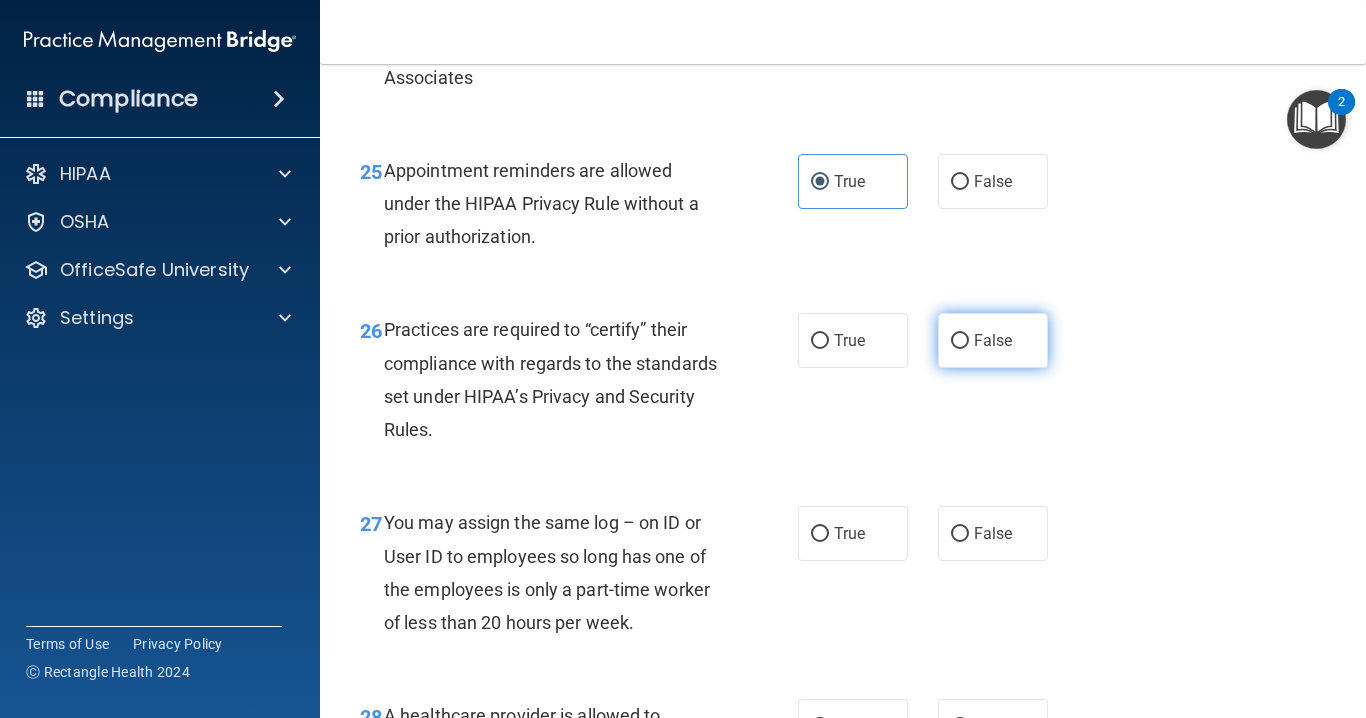 drag, startPoint x: 982, startPoint y: 370, endPoint x: 987, endPoint y: 379, distance: 10.29563 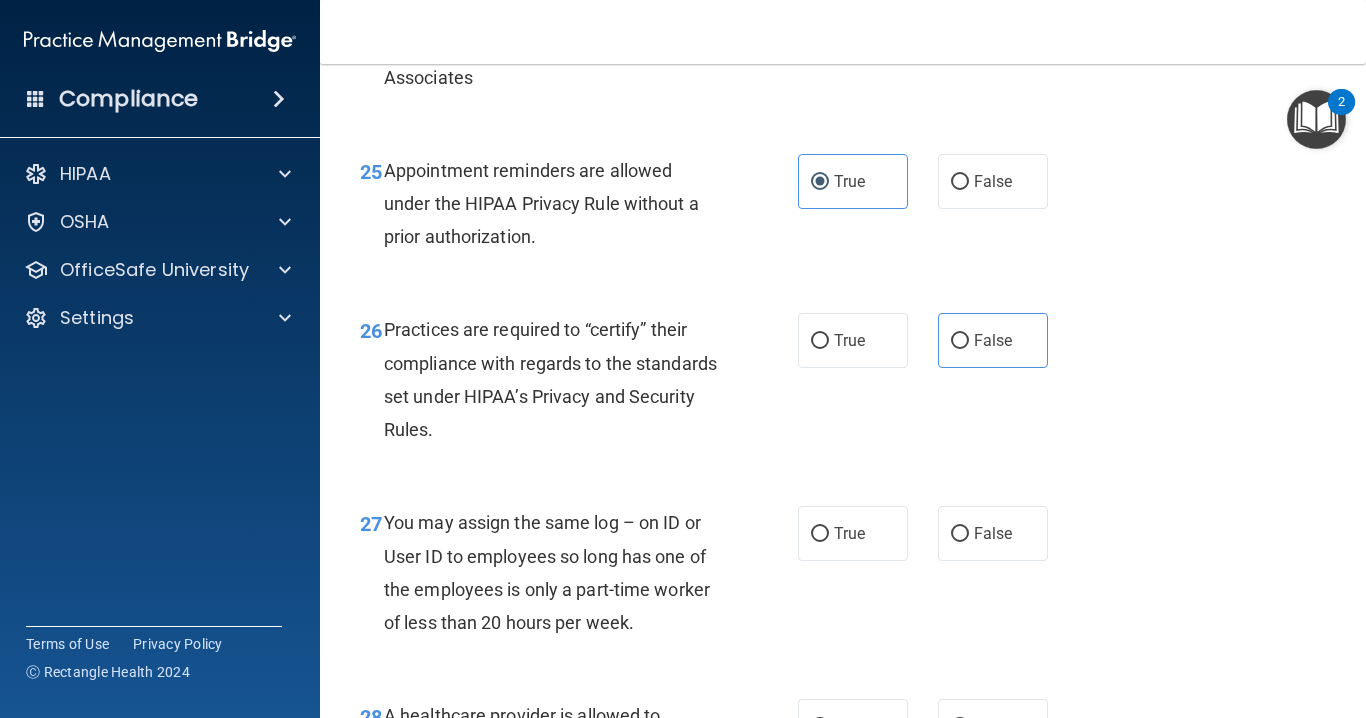 drag, startPoint x: 989, startPoint y: 557, endPoint x: 973, endPoint y: 513, distance: 46.818798 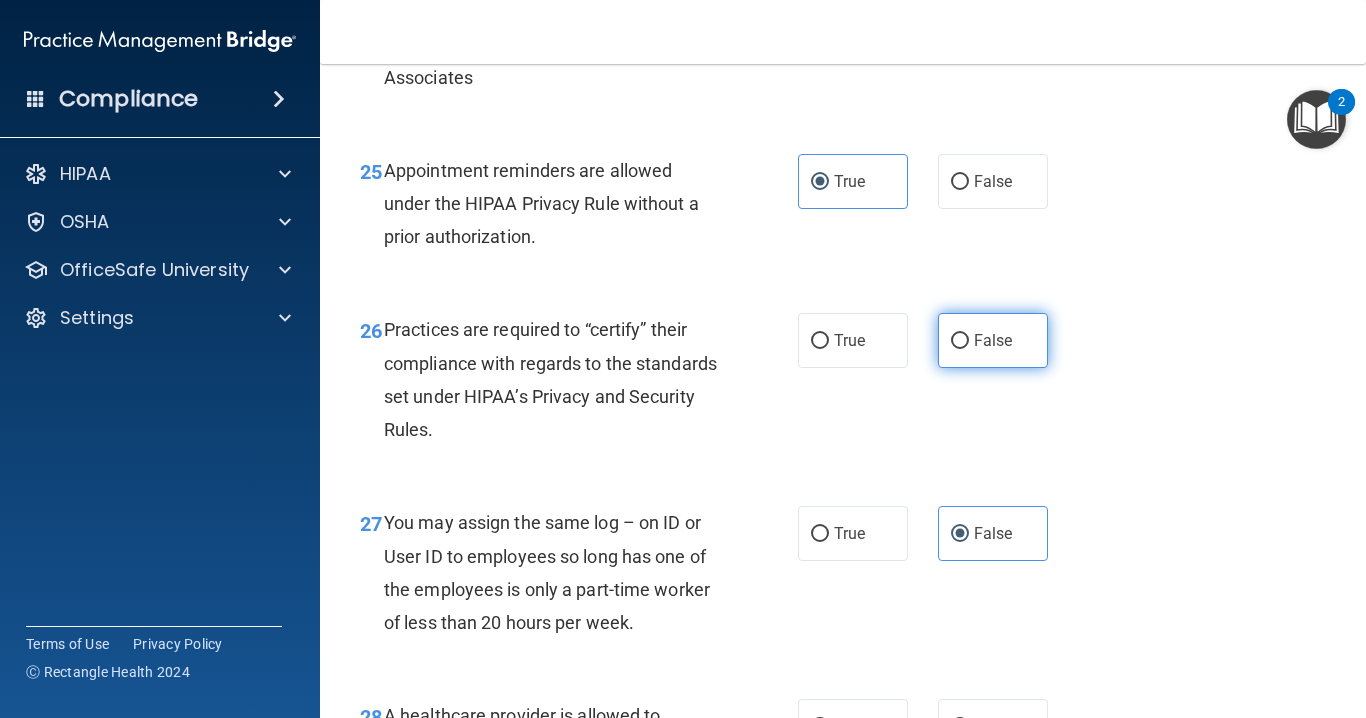 click on "False" at bounding box center [960, 341] 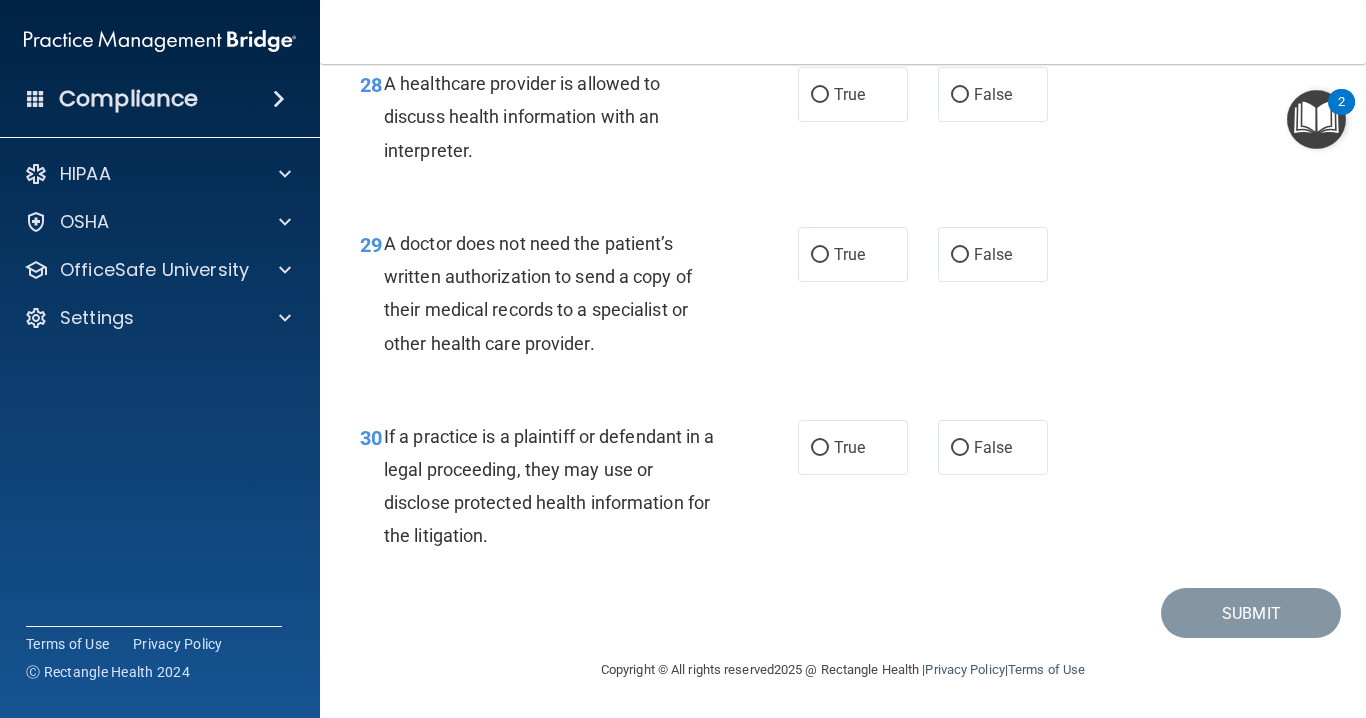 scroll, scrollTop: 5365, scrollLeft: 0, axis: vertical 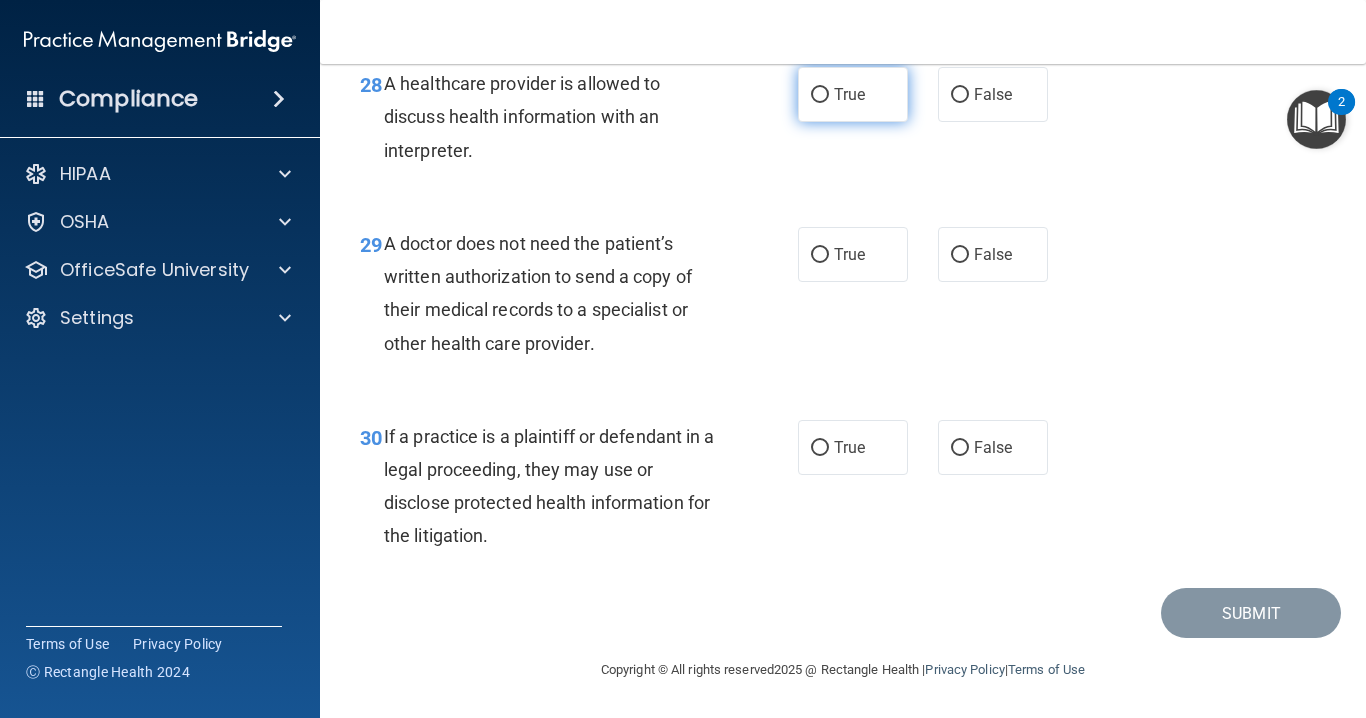 click on "True" at bounding box center (853, 94) 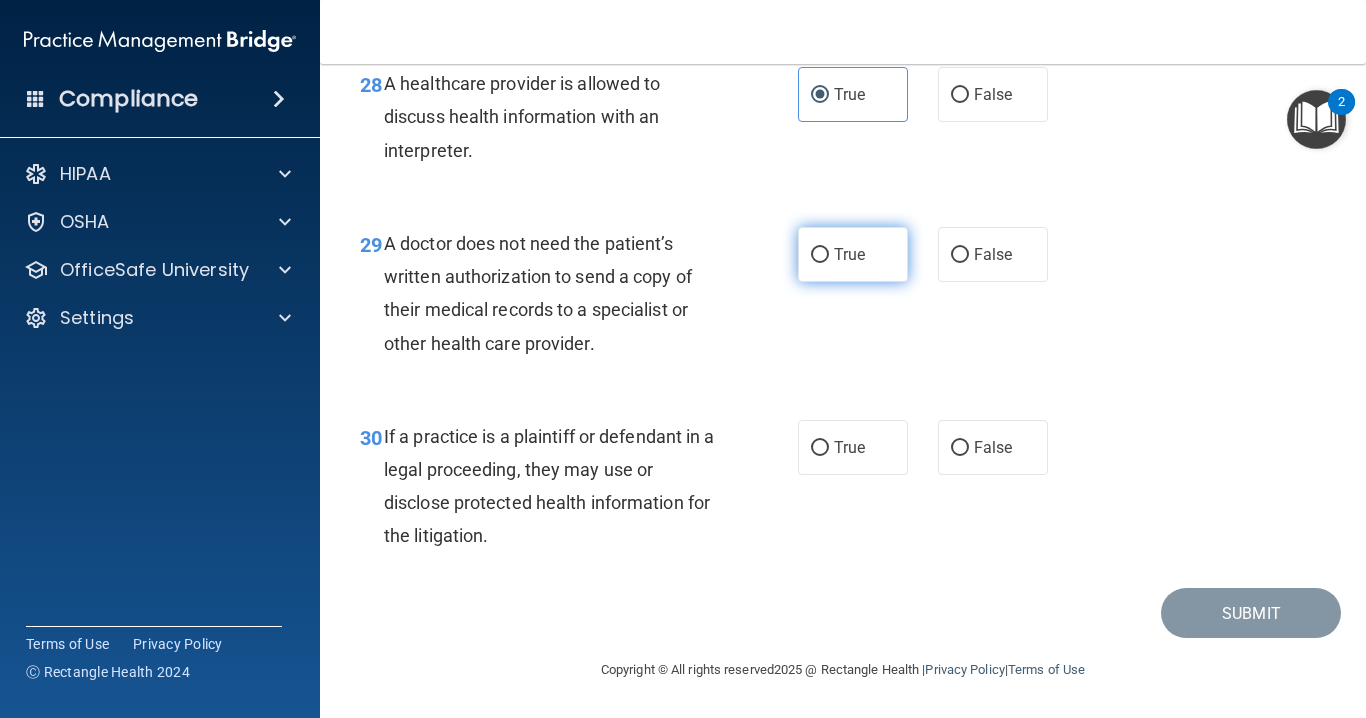 drag, startPoint x: 841, startPoint y: 261, endPoint x: 851, endPoint y: 279, distance: 20.59126 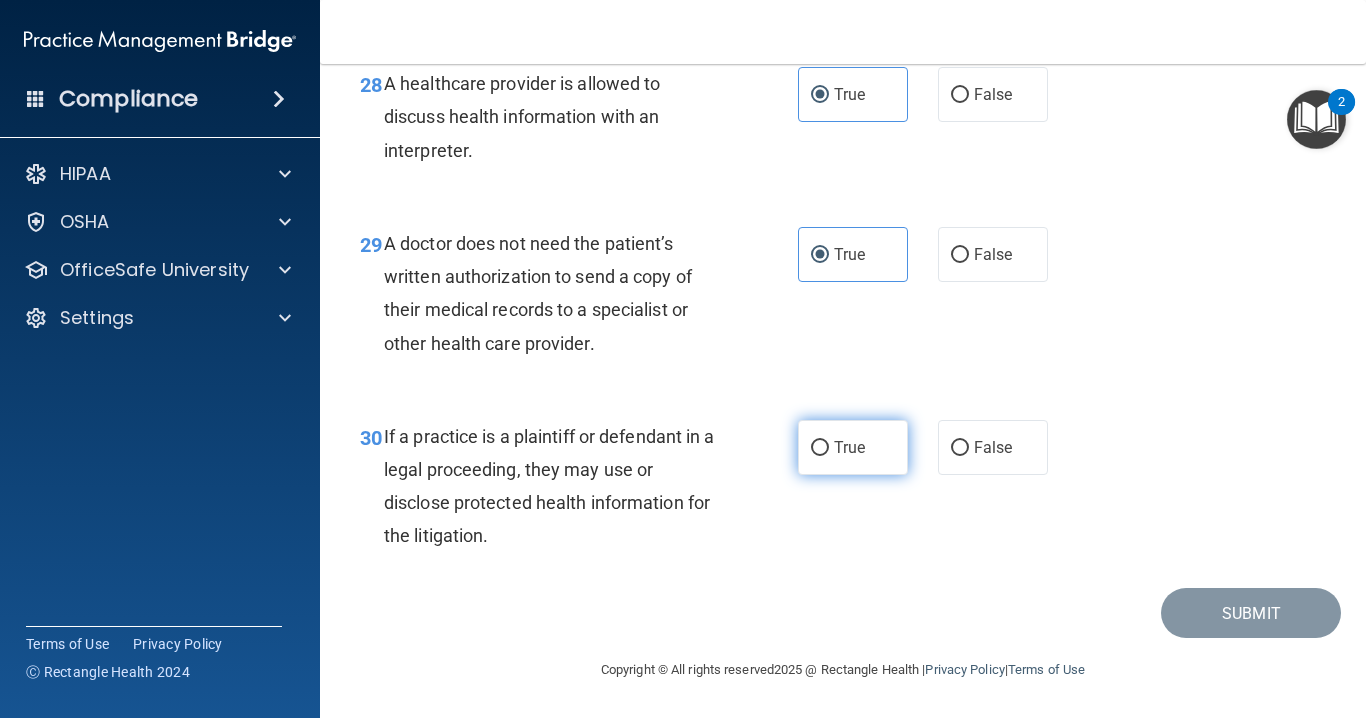 click on "True" at bounding box center [849, 447] 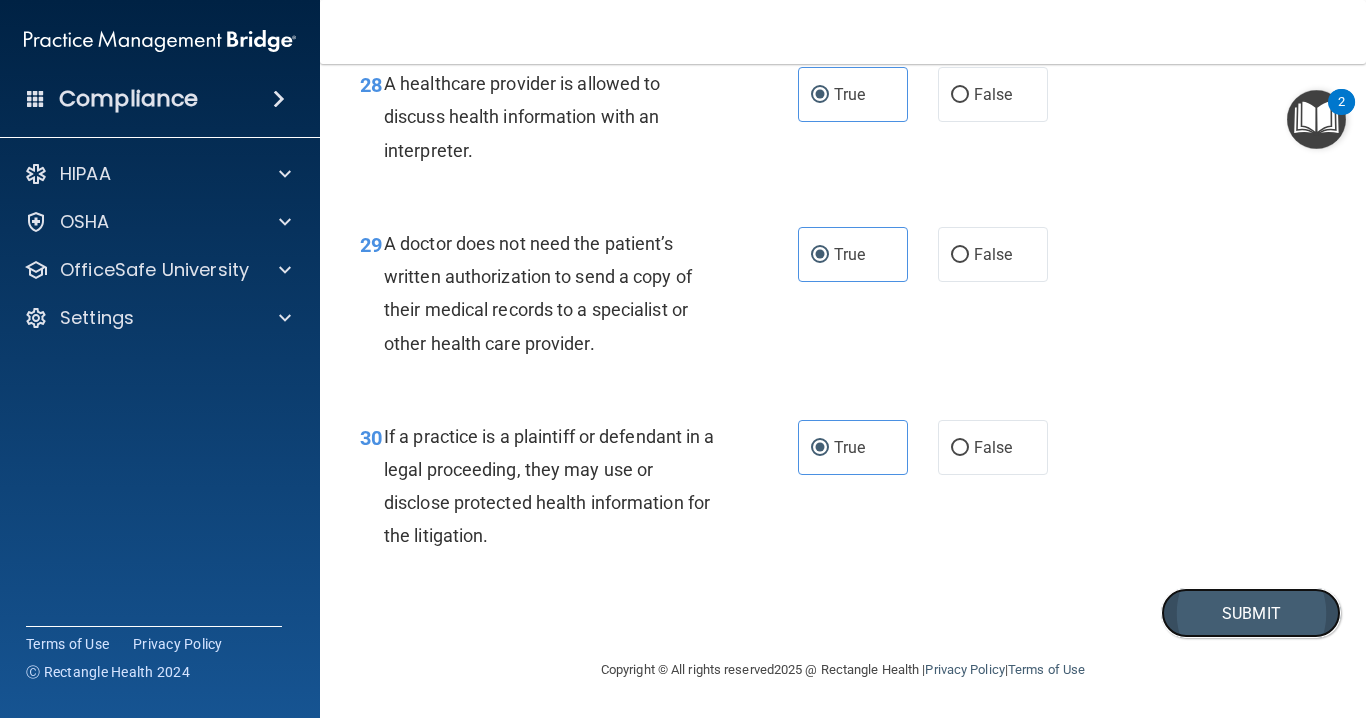 click on "Submit" at bounding box center (1251, 613) 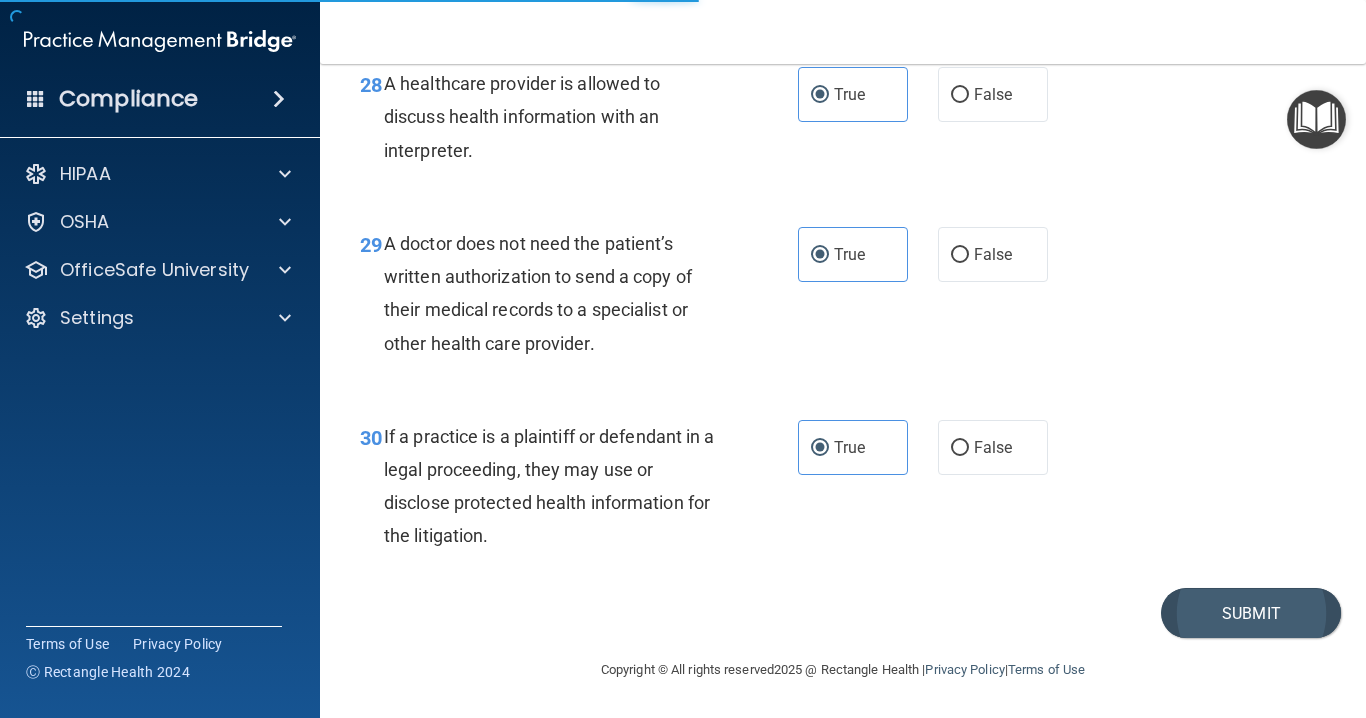 scroll, scrollTop: 0, scrollLeft: 0, axis: both 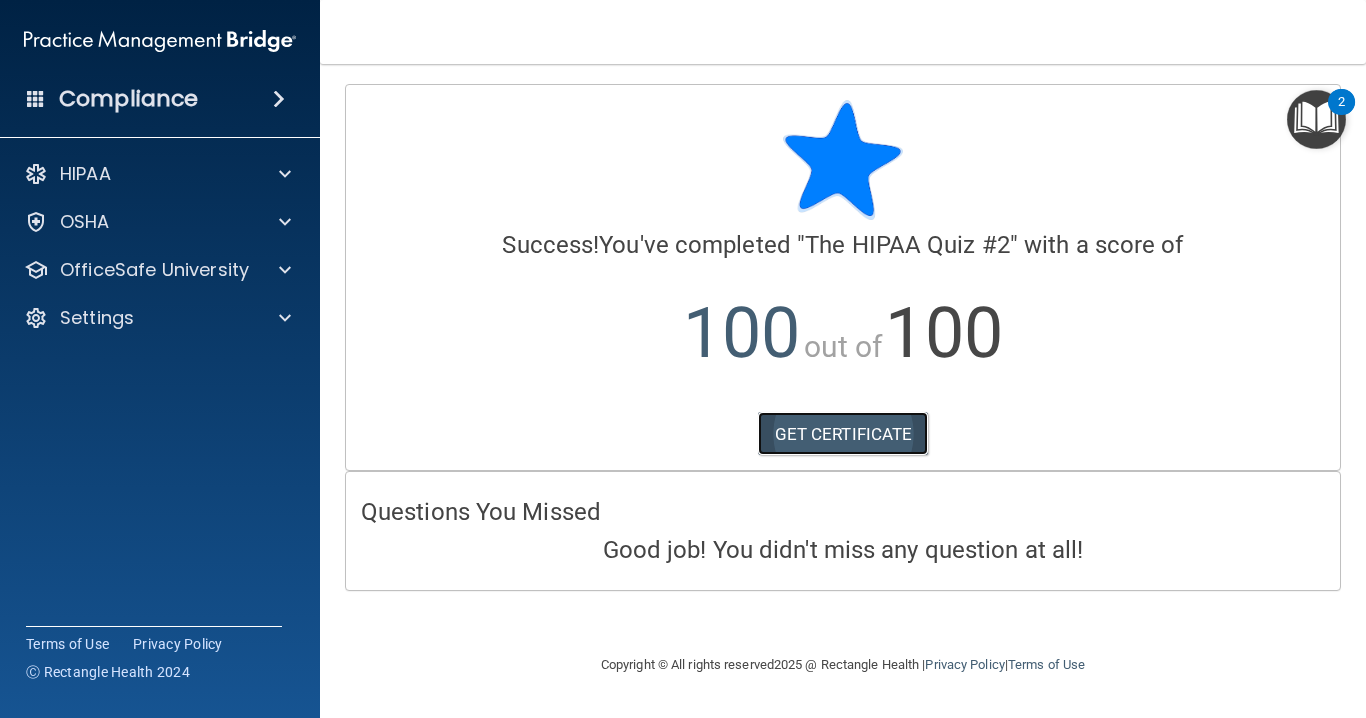 click on "GET CERTIFICATE" at bounding box center (843, 434) 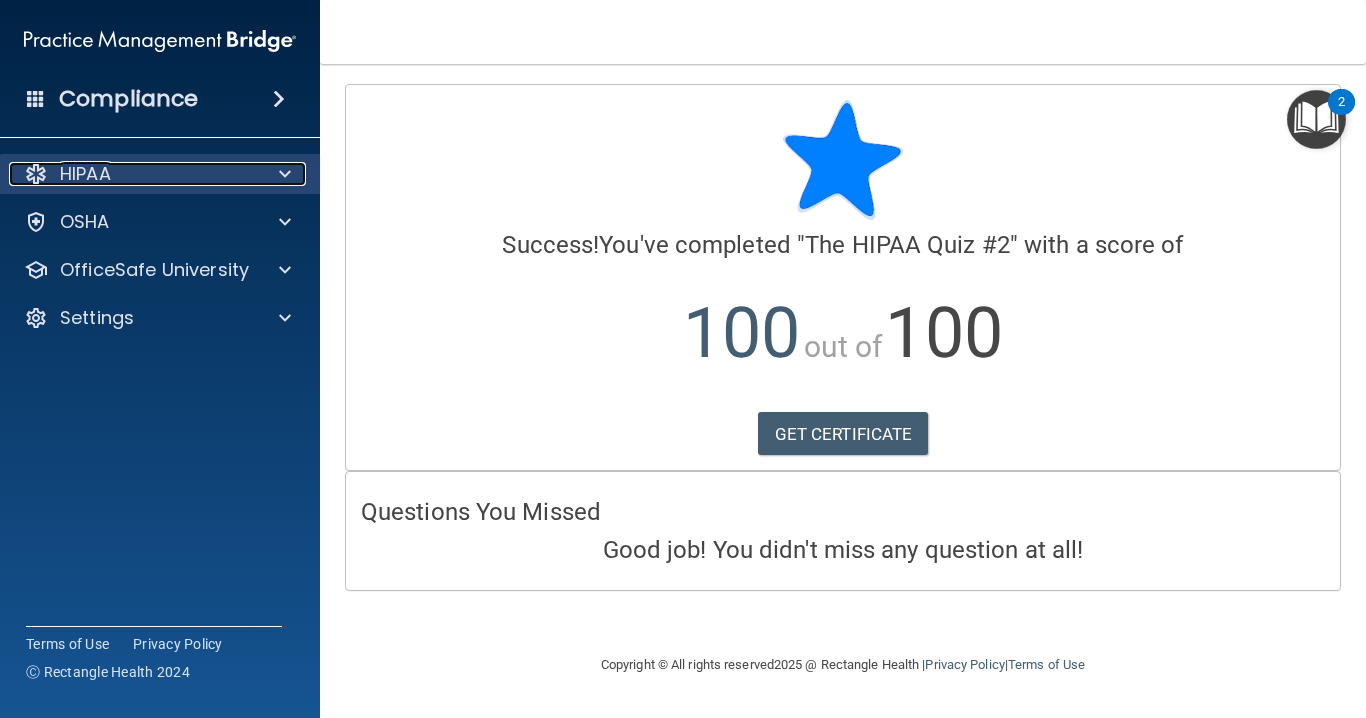 click on "HIPAA" at bounding box center [133, 174] 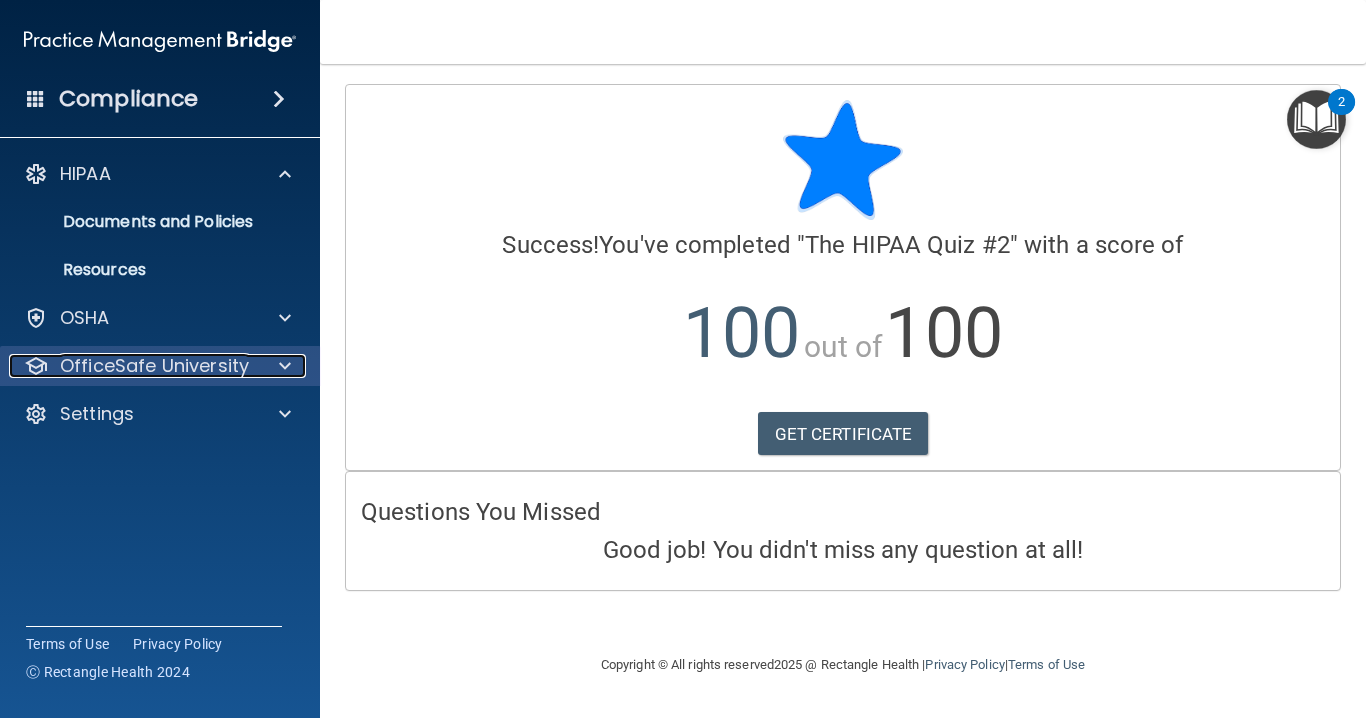 click on "OfficeSafe University" at bounding box center (154, 366) 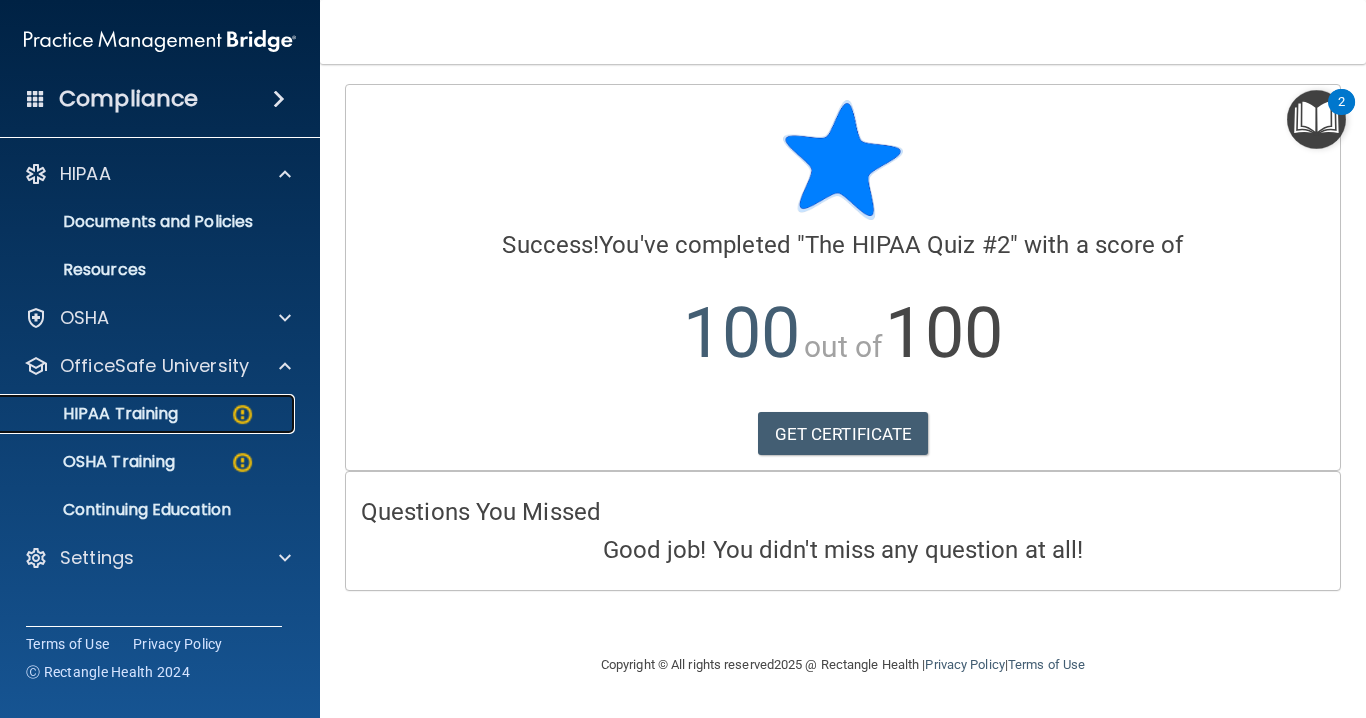 click on "HIPAA Training" at bounding box center (149, 414) 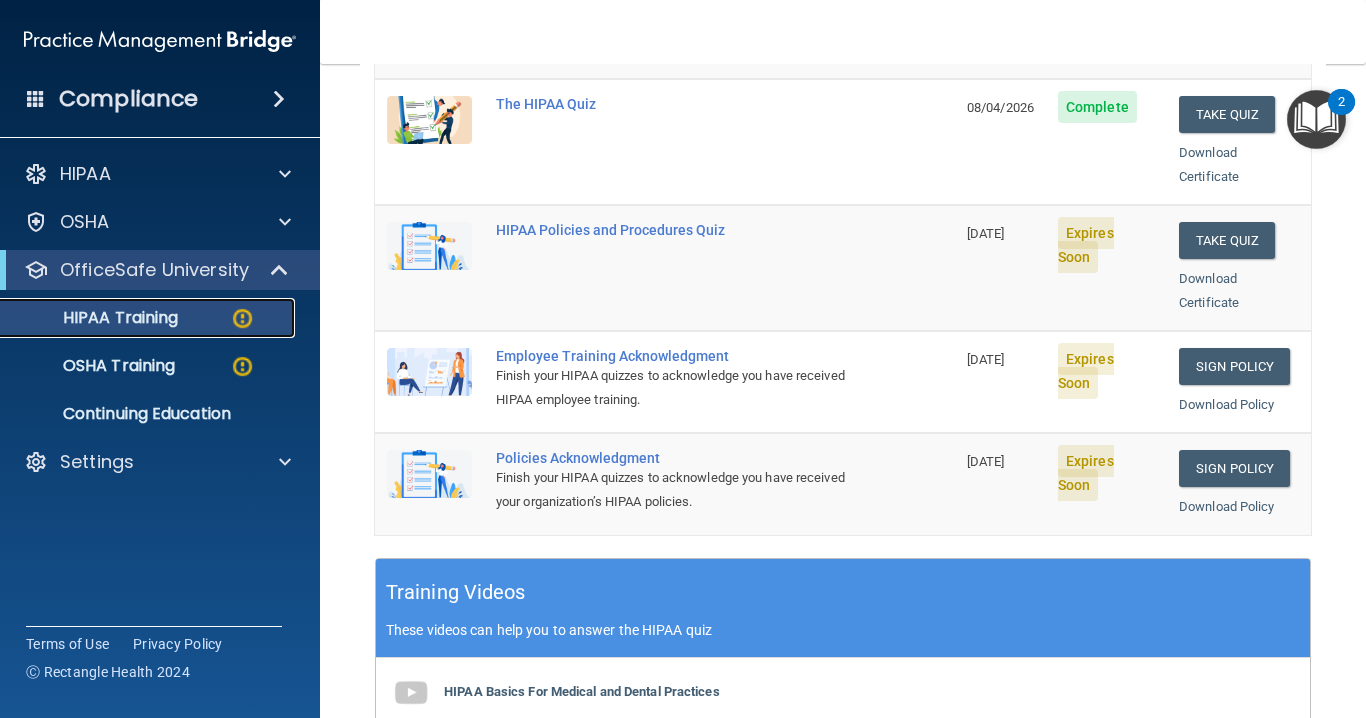 scroll, scrollTop: 400, scrollLeft: 0, axis: vertical 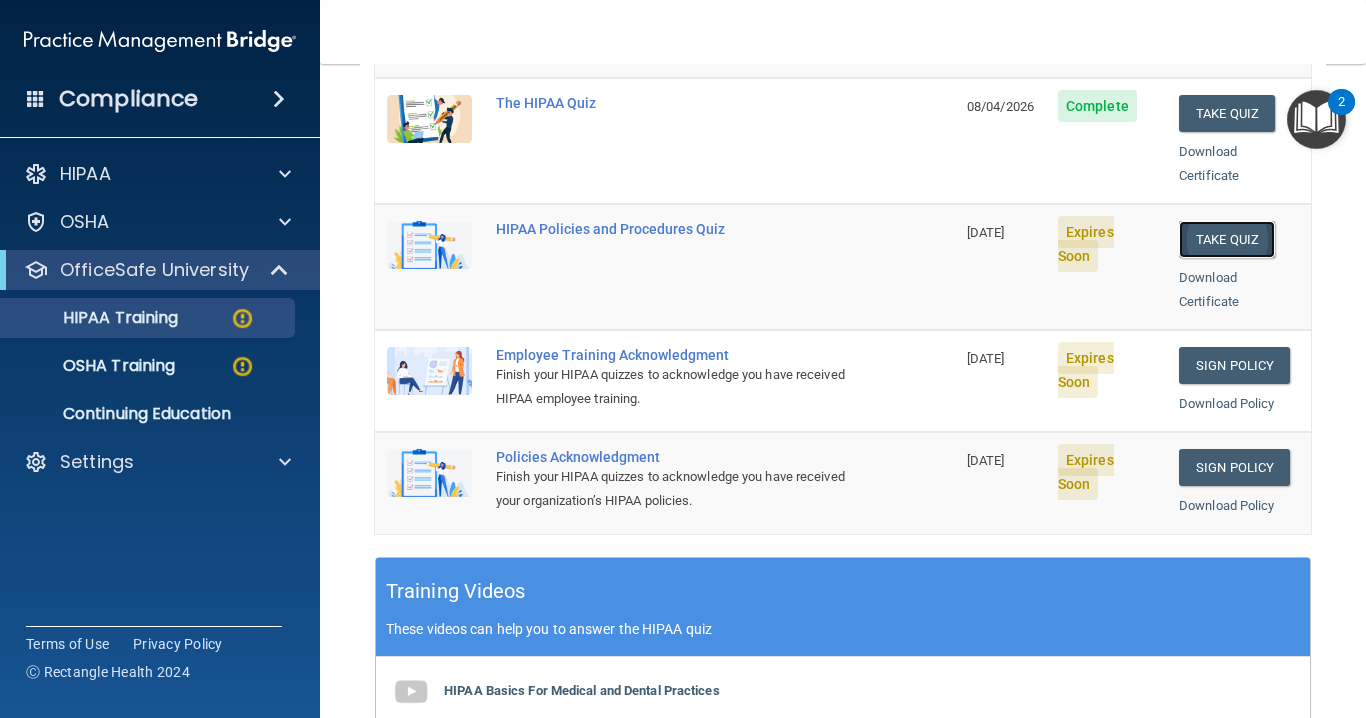 click on "Take Quiz" at bounding box center [1227, 239] 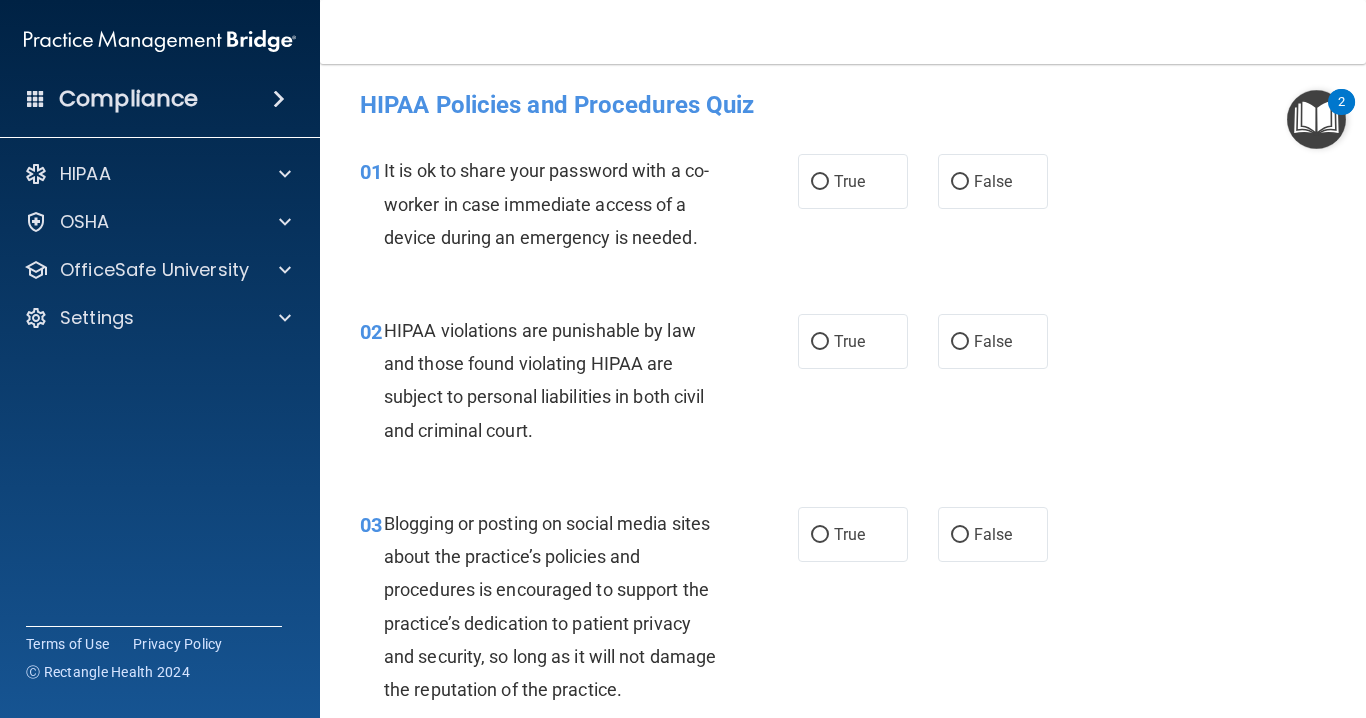 scroll, scrollTop: 0, scrollLeft: 0, axis: both 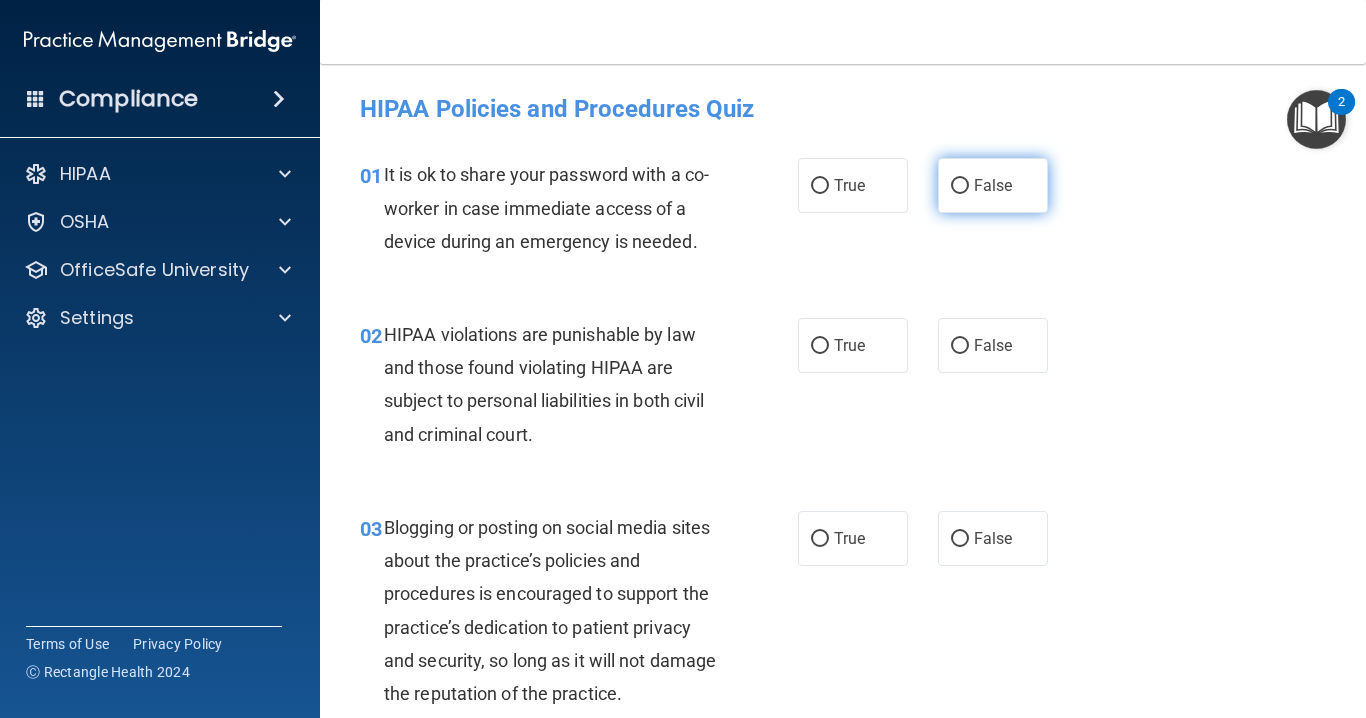 click on "False" at bounding box center (960, 186) 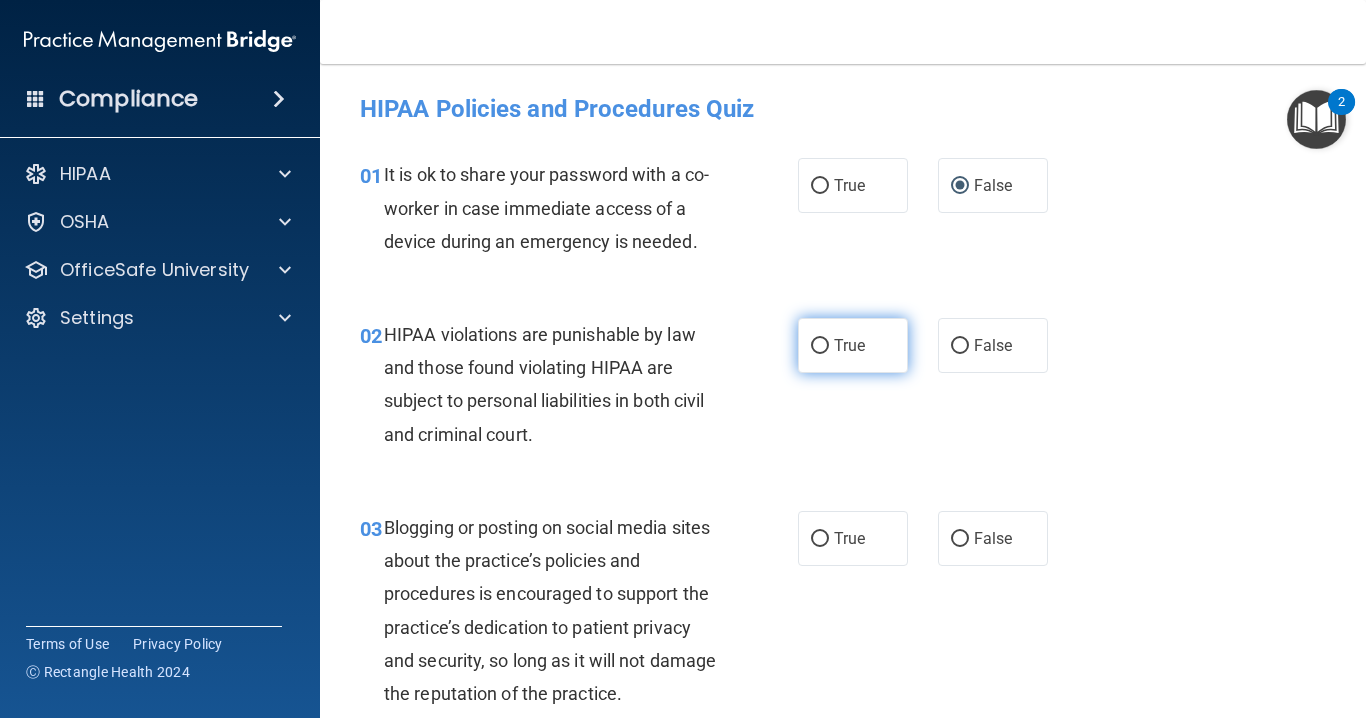 click on "True" at bounding box center [853, 345] 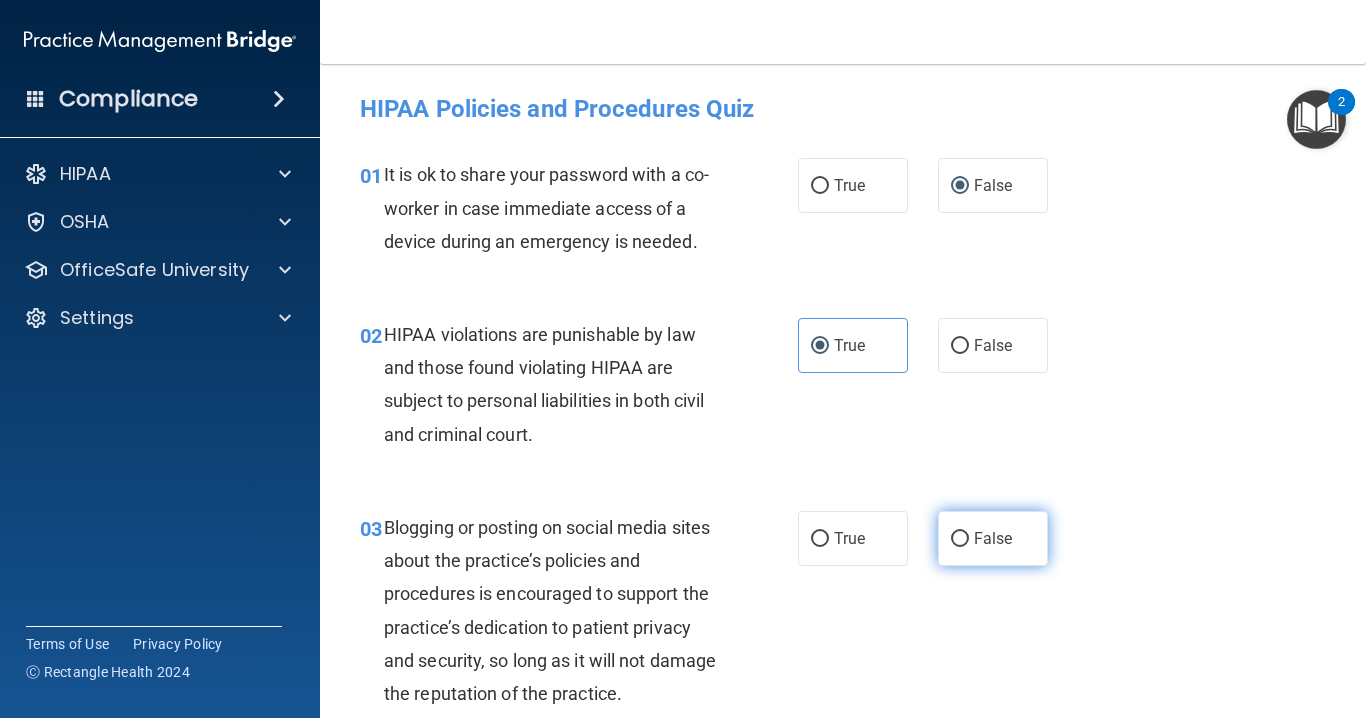 click on "False" at bounding box center (993, 538) 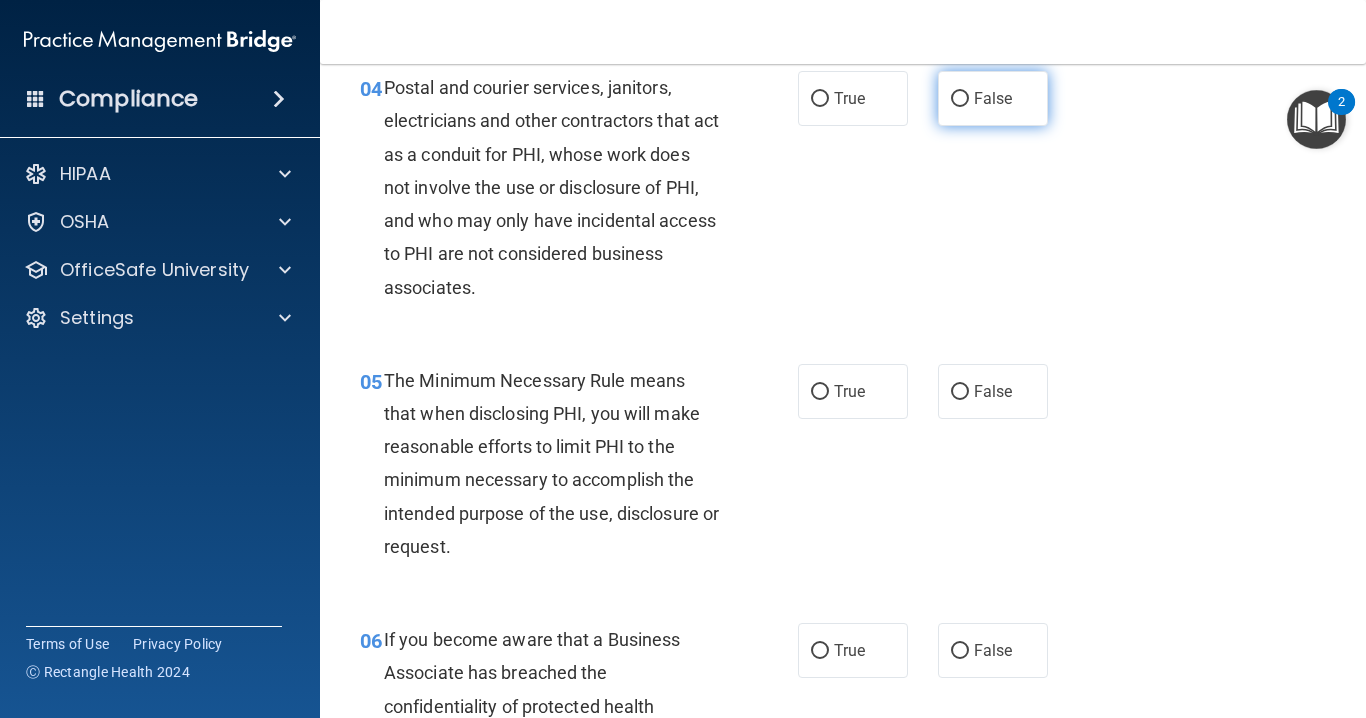 scroll, scrollTop: 700, scrollLeft: 0, axis: vertical 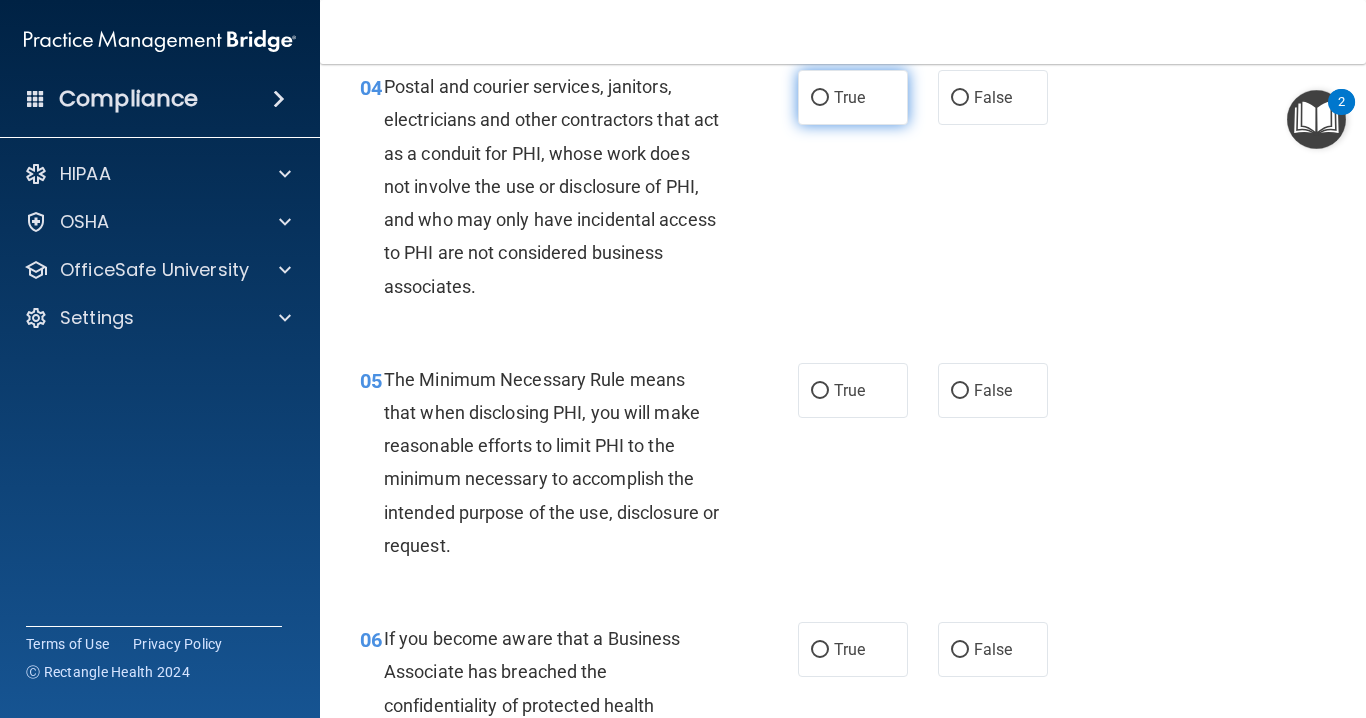 drag, startPoint x: 839, startPoint y: 102, endPoint x: 856, endPoint y: 167, distance: 67.18631 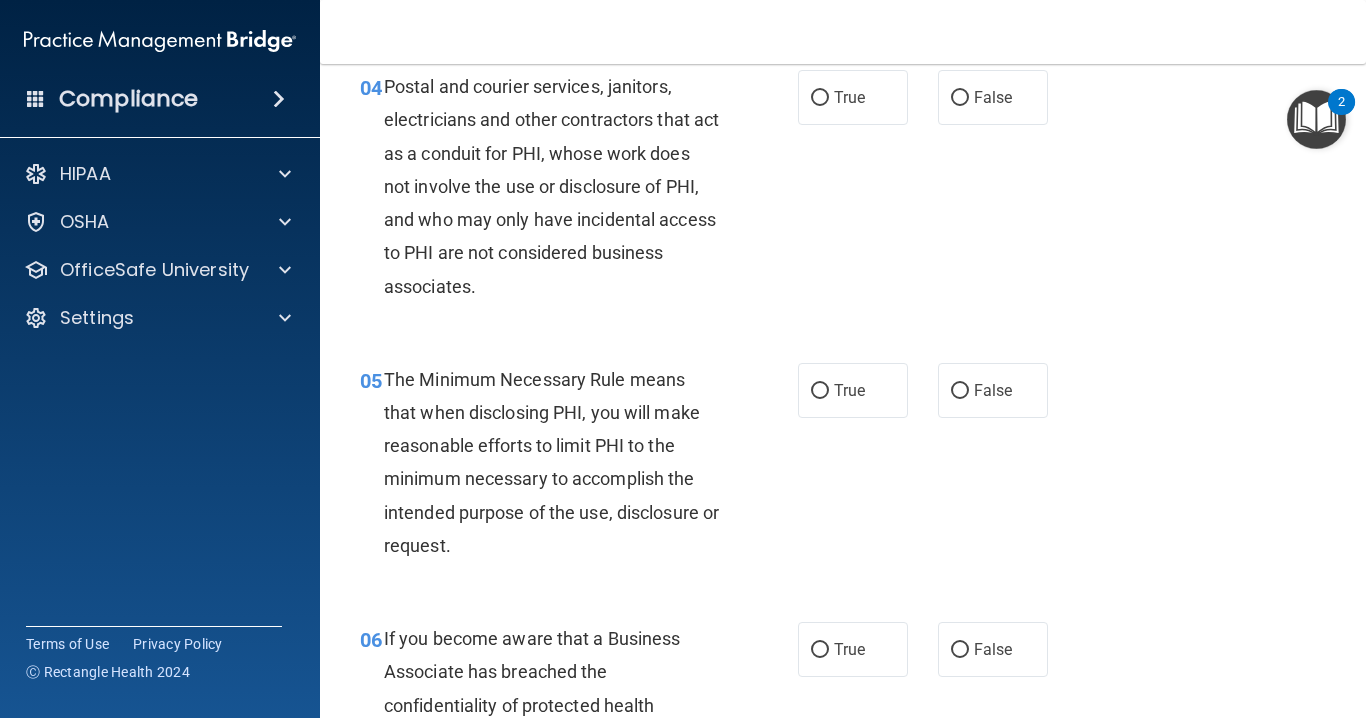 click on "True" at bounding box center (820, 98) 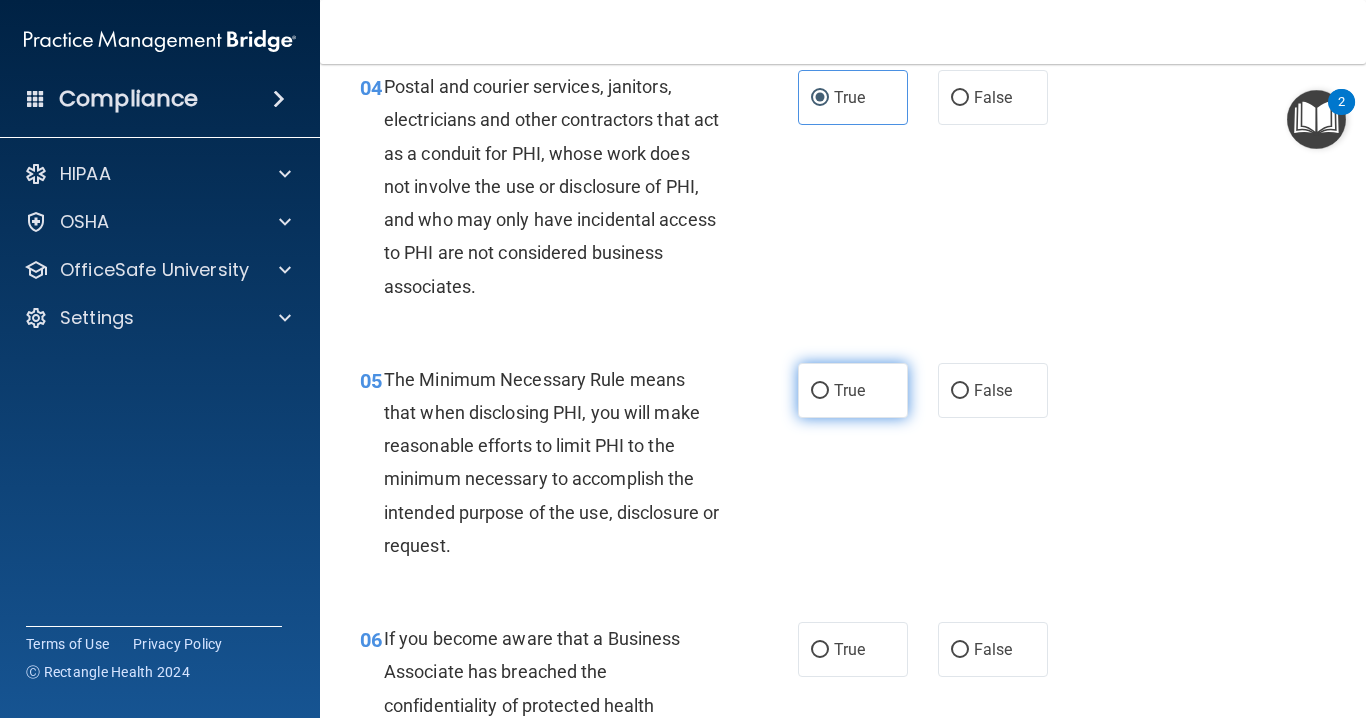 click on "True" at bounding box center (853, 390) 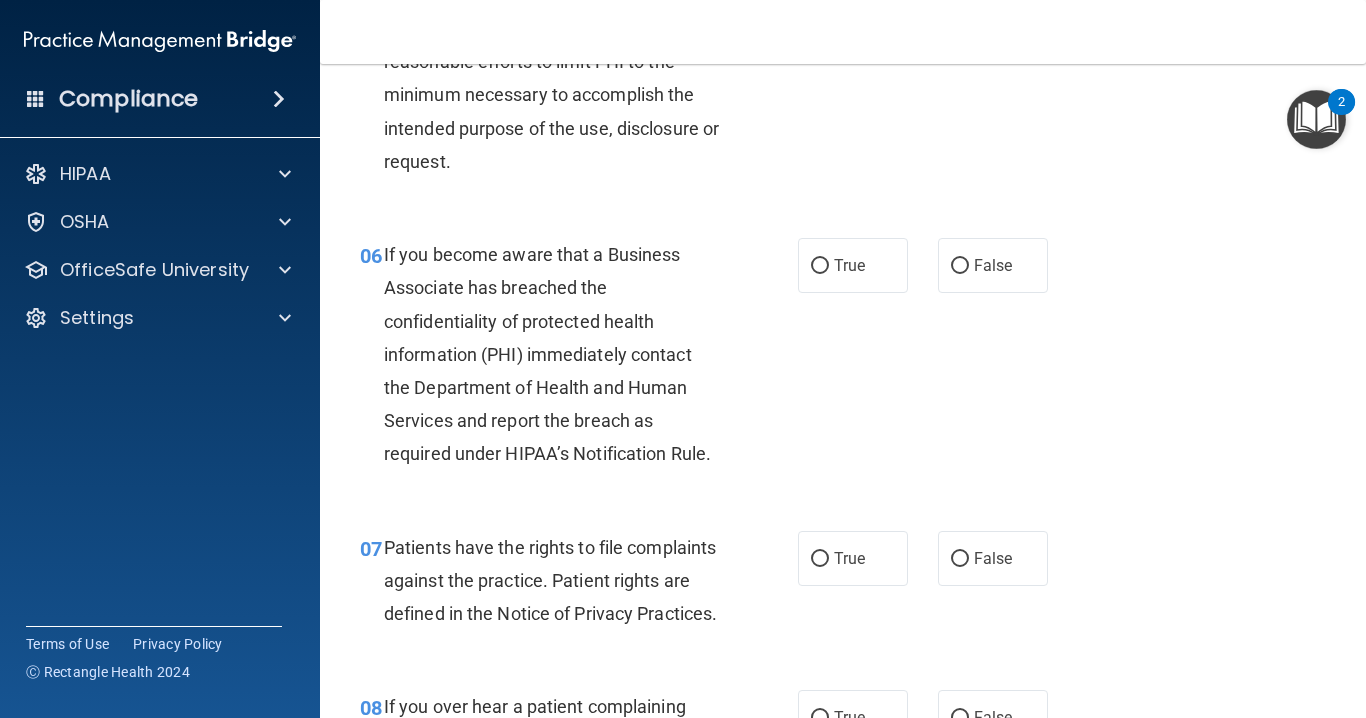 scroll, scrollTop: 1100, scrollLeft: 0, axis: vertical 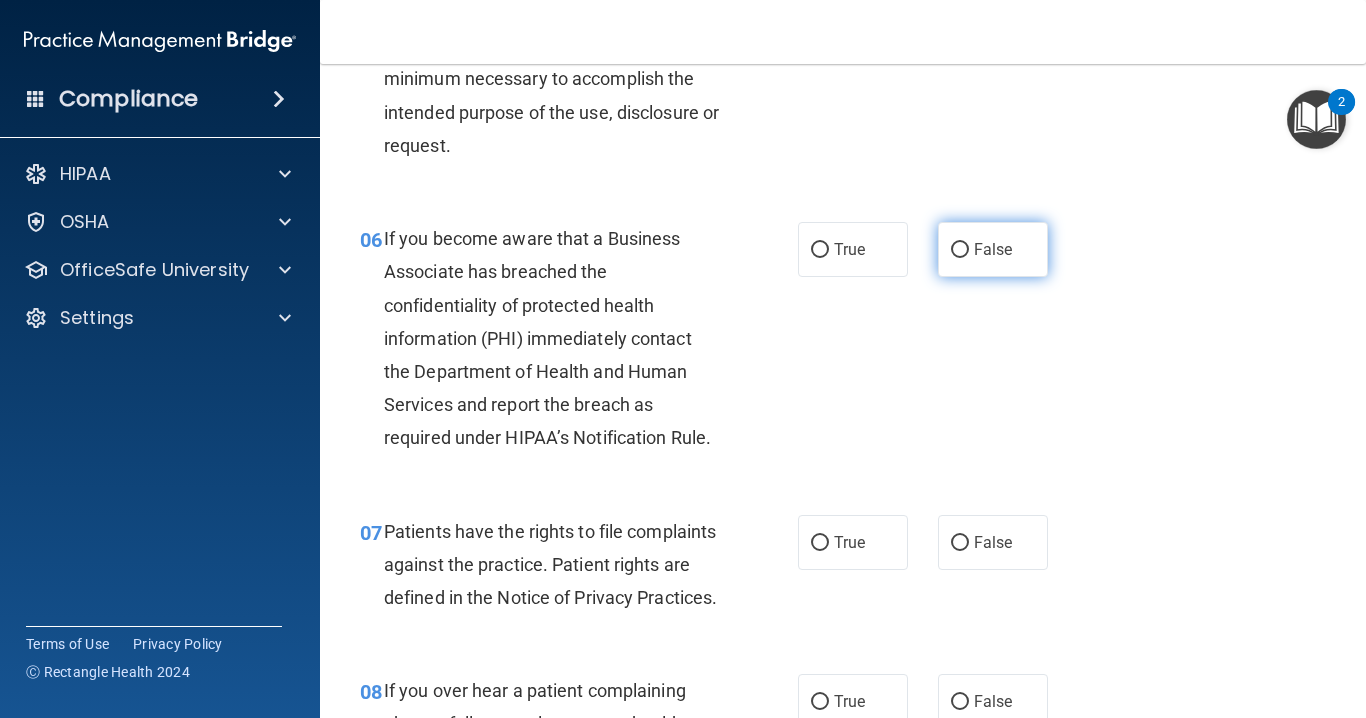 click on "False" at bounding box center (993, 249) 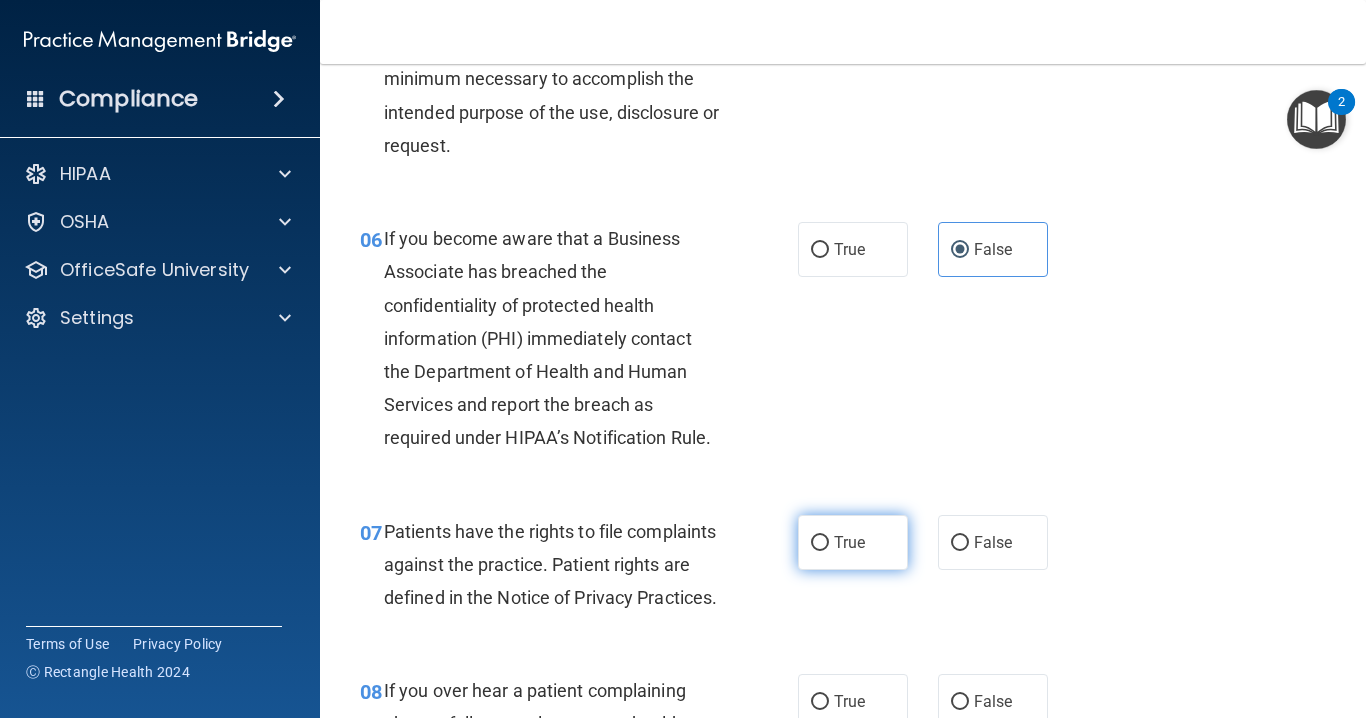 click on "True" at bounding box center (849, 542) 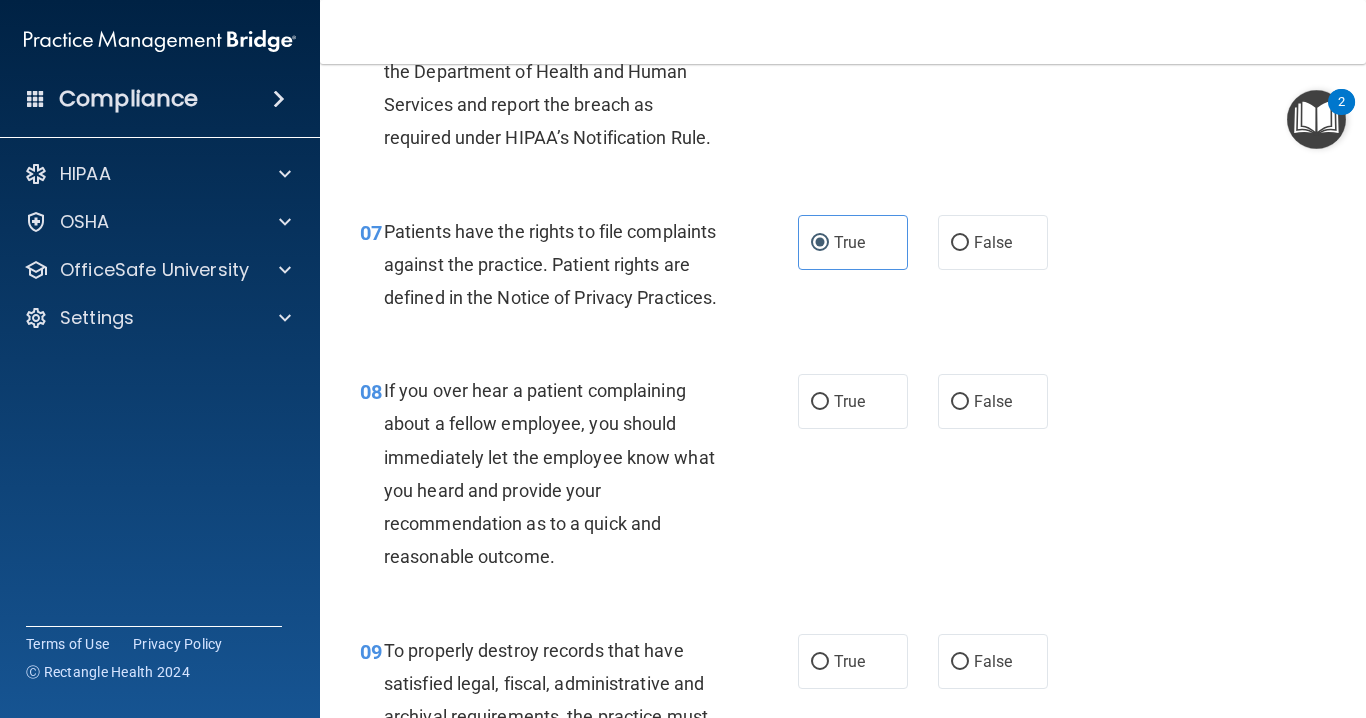 scroll, scrollTop: 1500, scrollLeft: 0, axis: vertical 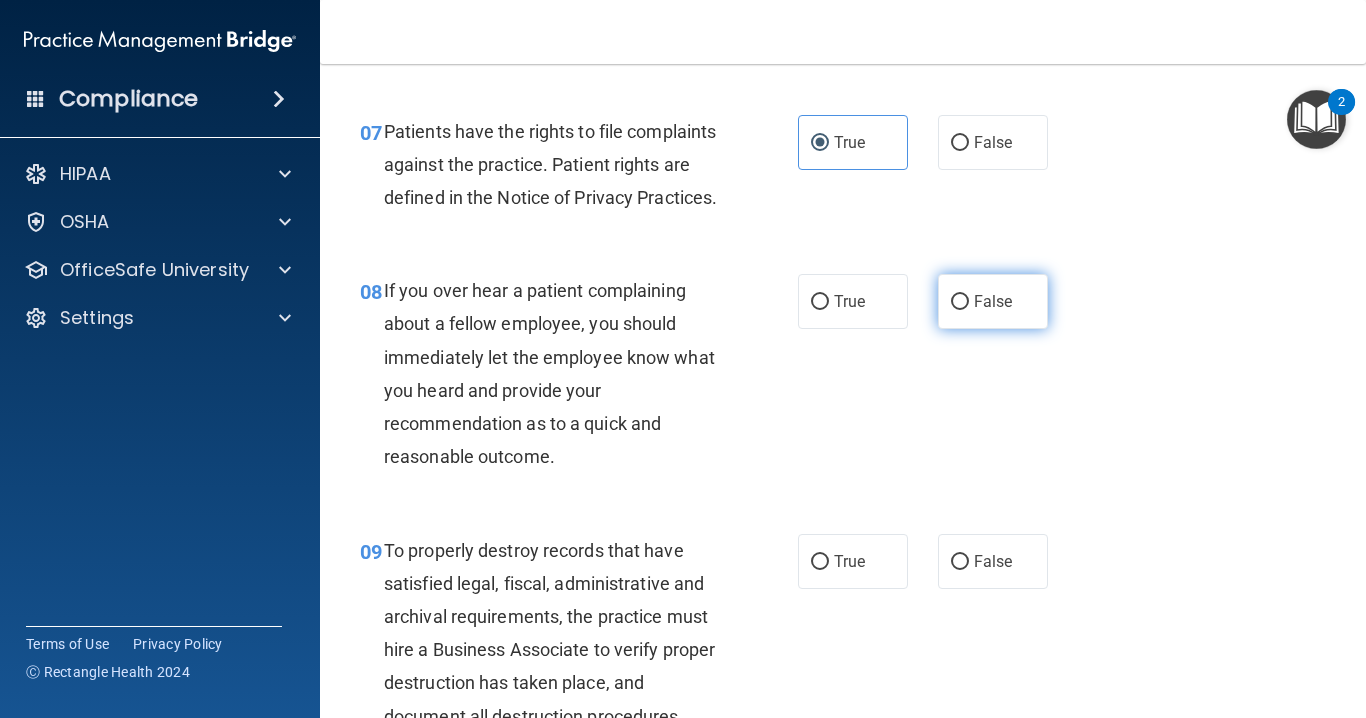 click on "False" at bounding box center (993, 301) 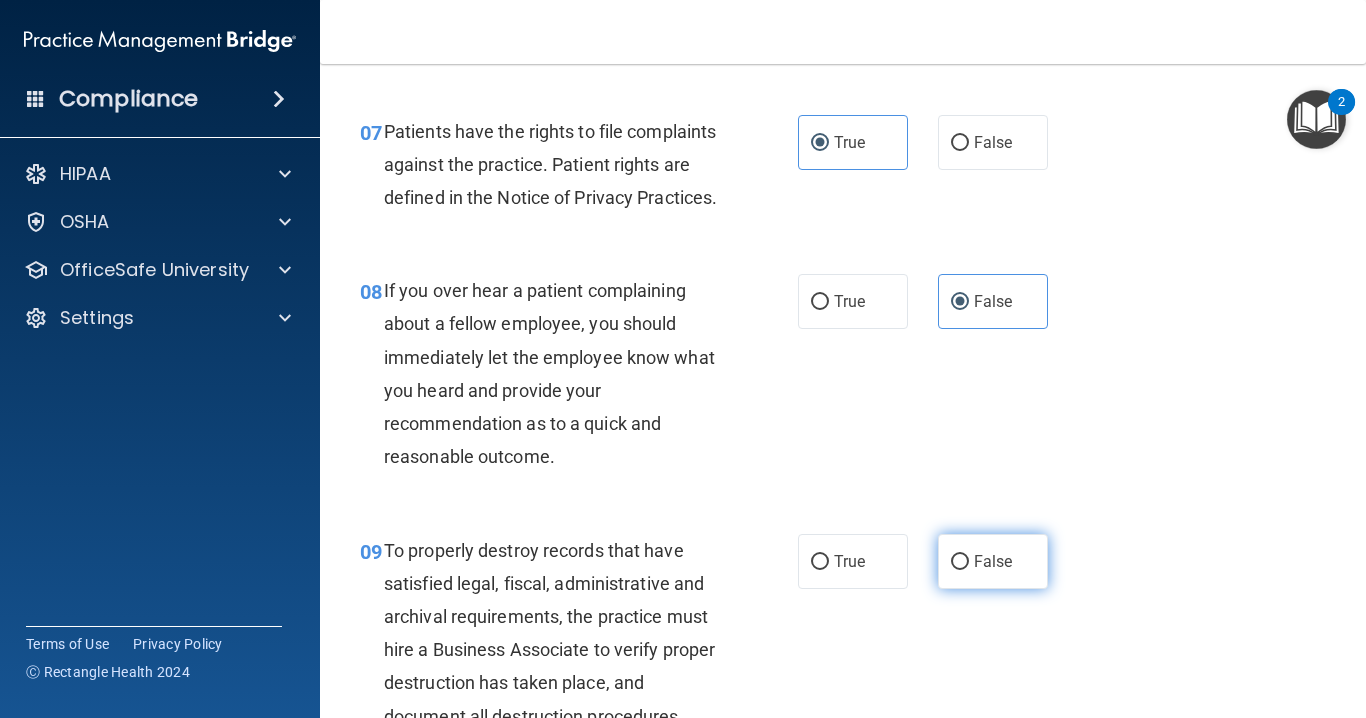 click on "False" at bounding box center [993, 561] 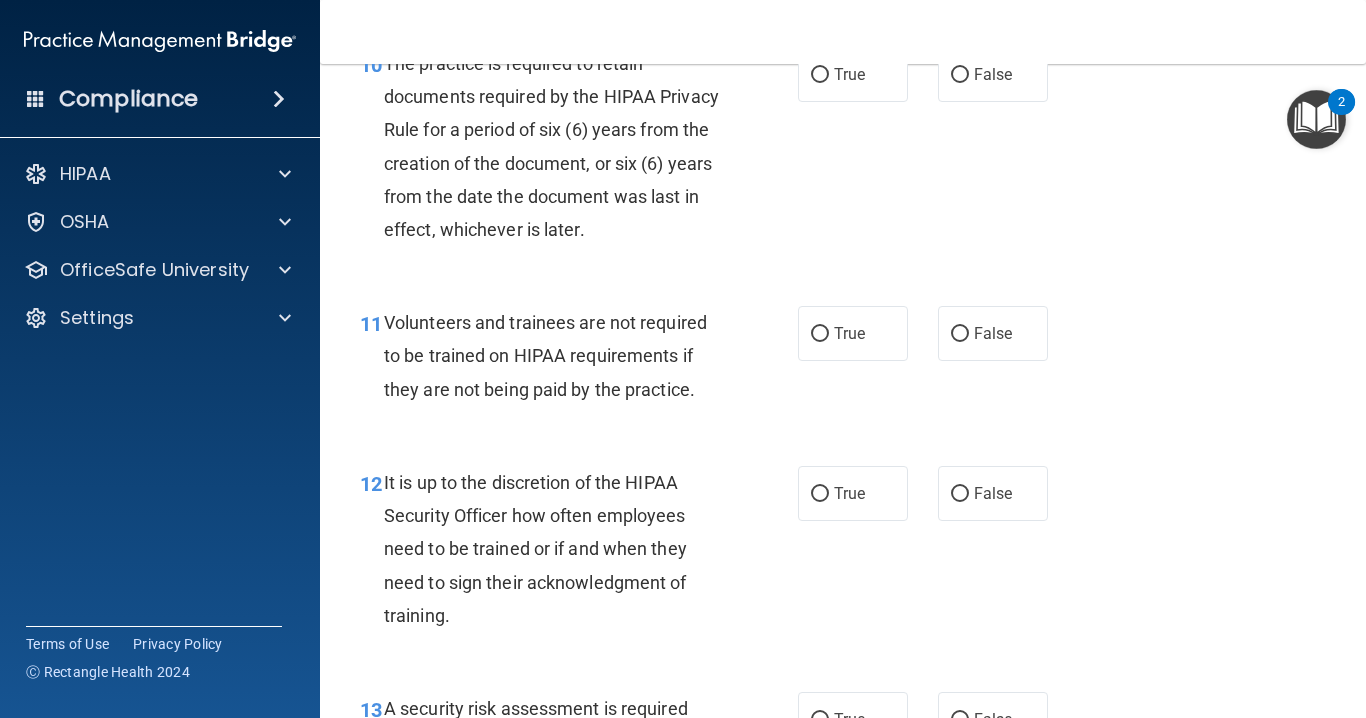 scroll, scrollTop: 2300, scrollLeft: 0, axis: vertical 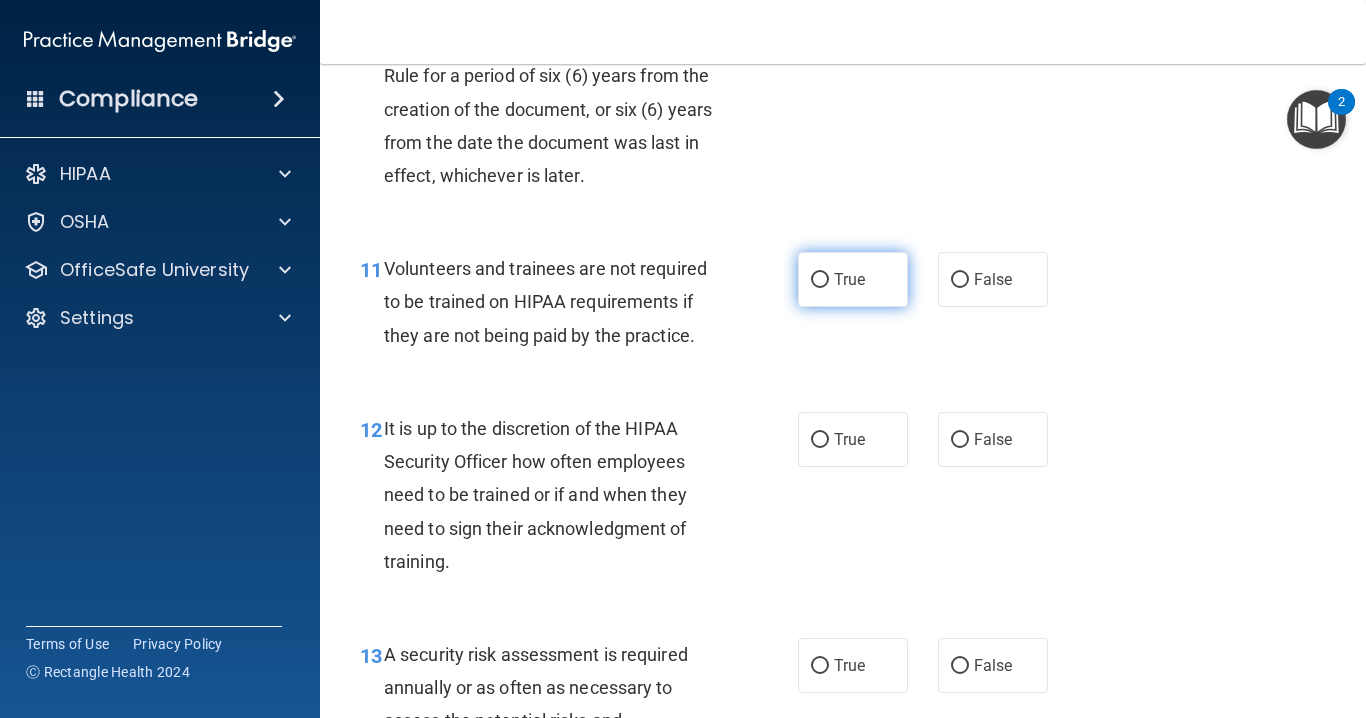 click on "True" at bounding box center (820, 280) 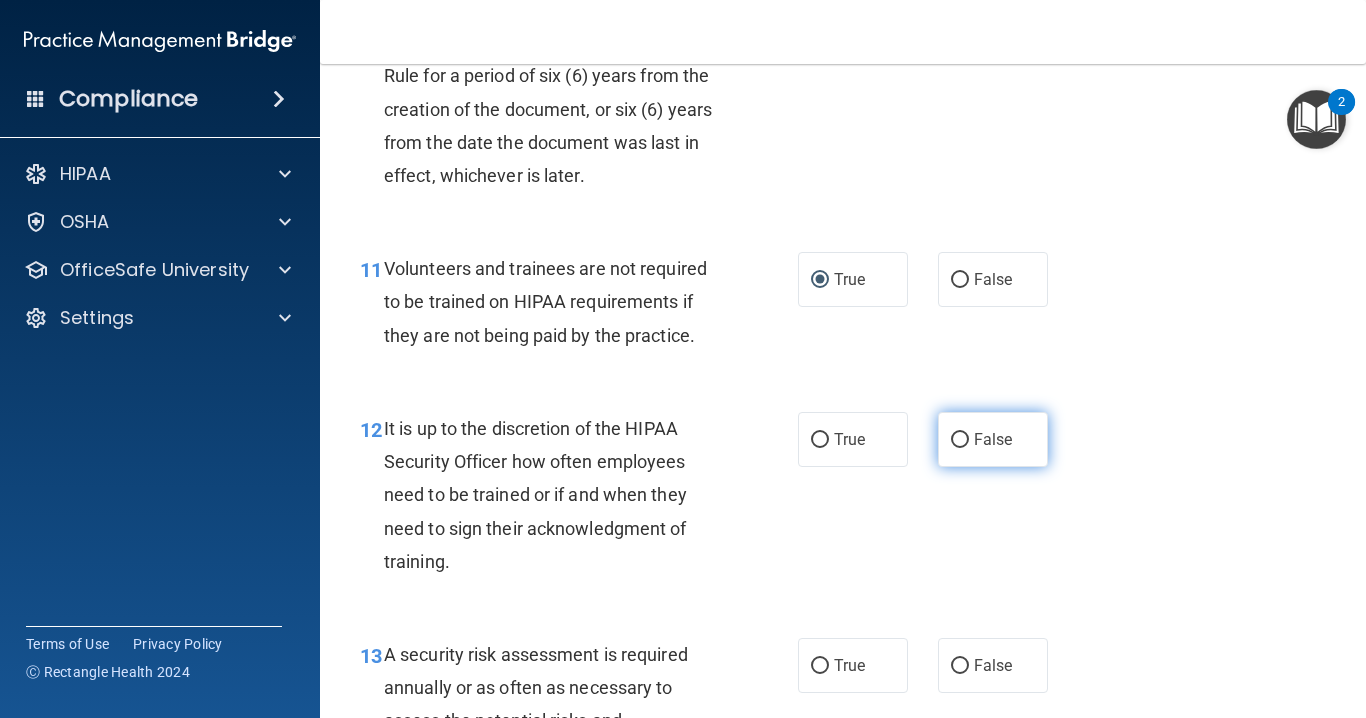 click on "False" at bounding box center [993, 439] 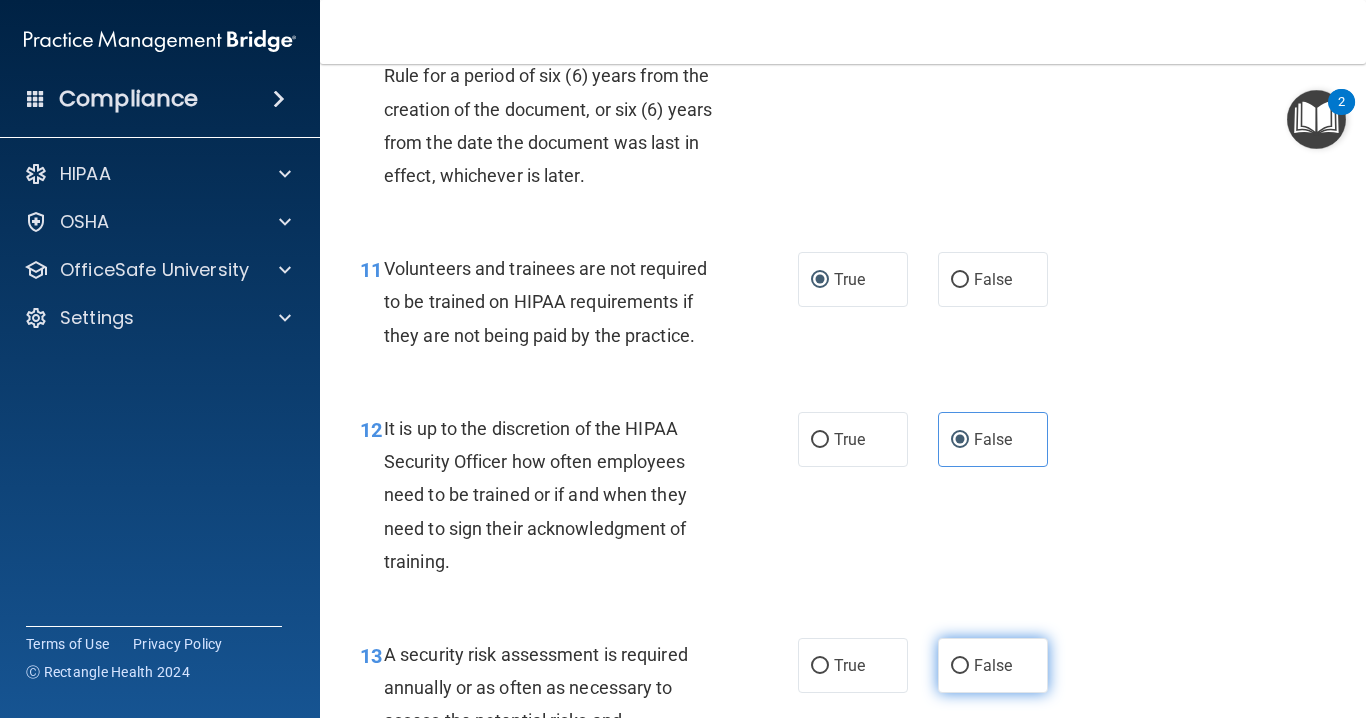 click on "False" at bounding box center (993, 665) 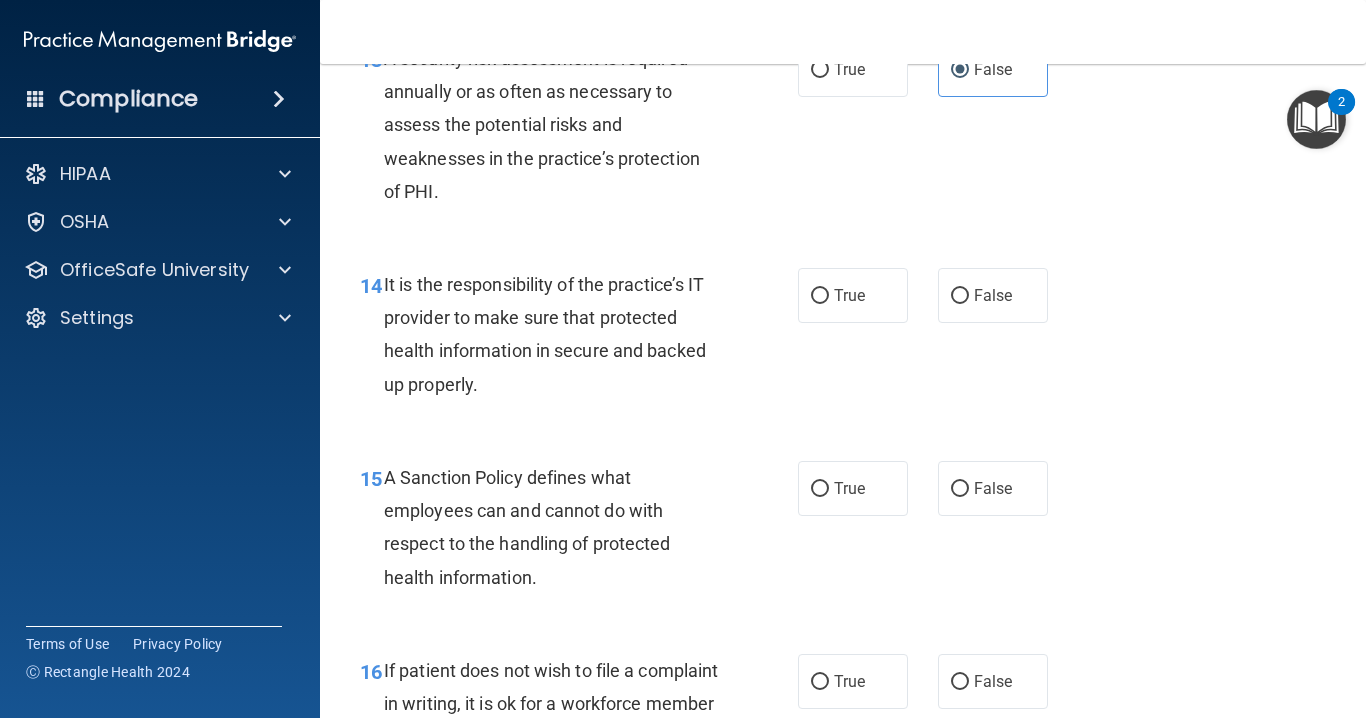 scroll, scrollTop: 2900, scrollLeft: 0, axis: vertical 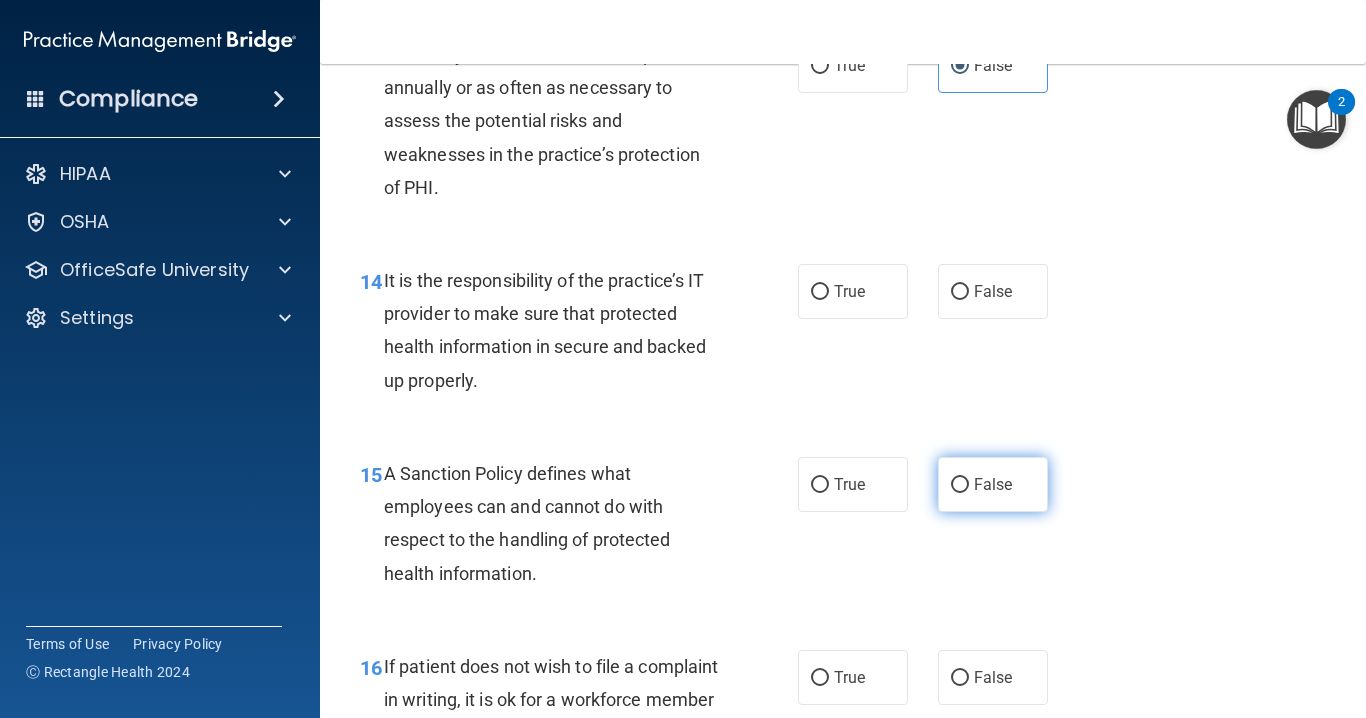 click on "False" at bounding box center (993, 484) 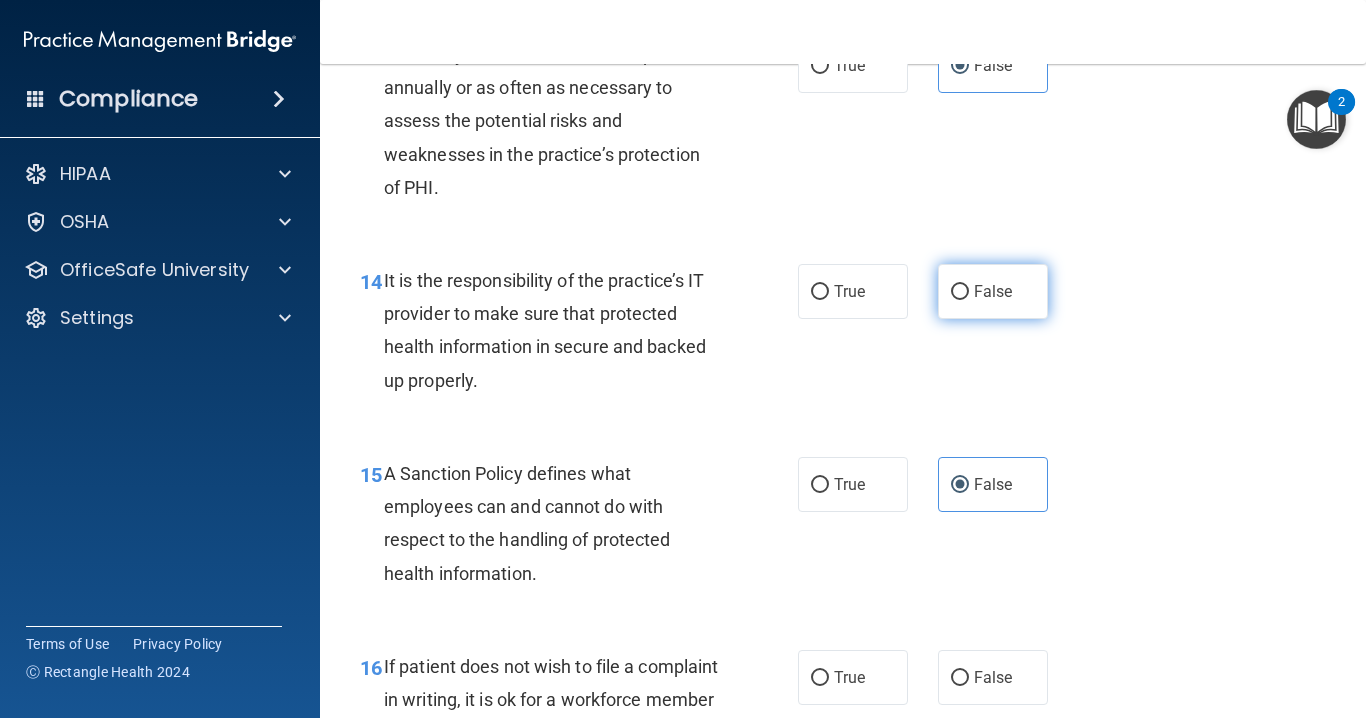 click on "False" at bounding box center (993, 291) 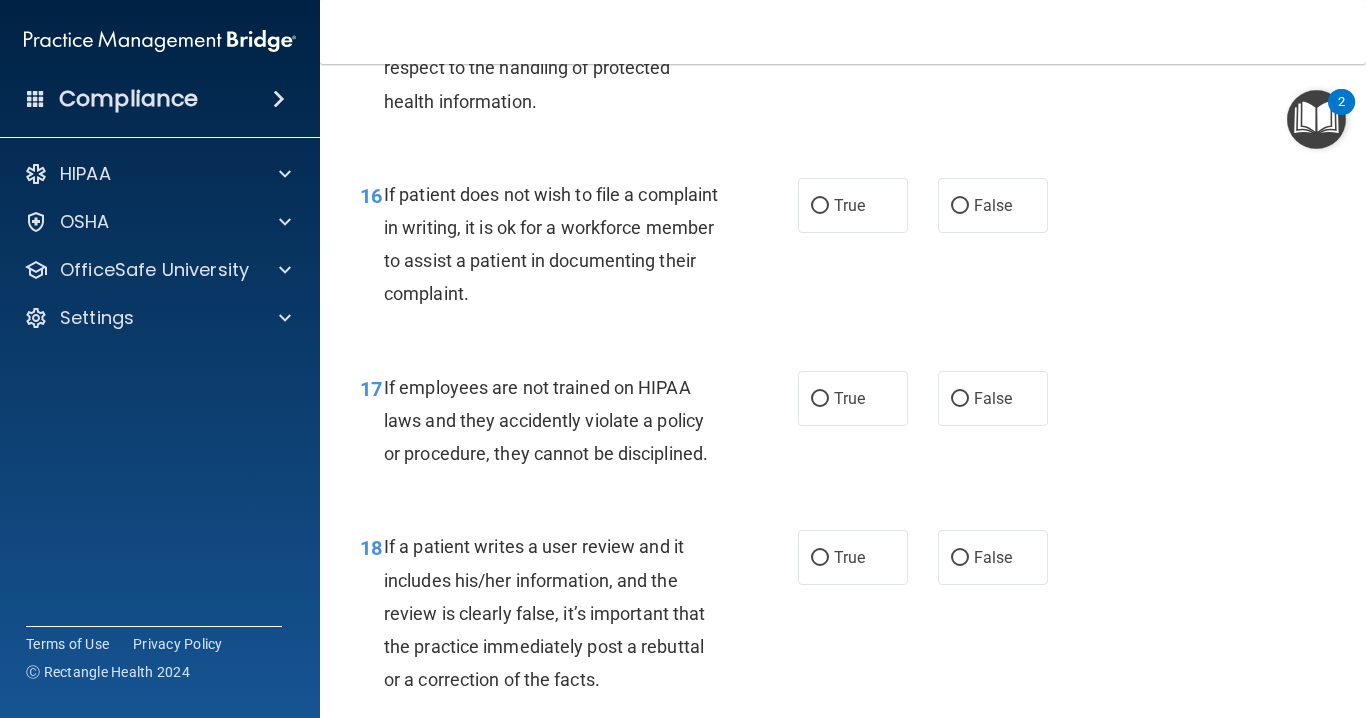 scroll, scrollTop: 3500, scrollLeft: 0, axis: vertical 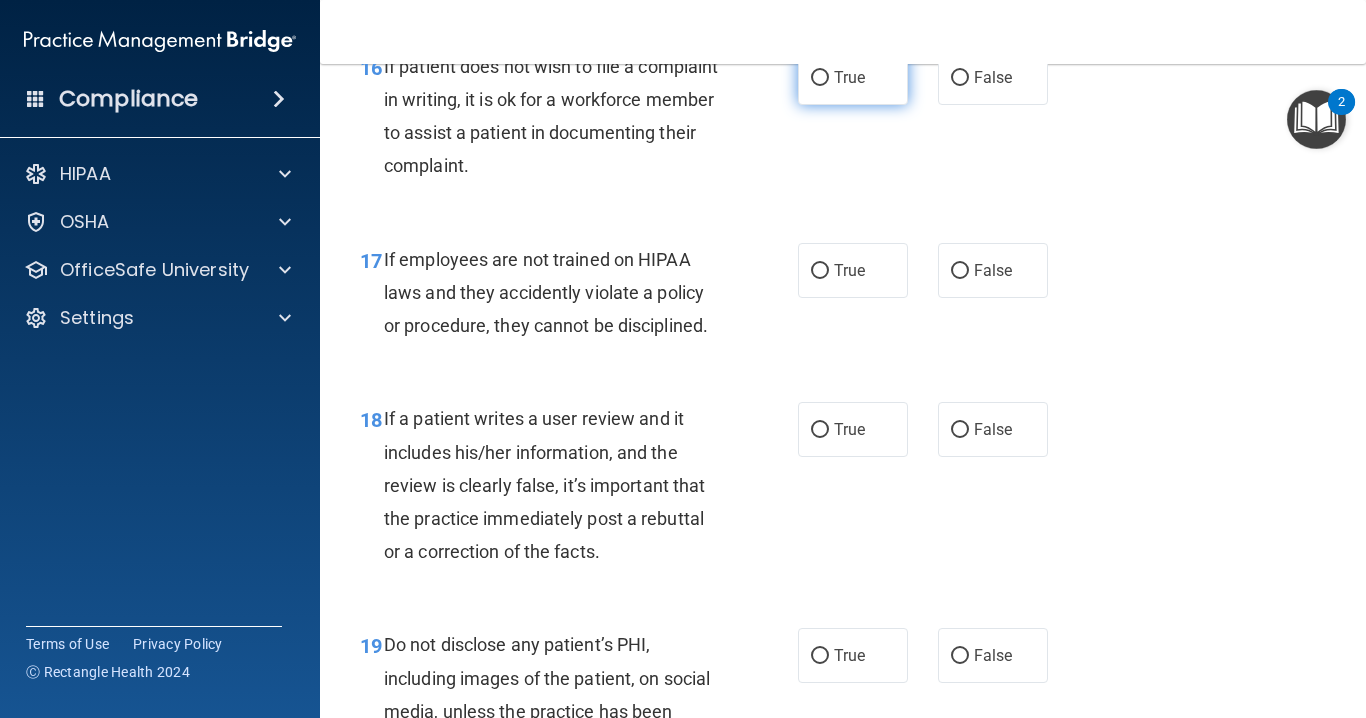 click on "True" at bounding box center [853, 77] 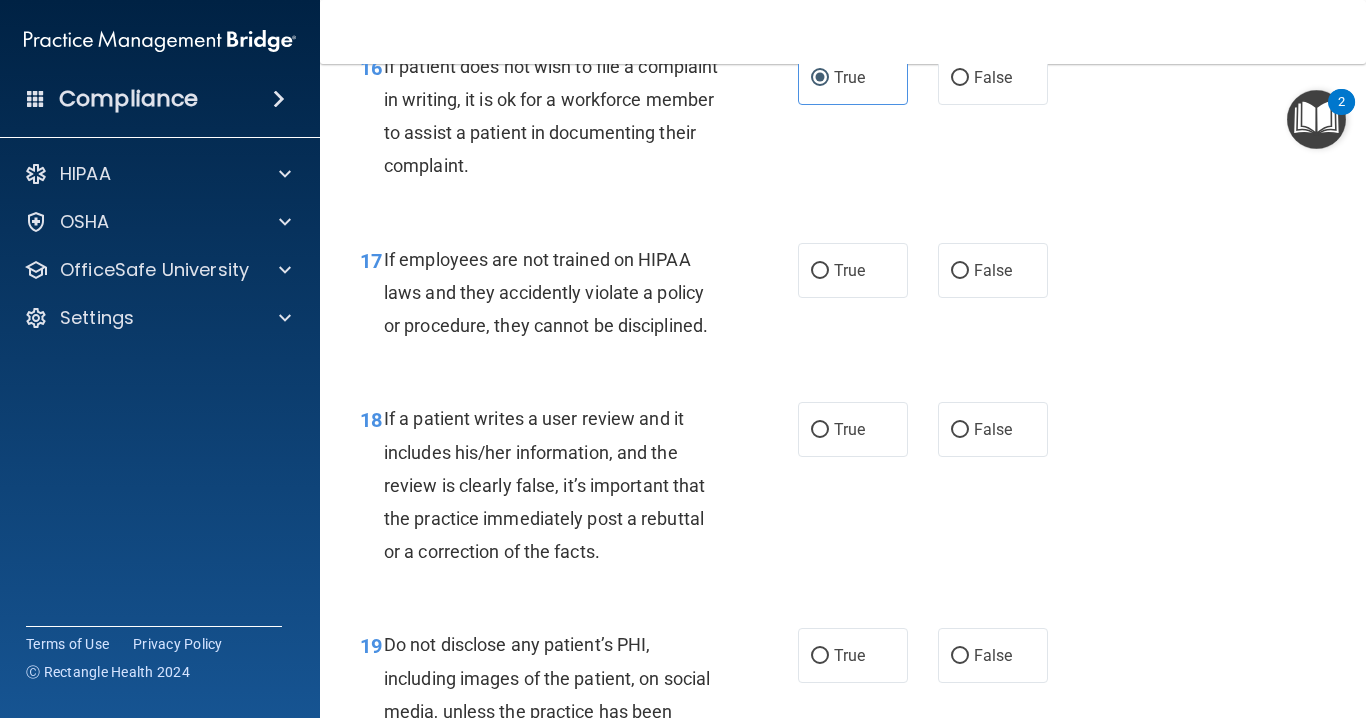 drag, startPoint x: 972, startPoint y: 305, endPoint x: 995, endPoint y: 331, distance: 34.713108 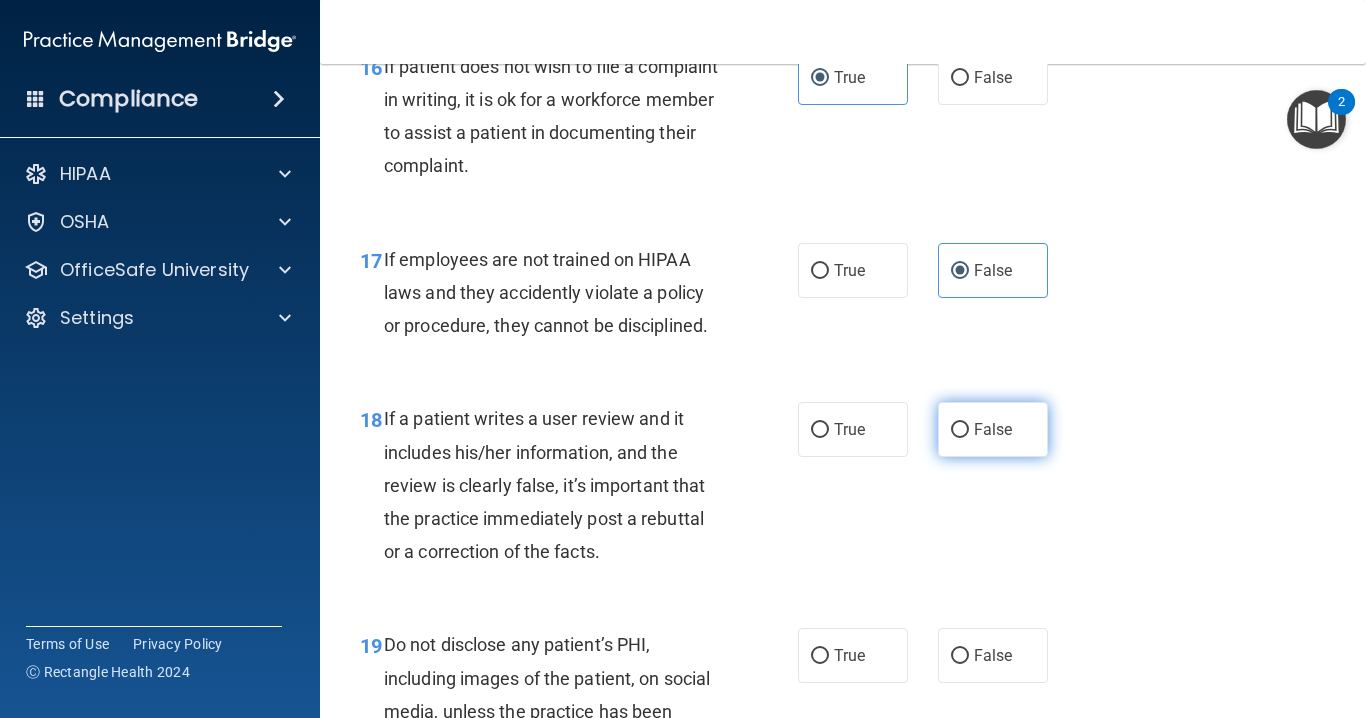 click on "False" at bounding box center (993, 429) 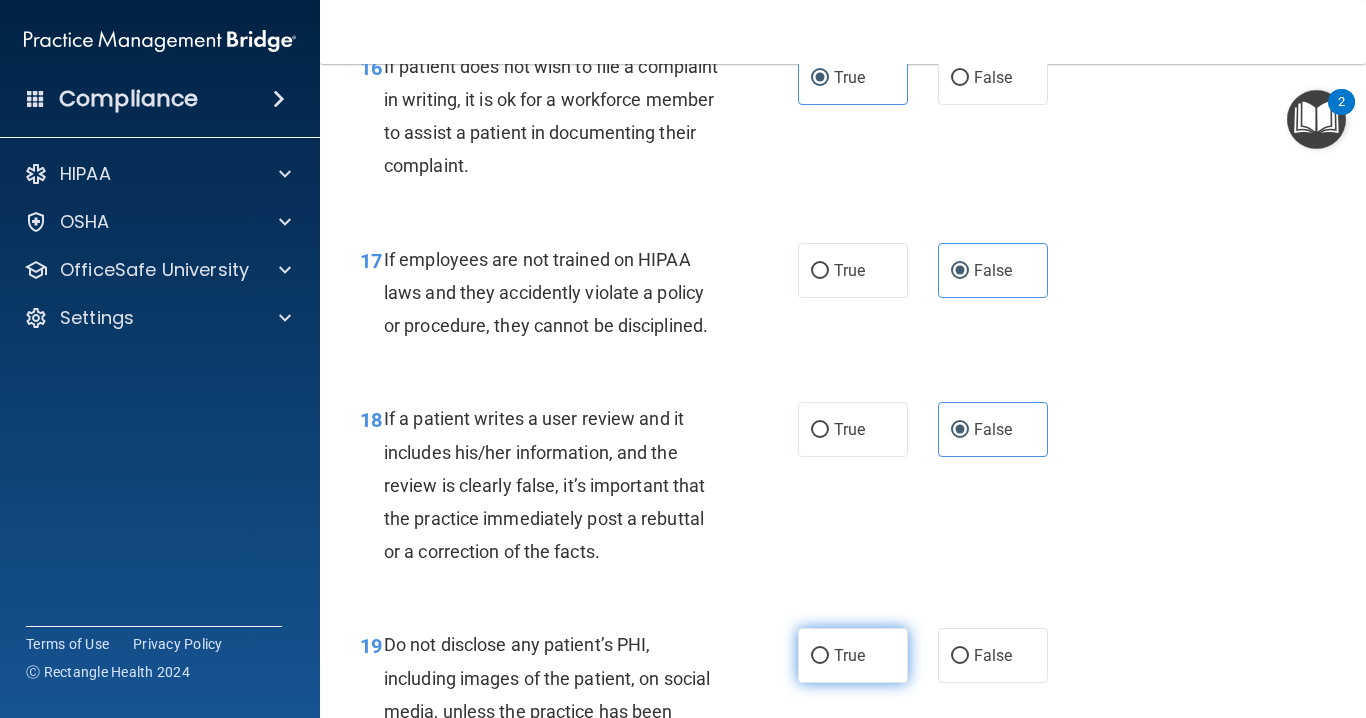 click on "True" at bounding box center (853, 655) 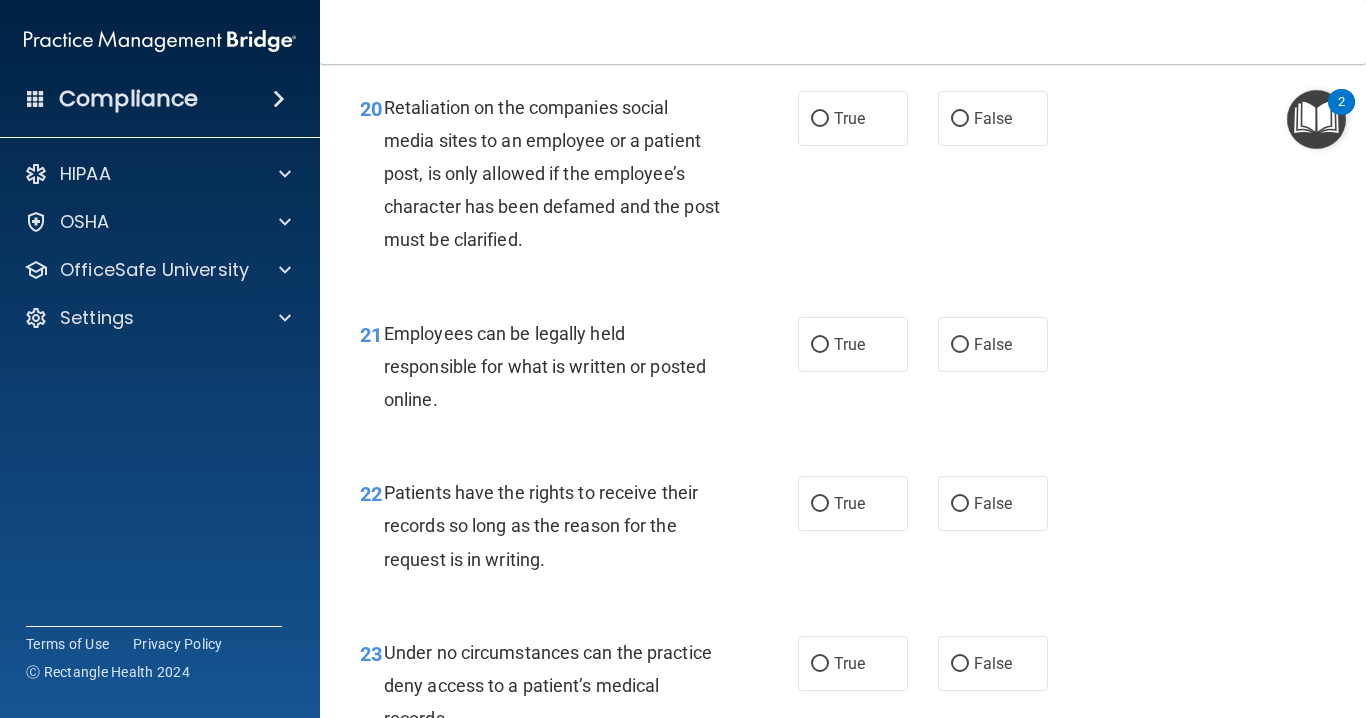 scroll, scrollTop: 4300, scrollLeft: 0, axis: vertical 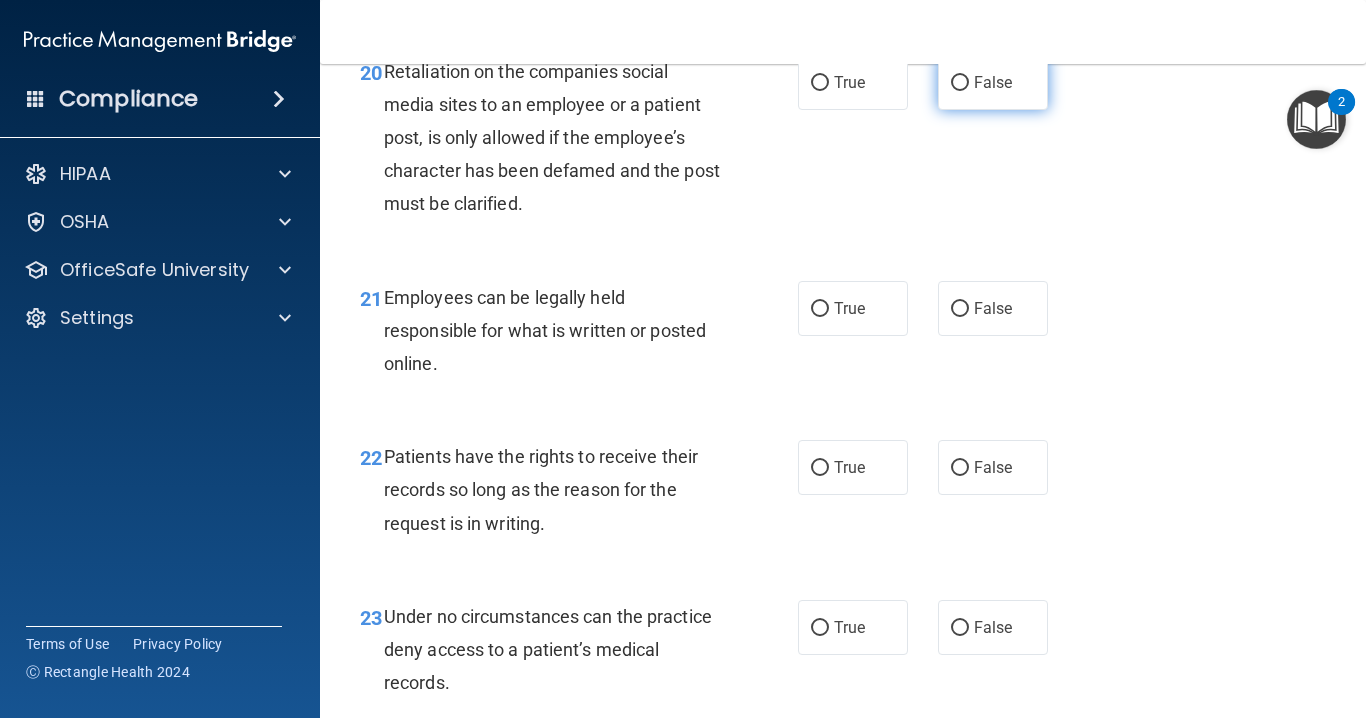 click on "False" at bounding box center (993, 82) 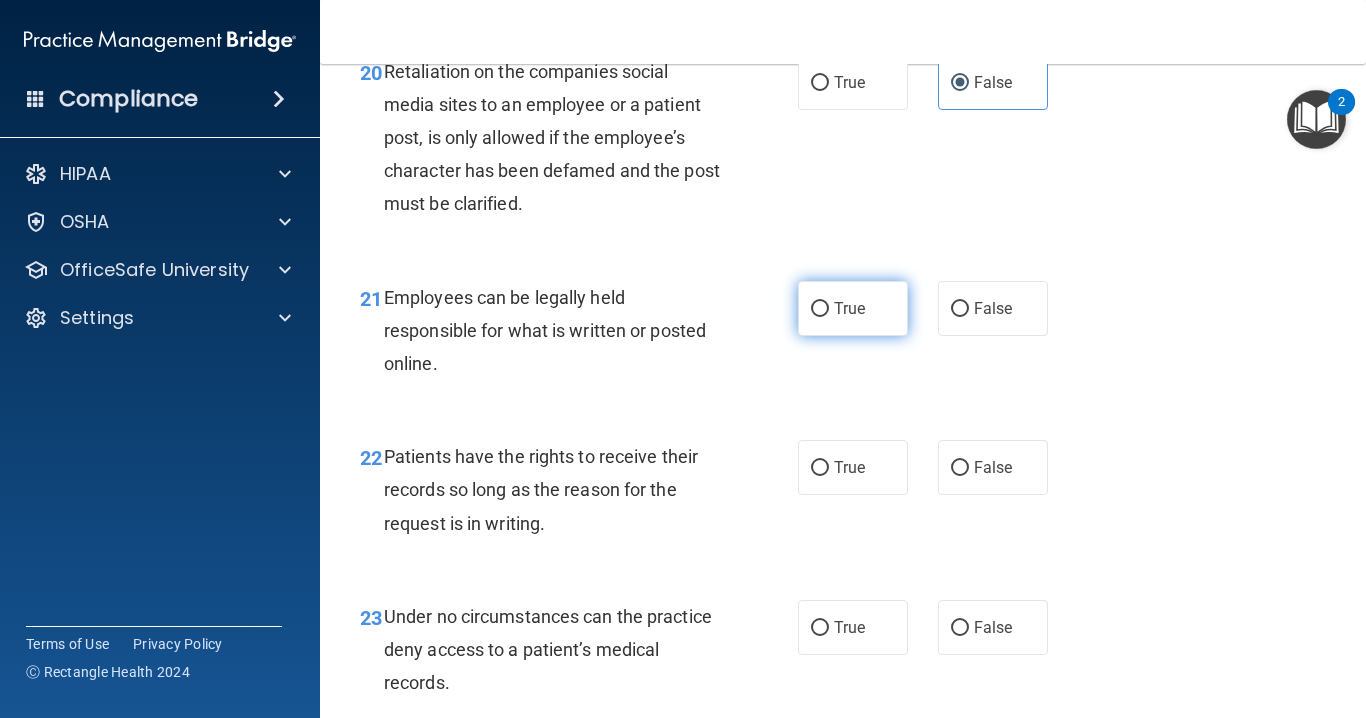 click on "True" at bounding box center (849, 308) 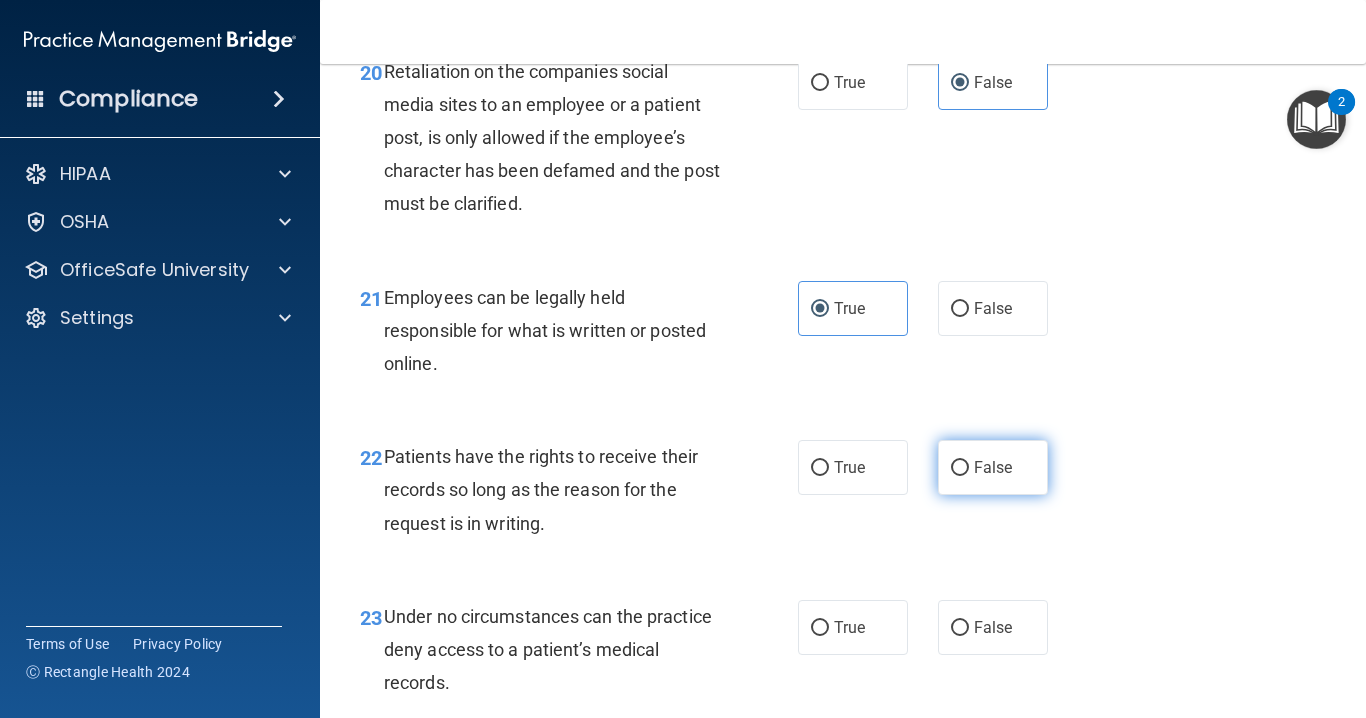 click on "False" at bounding box center (993, 467) 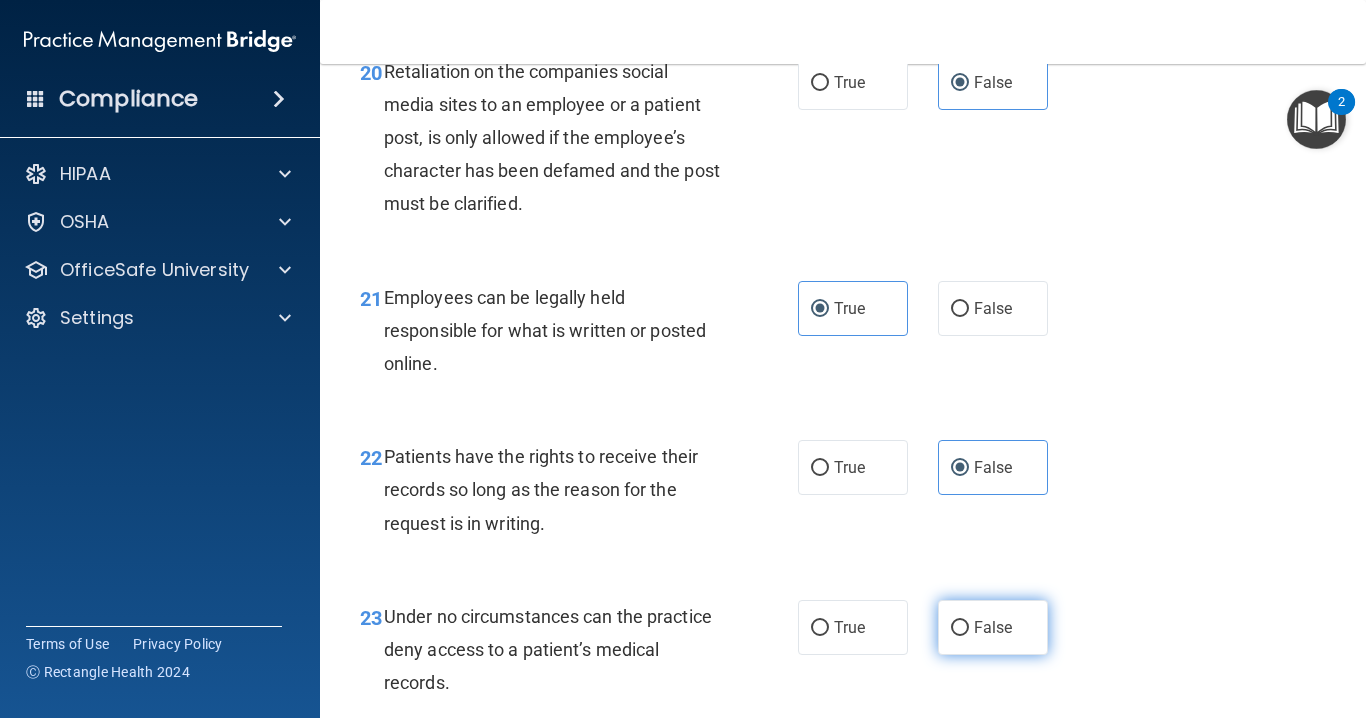 click on "False" at bounding box center [993, 627] 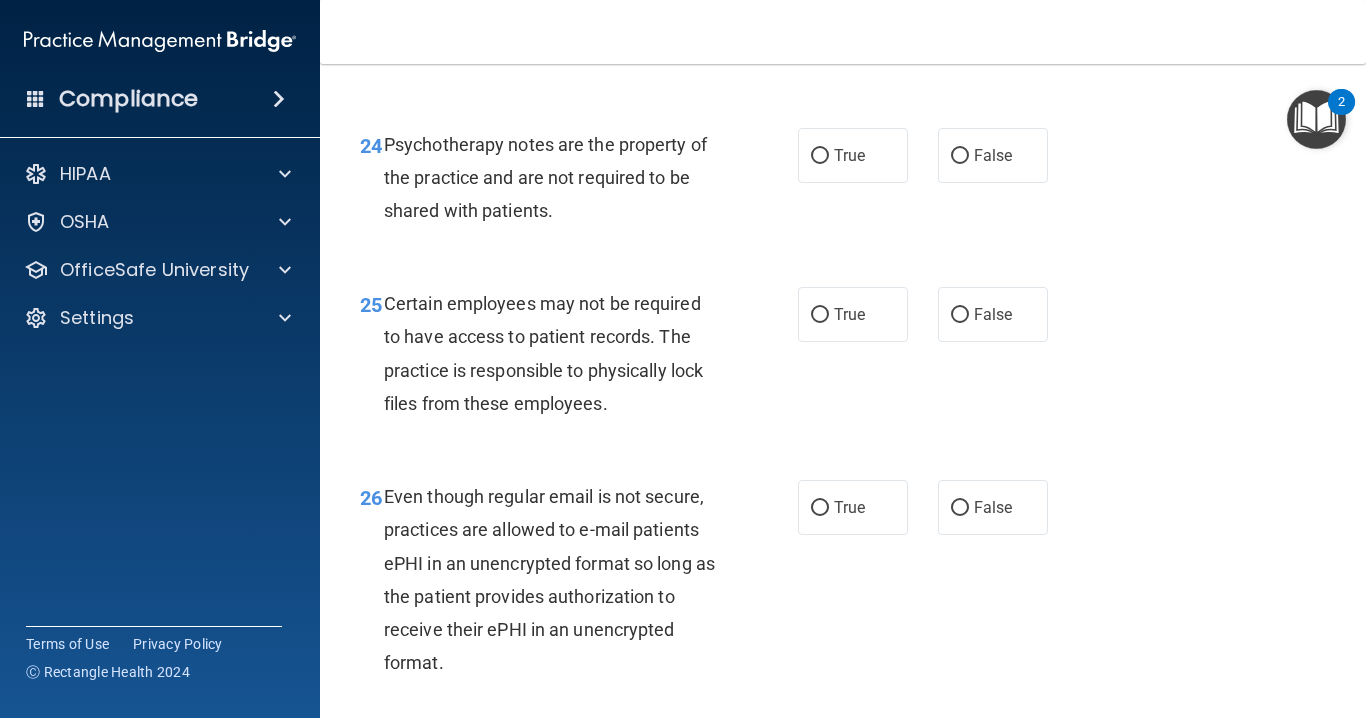 scroll, scrollTop: 5000, scrollLeft: 0, axis: vertical 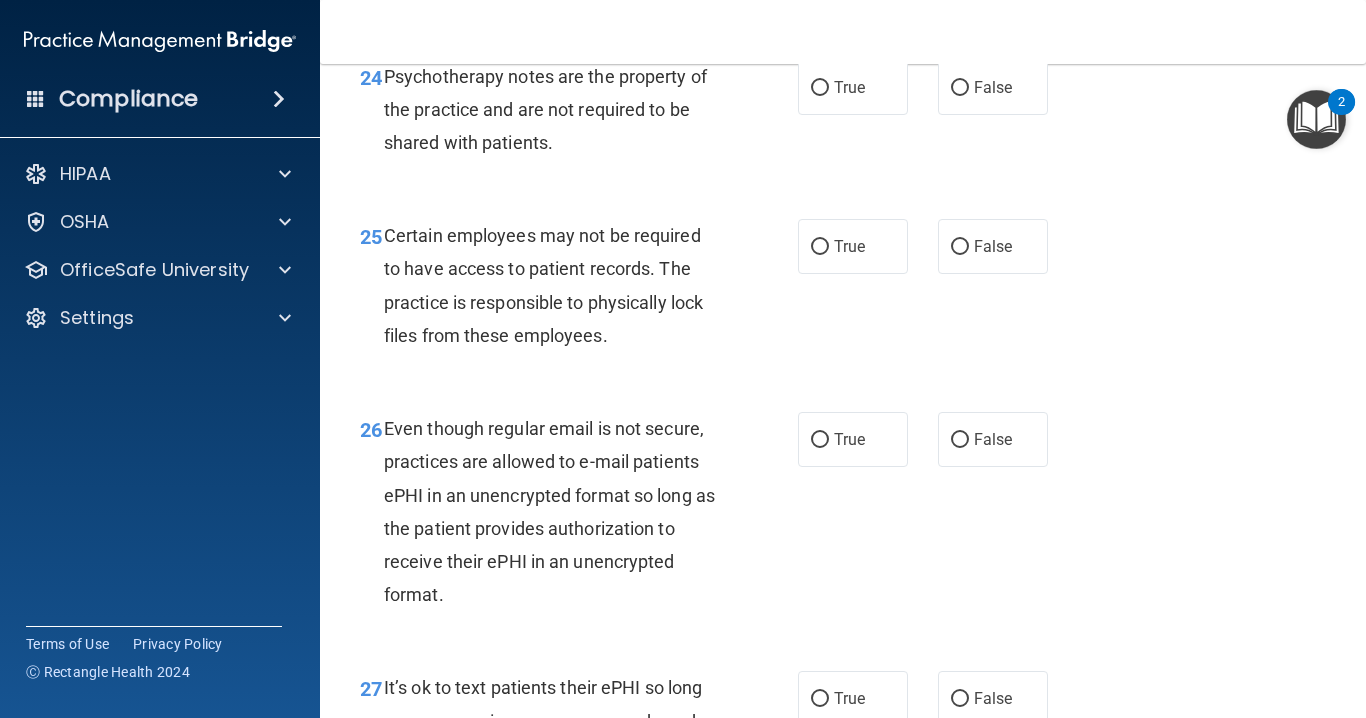 drag, startPoint x: 824, startPoint y: 130, endPoint x: 867, endPoint y: 251, distance: 128.41339 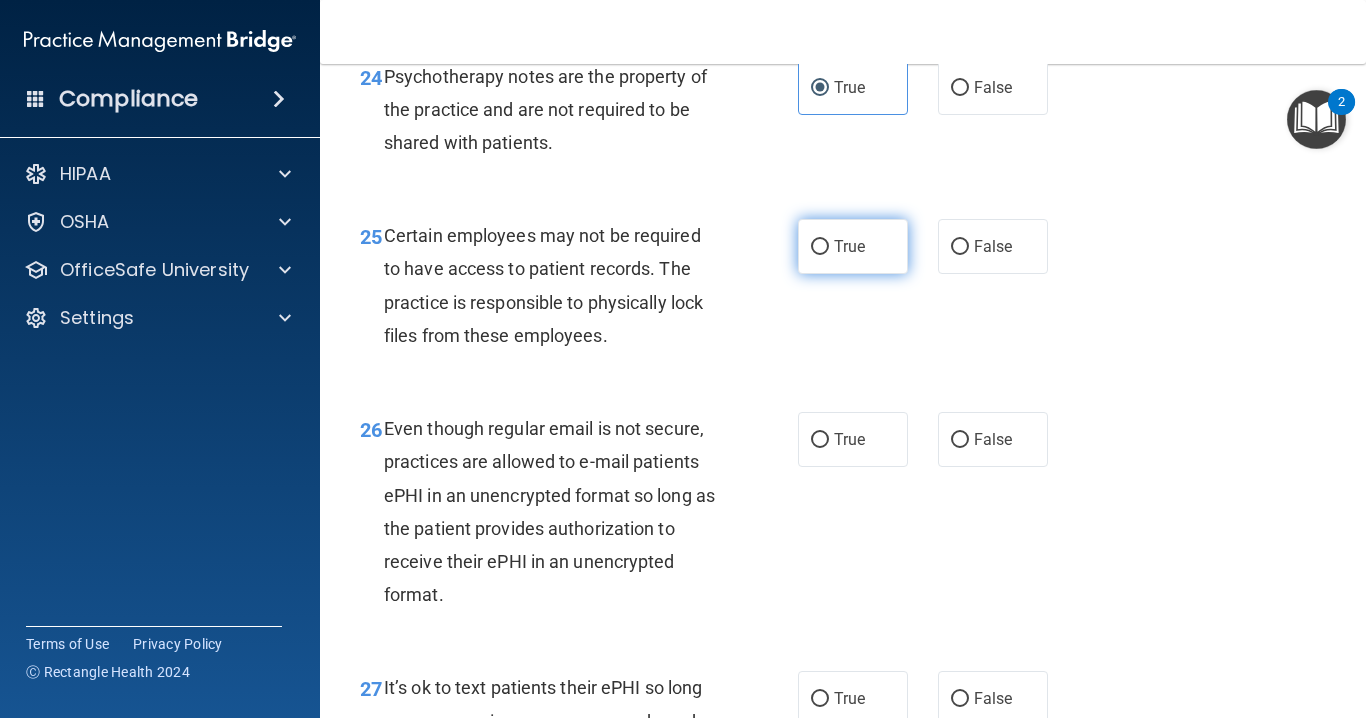 click on "True" at bounding box center (849, 246) 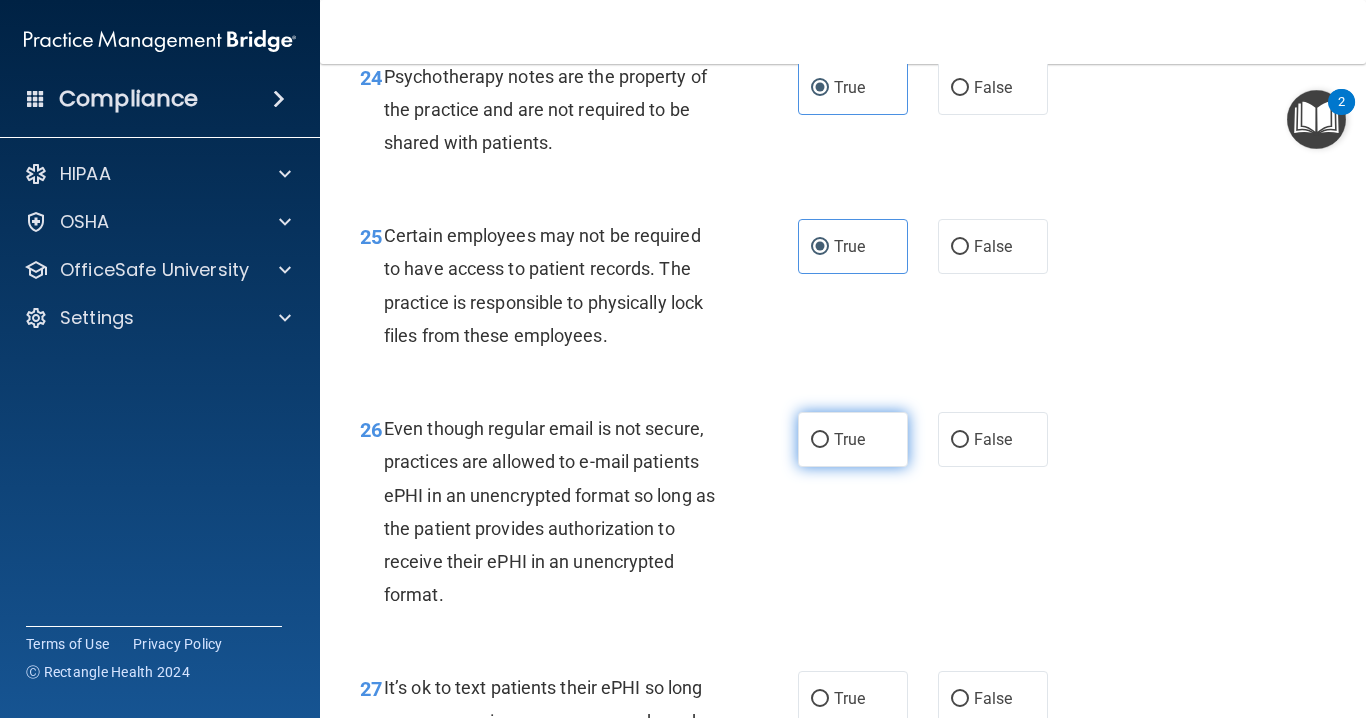 click on "True" at bounding box center (849, 439) 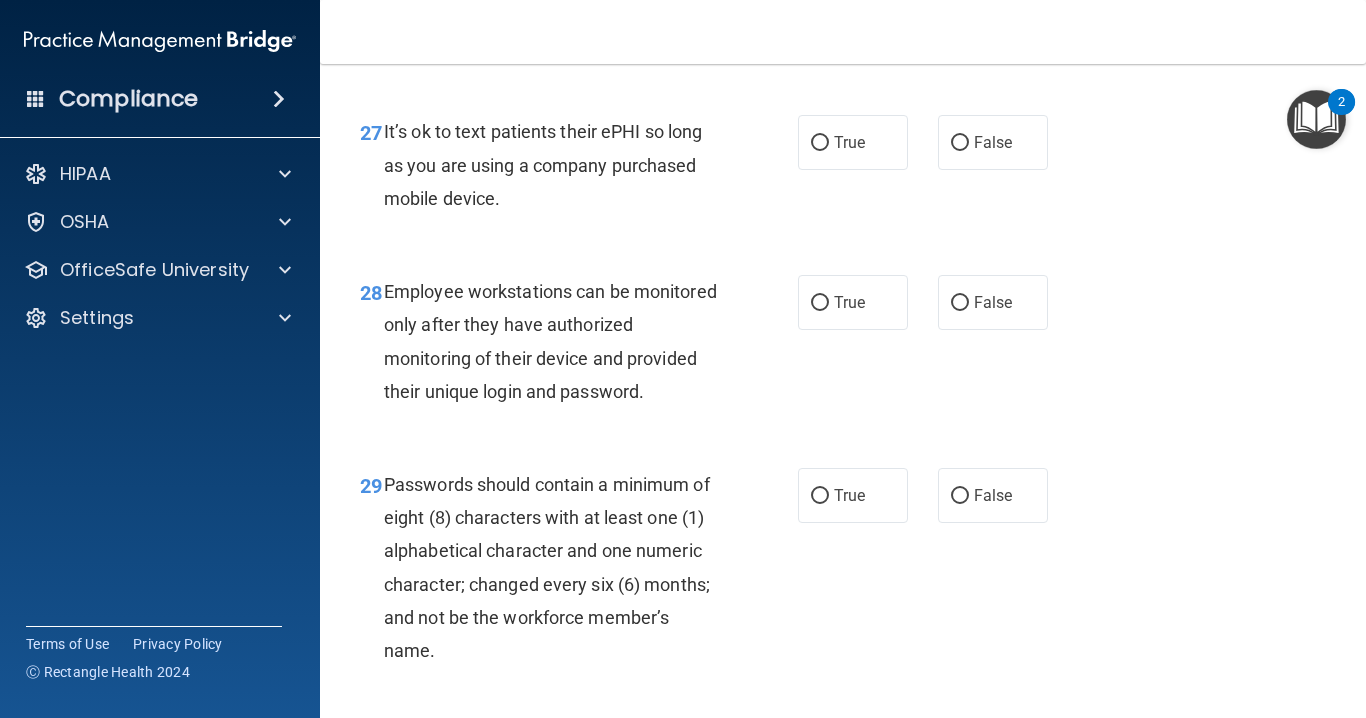 scroll, scrollTop: 5600, scrollLeft: 0, axis: vertical 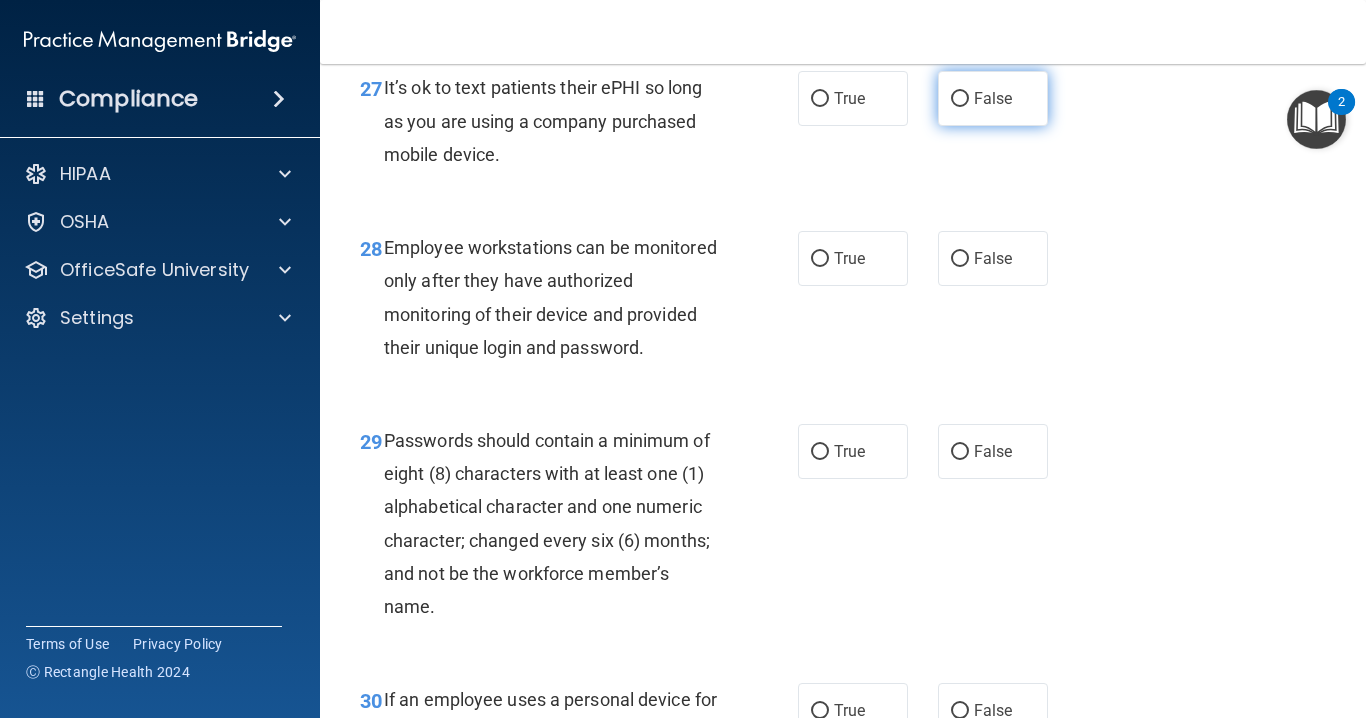 click on "False" at bounding box center (993, 98) 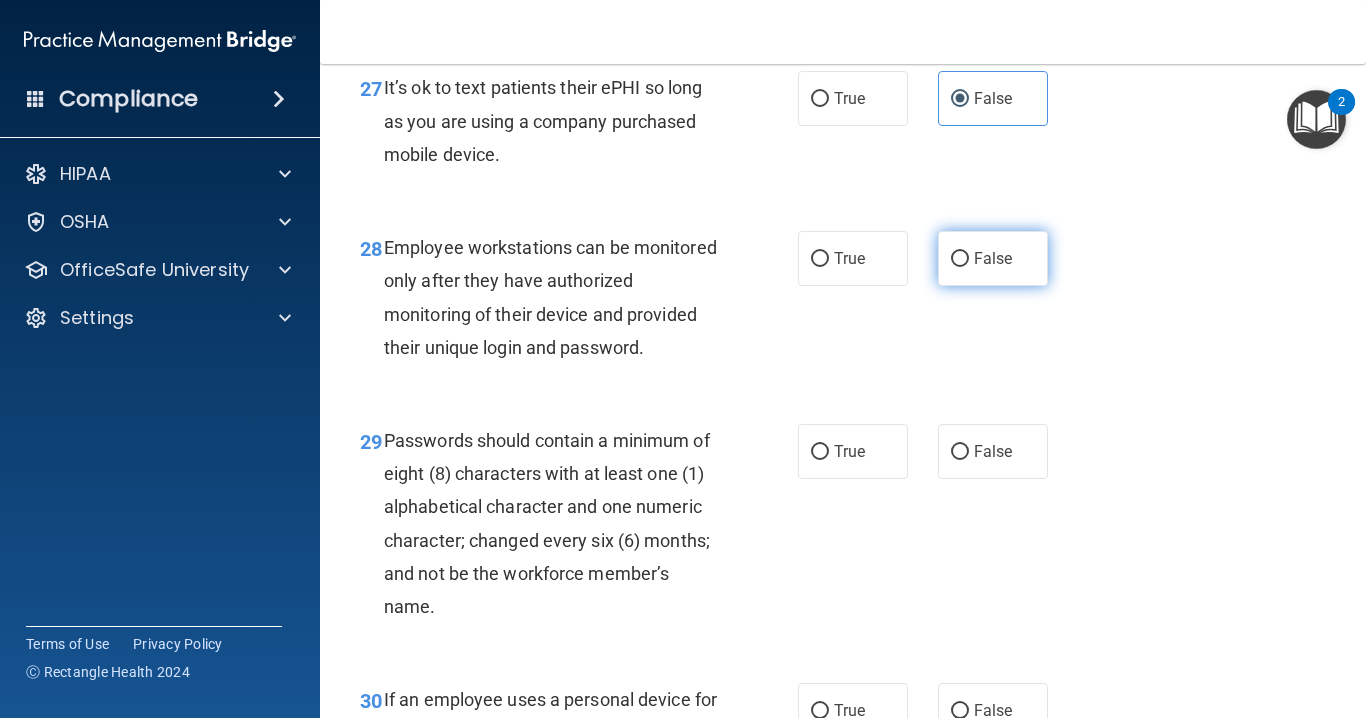 click on "False" at bounding box center [993, 258] 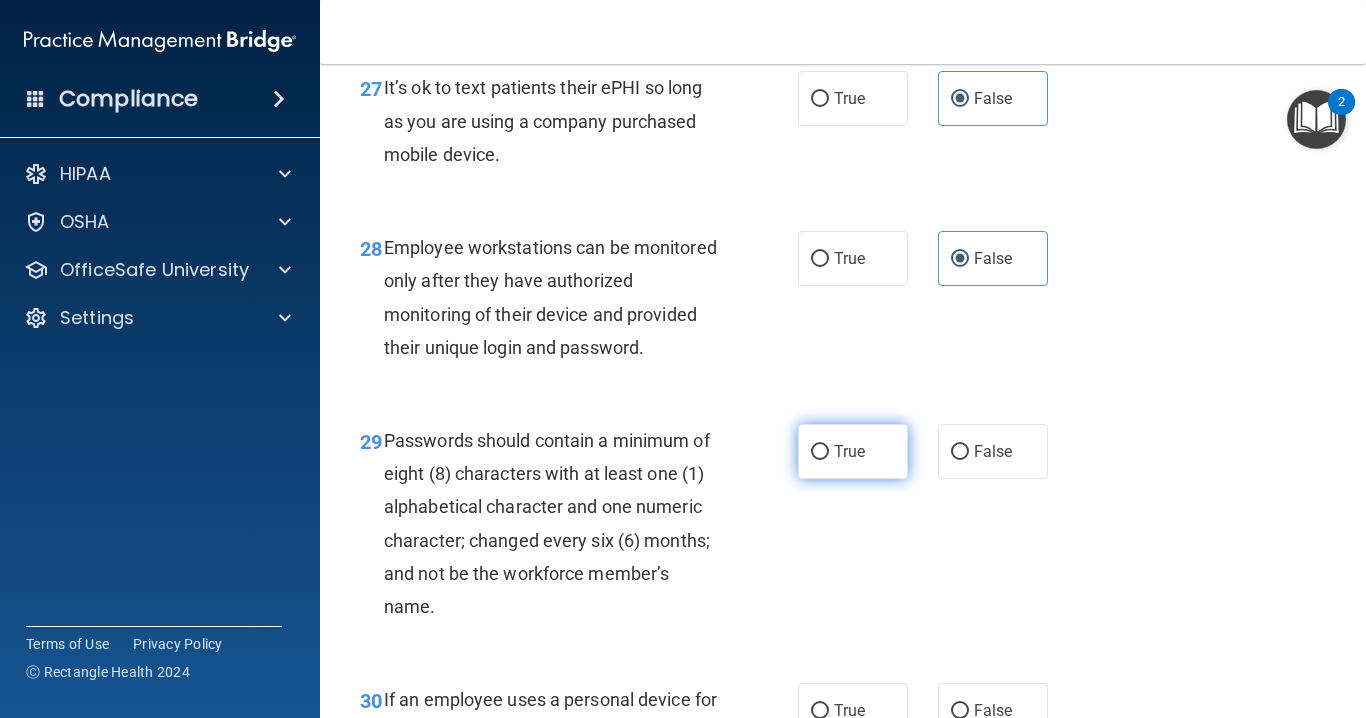 click on "True" at bounding box center (849, 451) 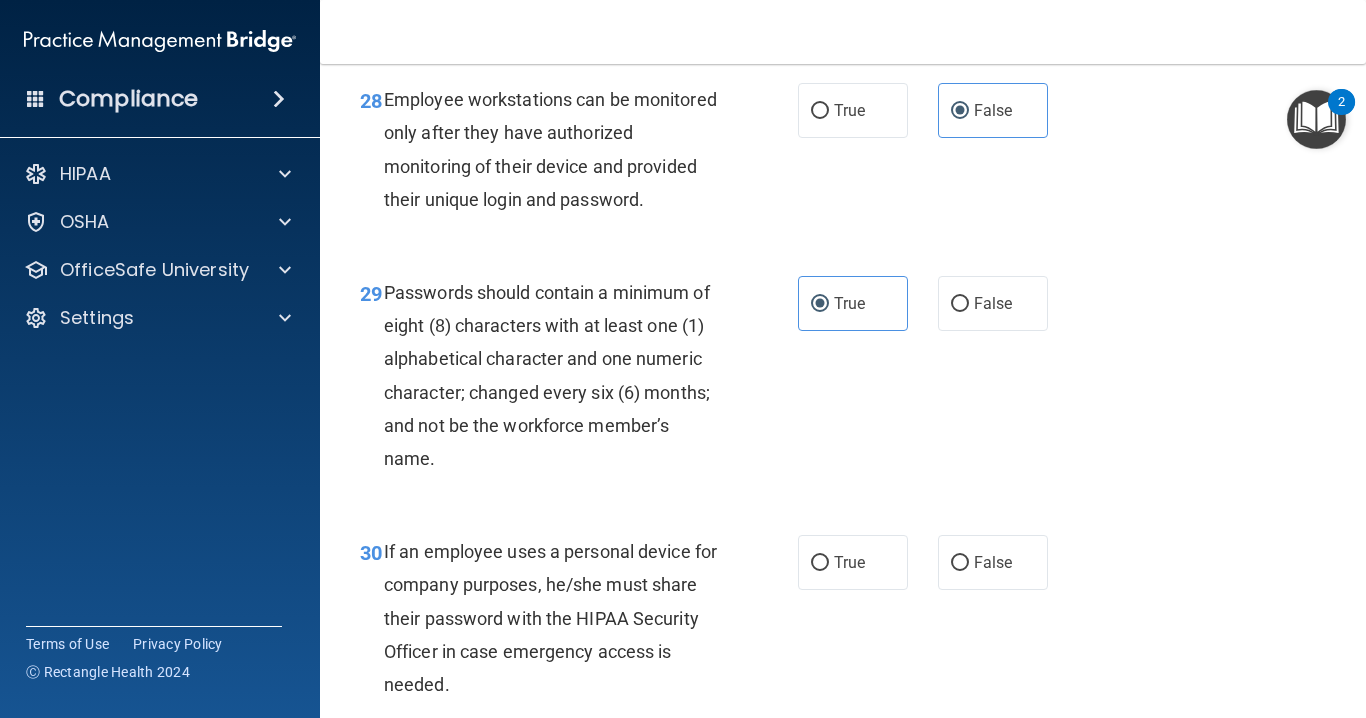 scroll, scrollTop: 5963, scrollLeft: 0, axis: vertical 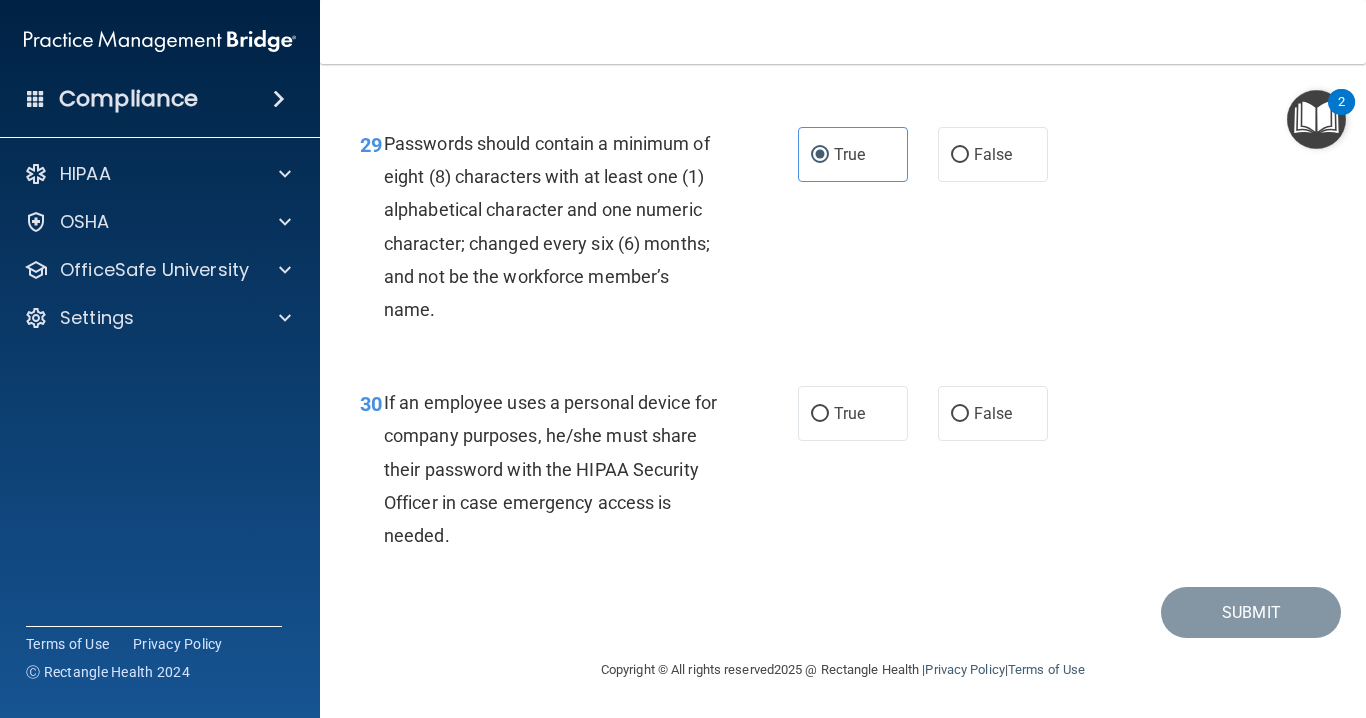 click on "30       If an employee uses a personal device for company purposes, he/she must share their password with the HIPAA Security Officer in case emergency access is needed.                 True           False" at bounding box center (843, 474) 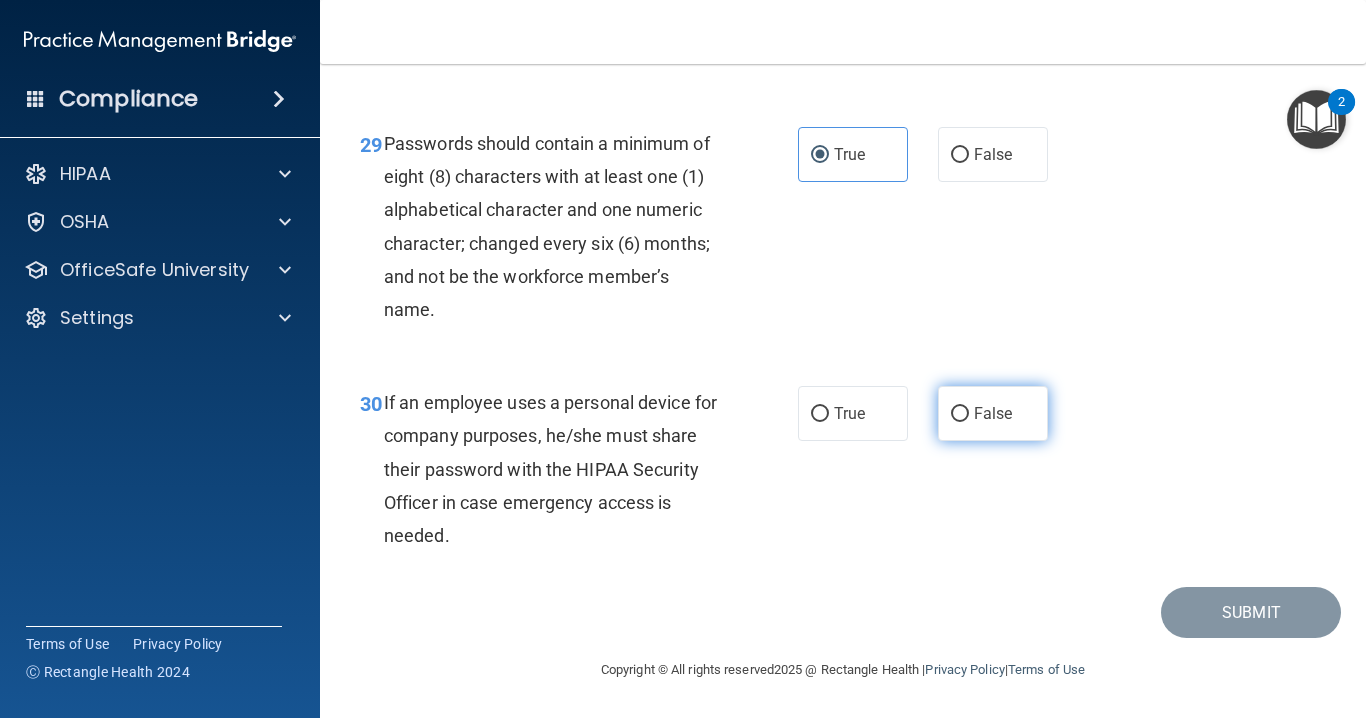 click on "False" at bounding box center (993, 413) 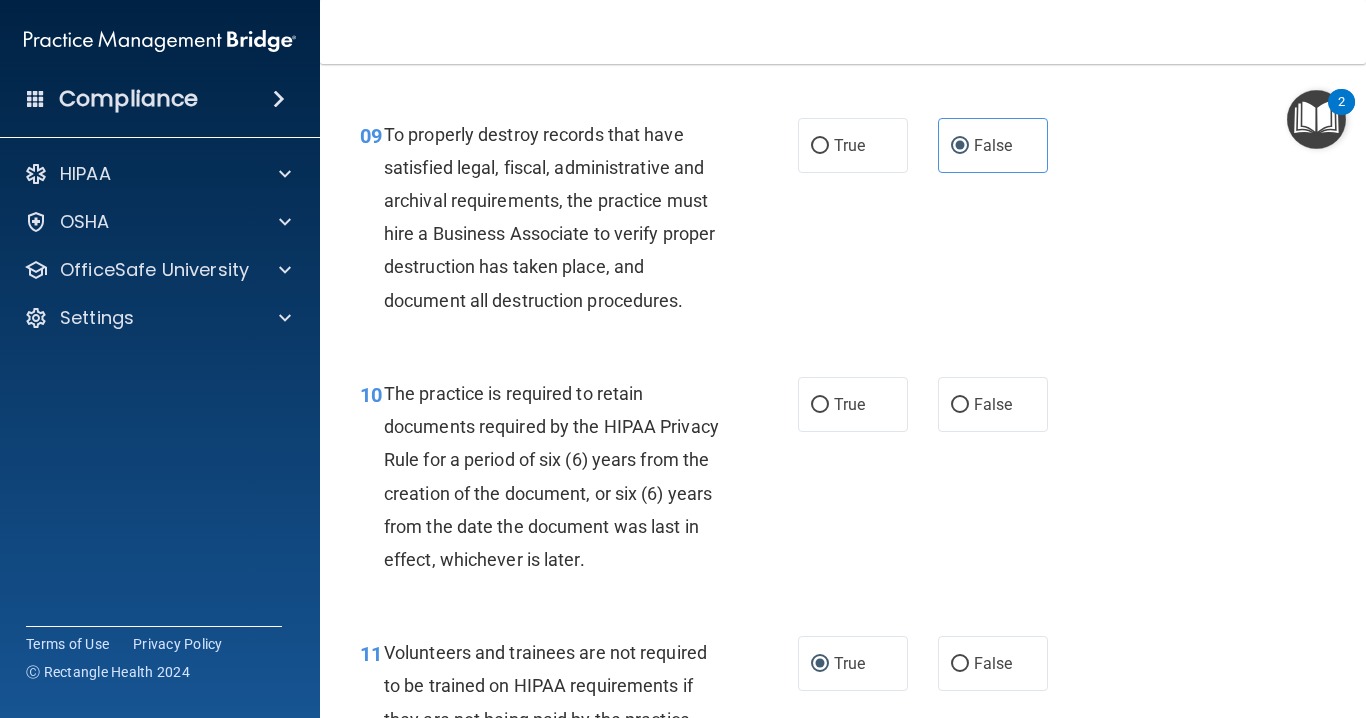 scroll, scrollTop: 1863, scrollLeft: 0, axis: vertical 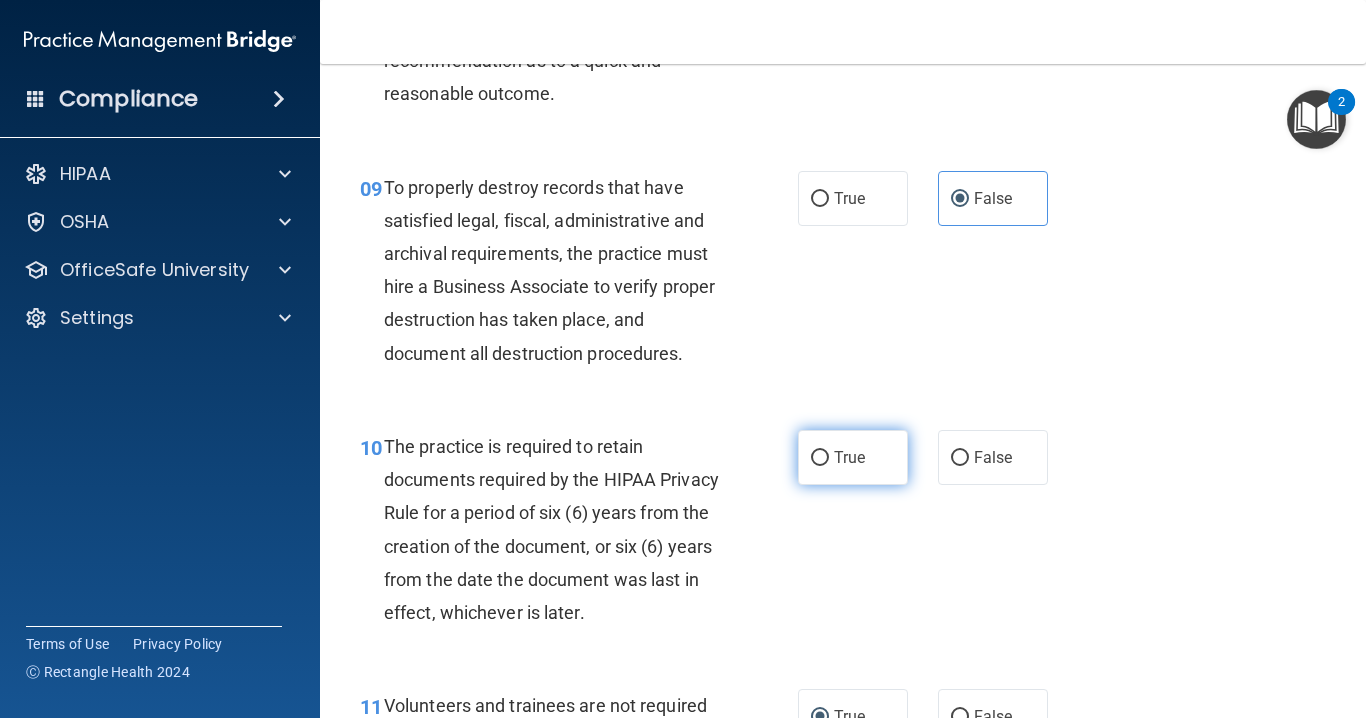 click on "True" at bounding box center (820, 458) 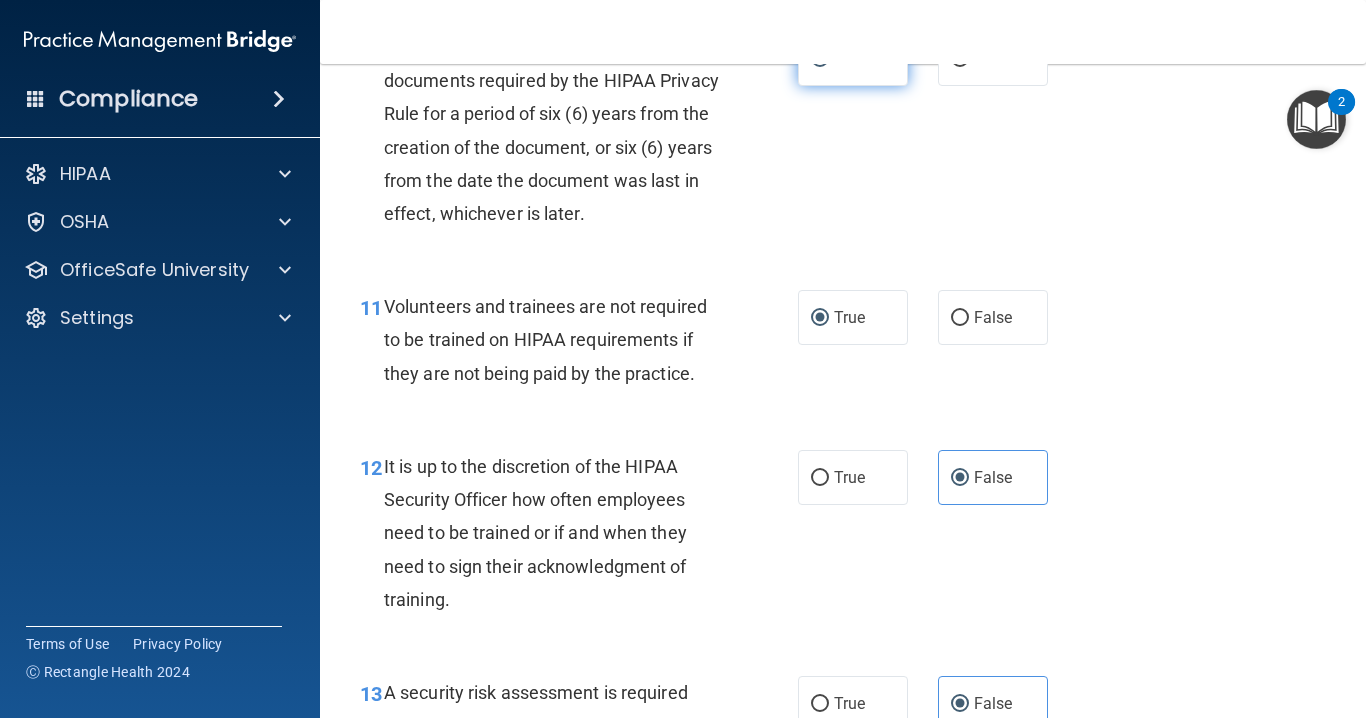 scroll, scrollTop: 2263, scrollLeft: 0, axis: vertical 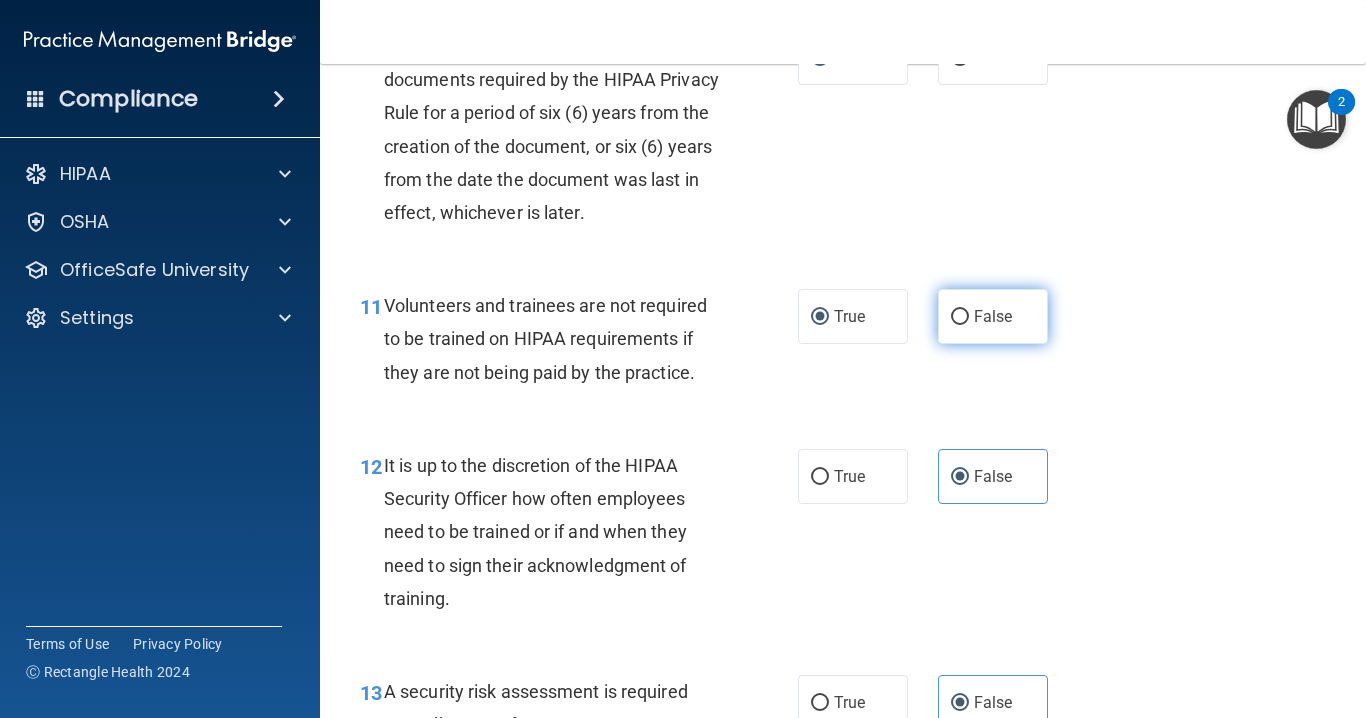click on "False" at bounding box center (960, 317) 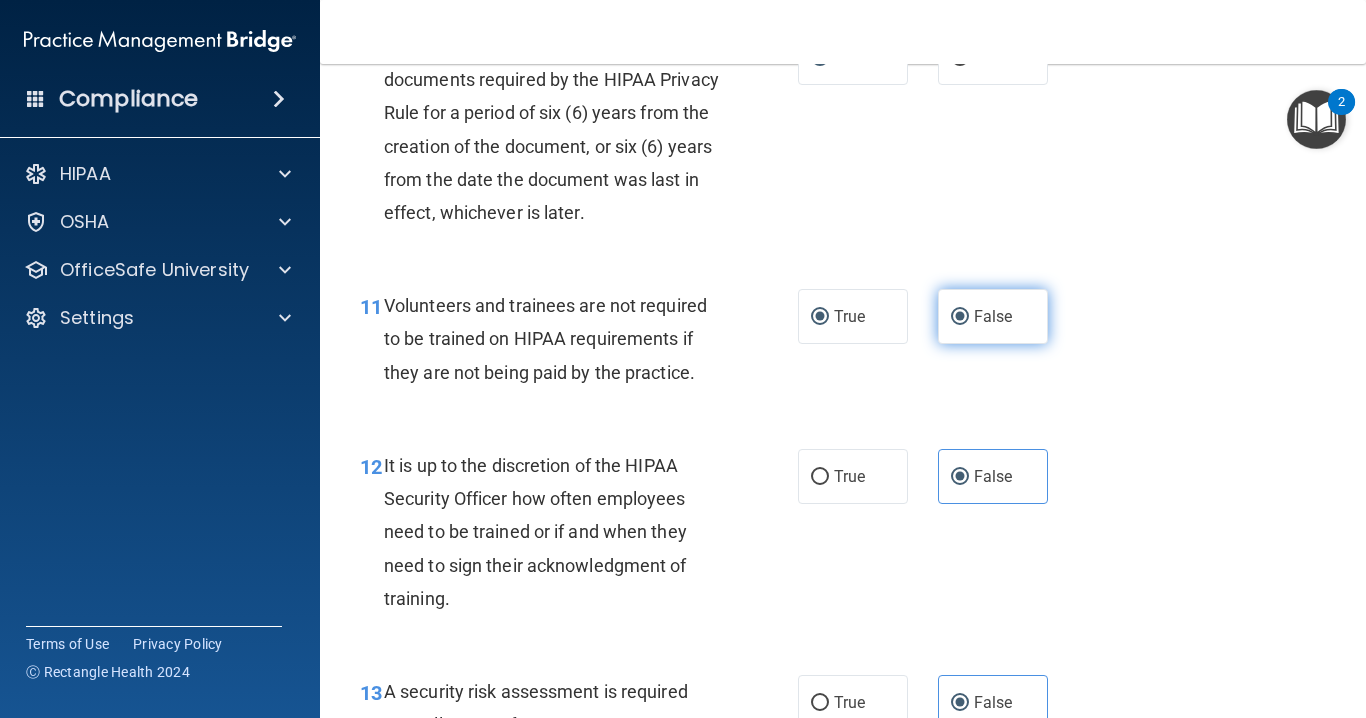 radio on "false" 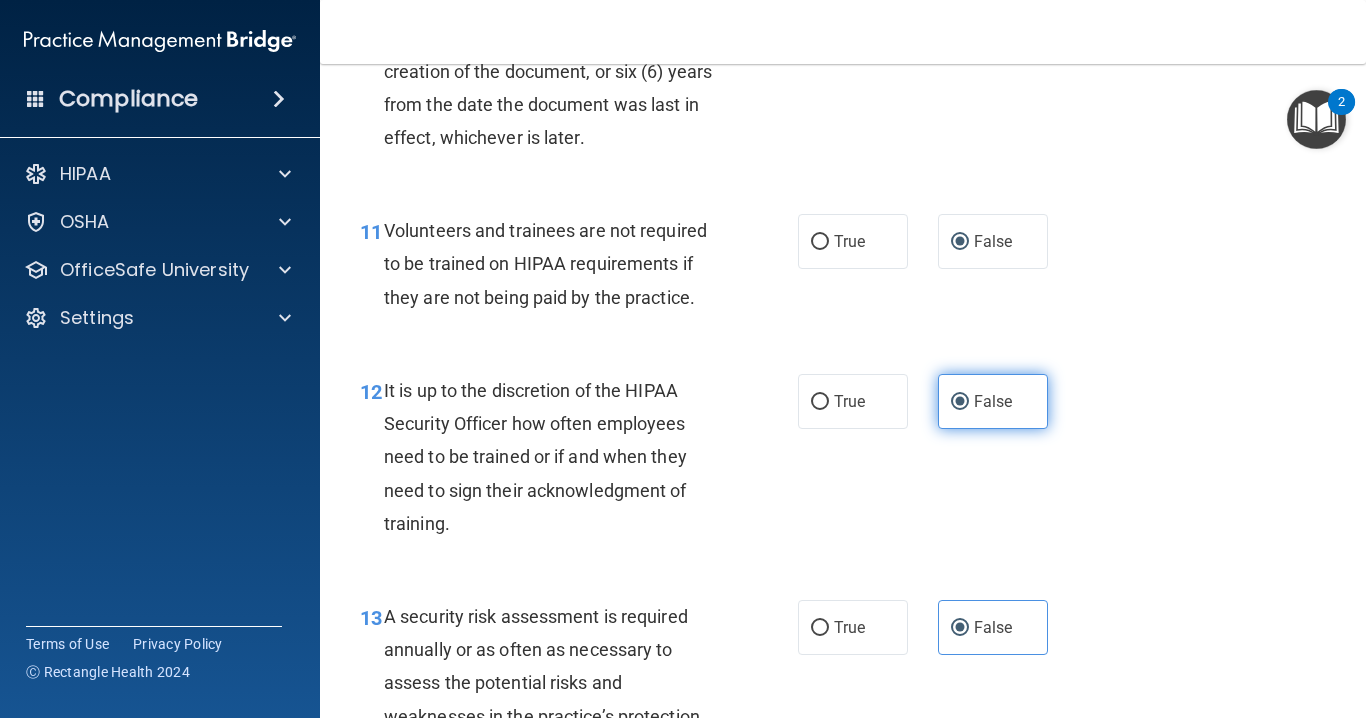 scroll, scrollTop: 2563, scrollLeft: 0, axis: vertical 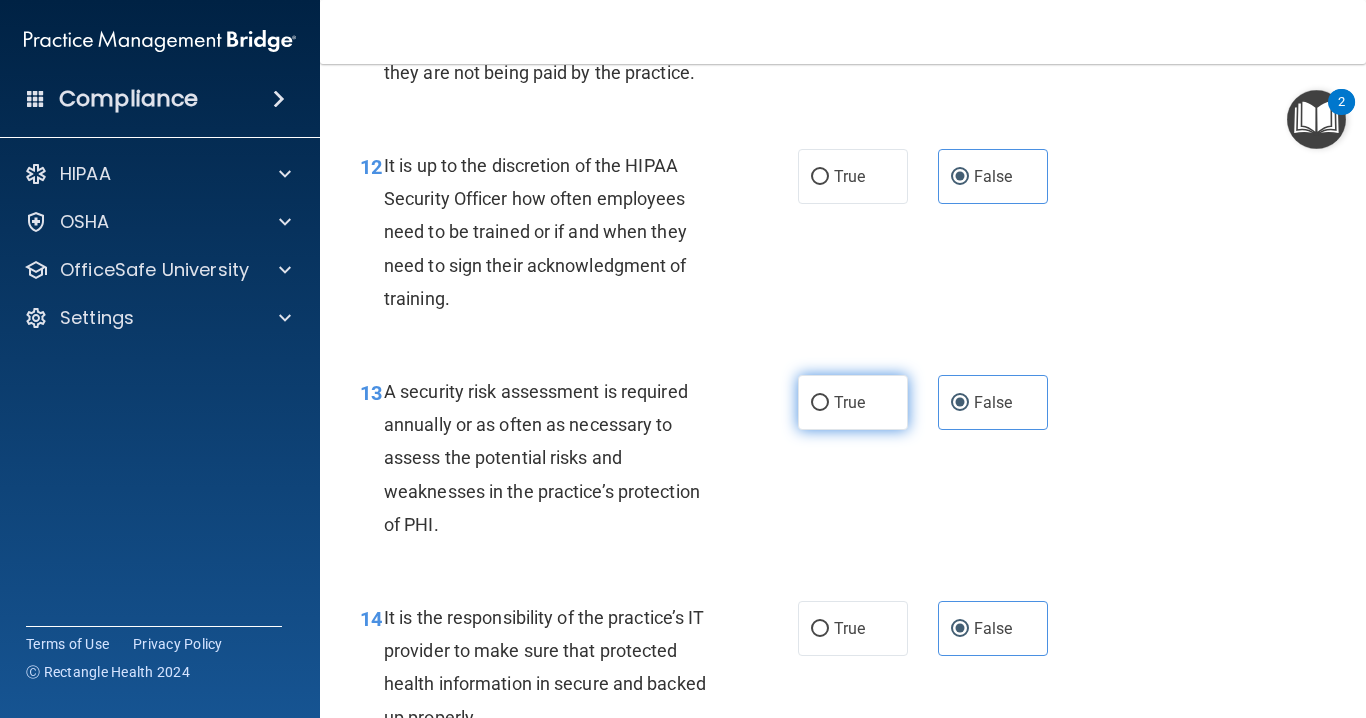 click on "True" at bounding box center [849, 402] 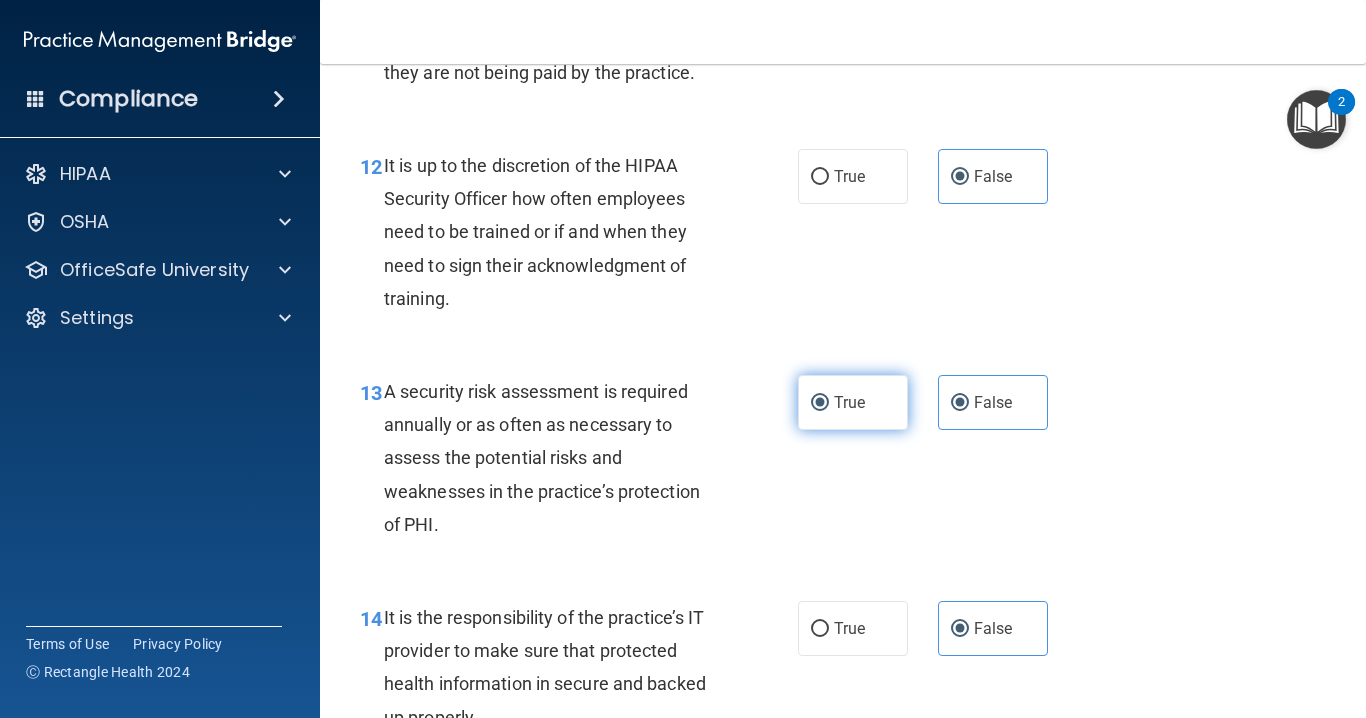 radio on "false" 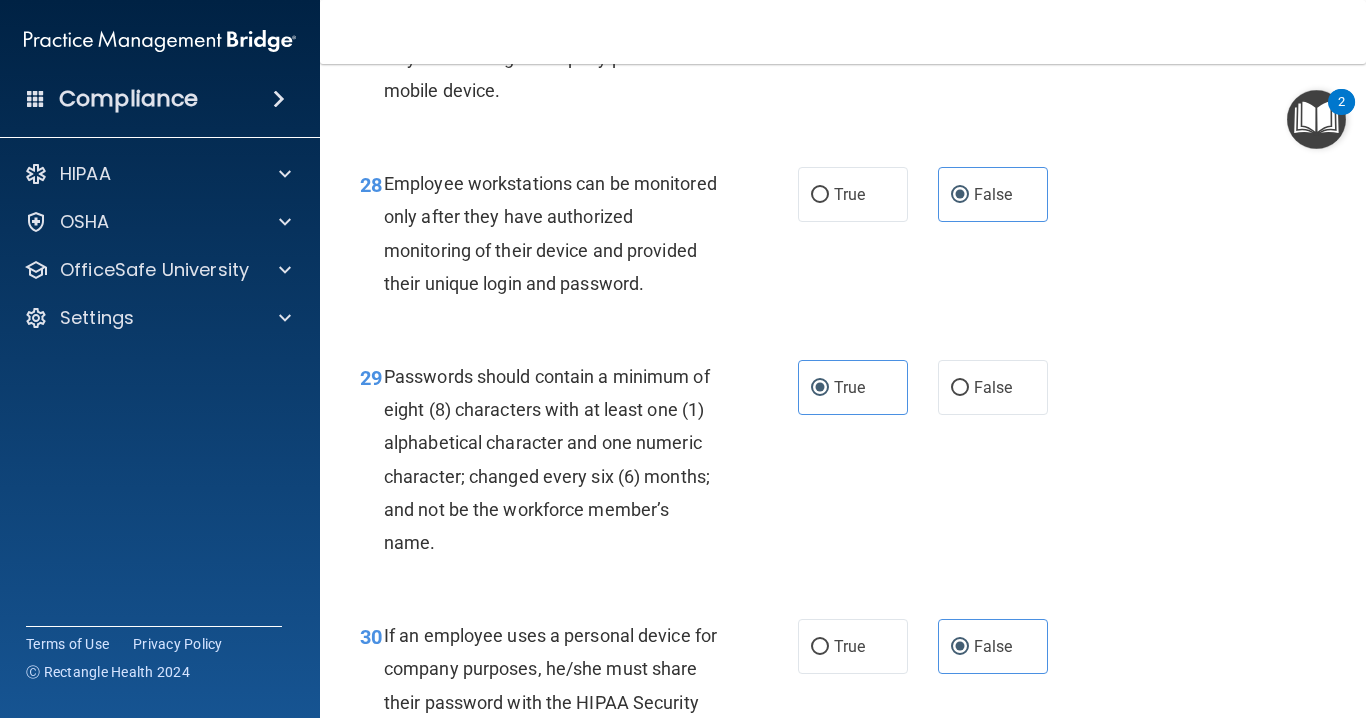 scroll, scrollTop: 5963, scrollLeft: 0, axis: vertical 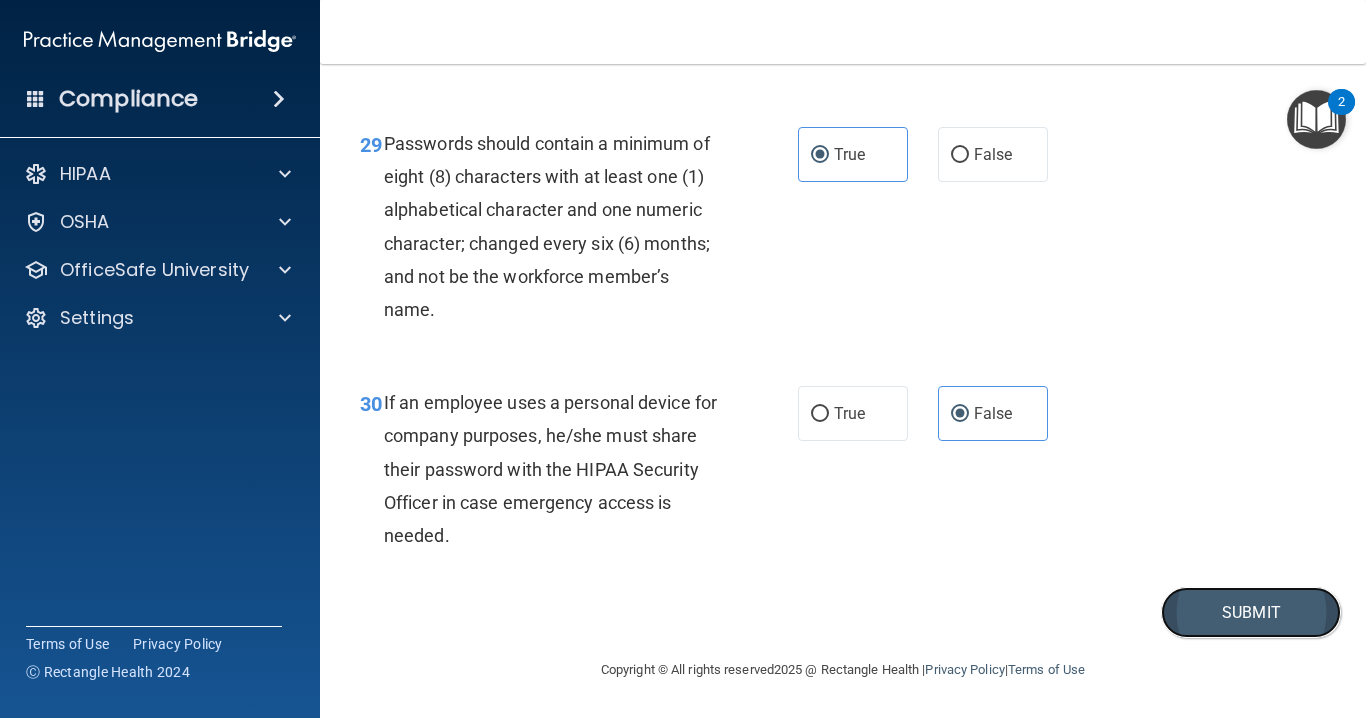 click on "Submit" at bounding box center (1251, 612) 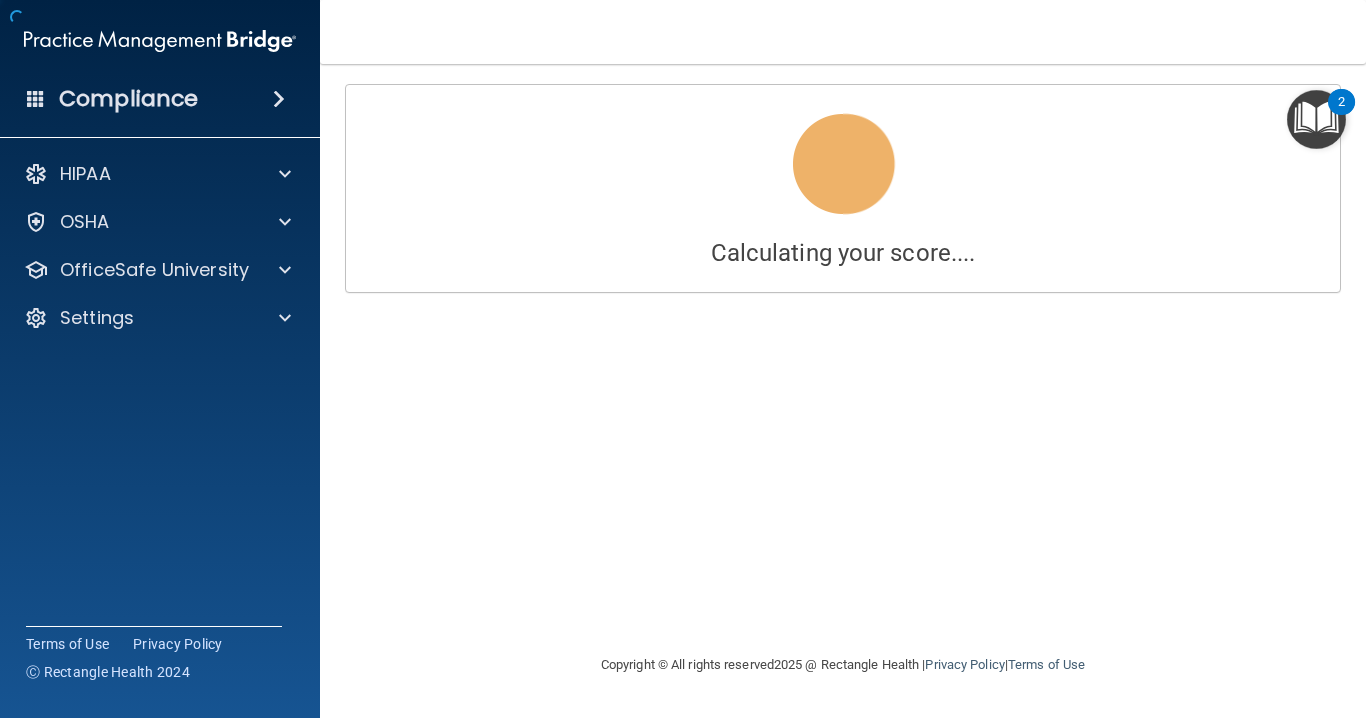 scroll, scrollTop: 0, scrollLeft: 0, axis: both 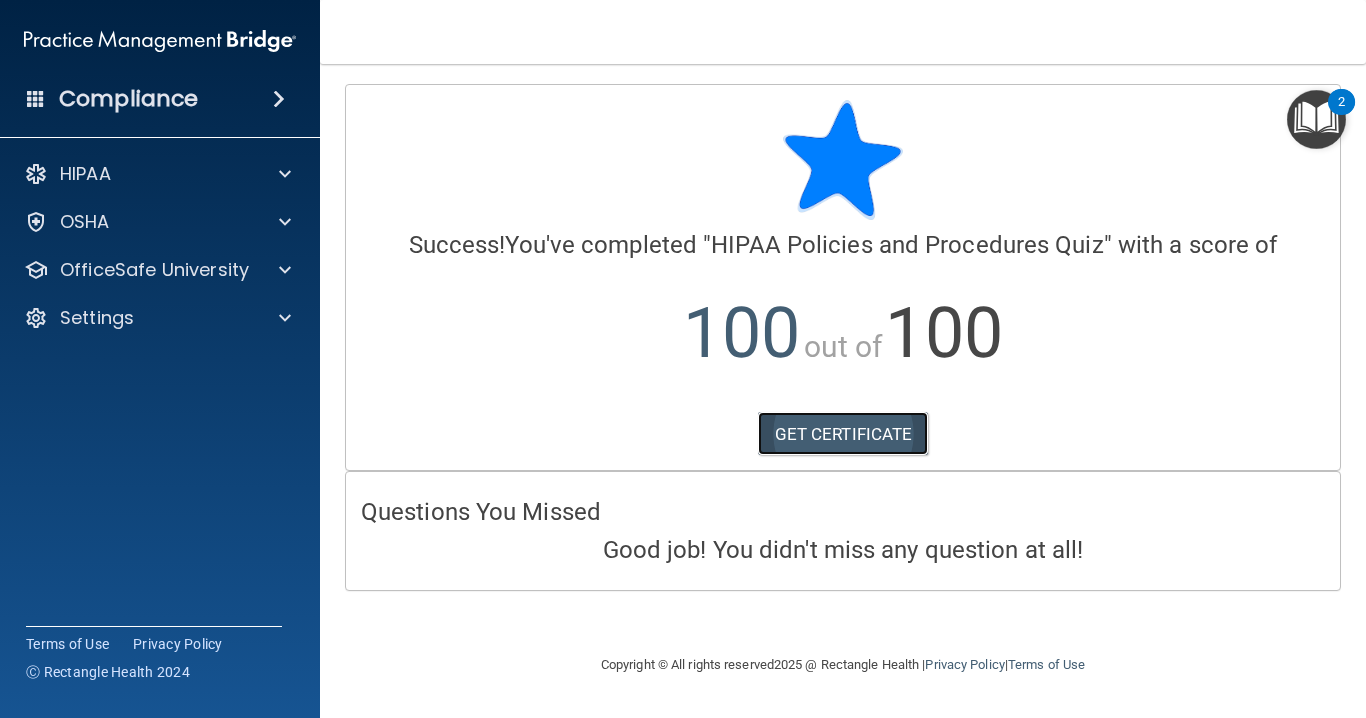 click on "GET CERTIFICATE" at bounding box center (843, 434) 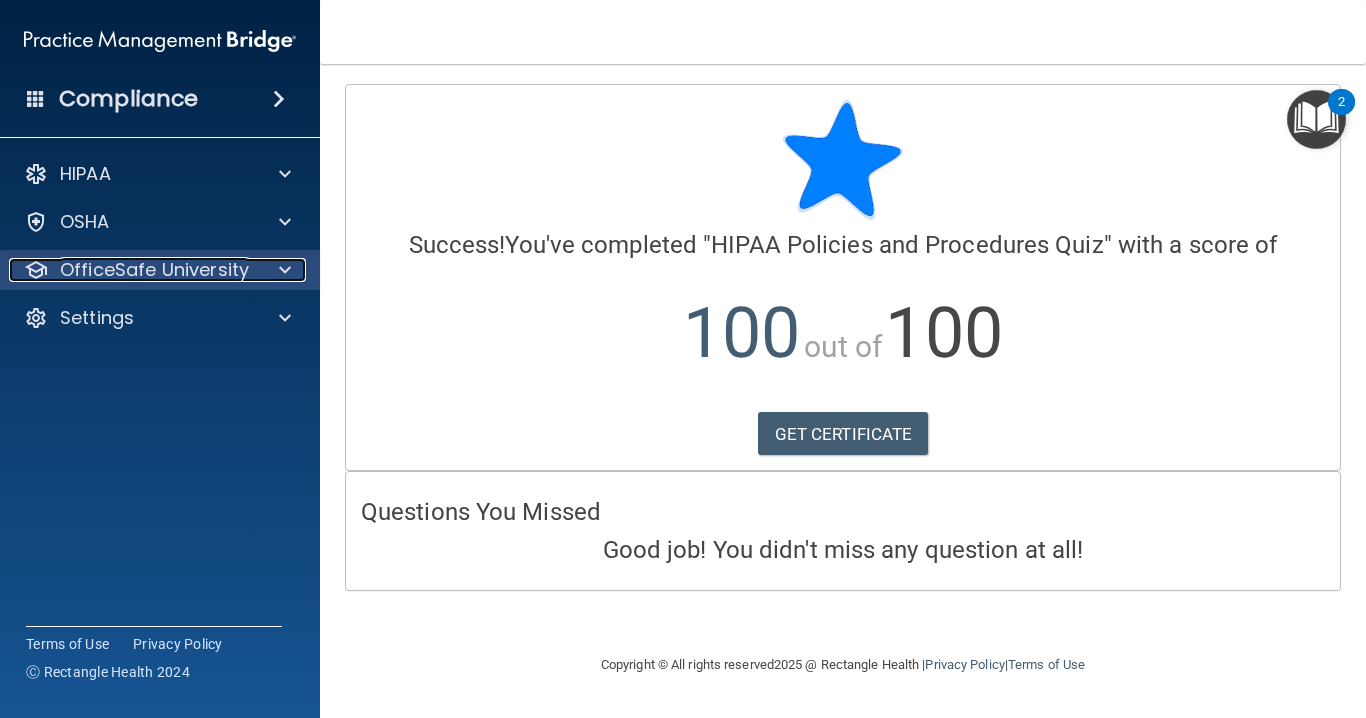 click on "OfficeSafe University" at bounding box center (154, 270) 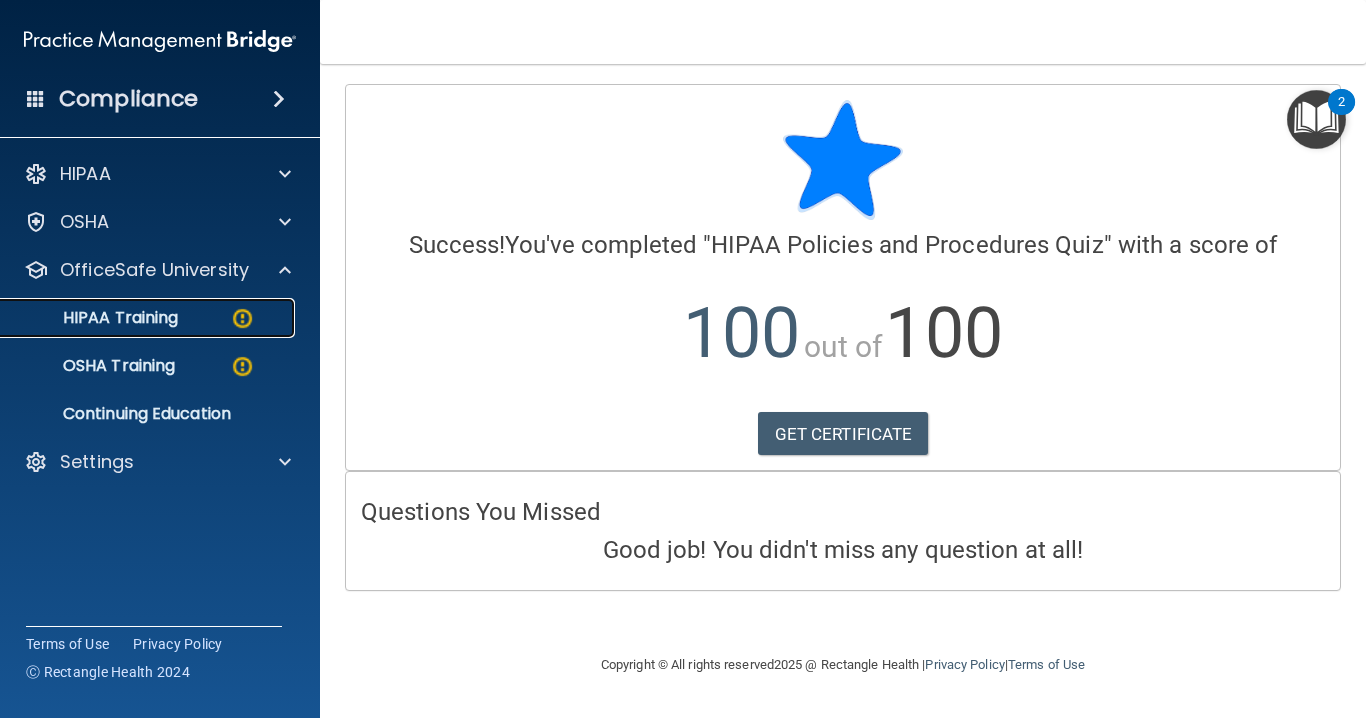 click on "HIPAA Training" at bounding box center (95, 318) 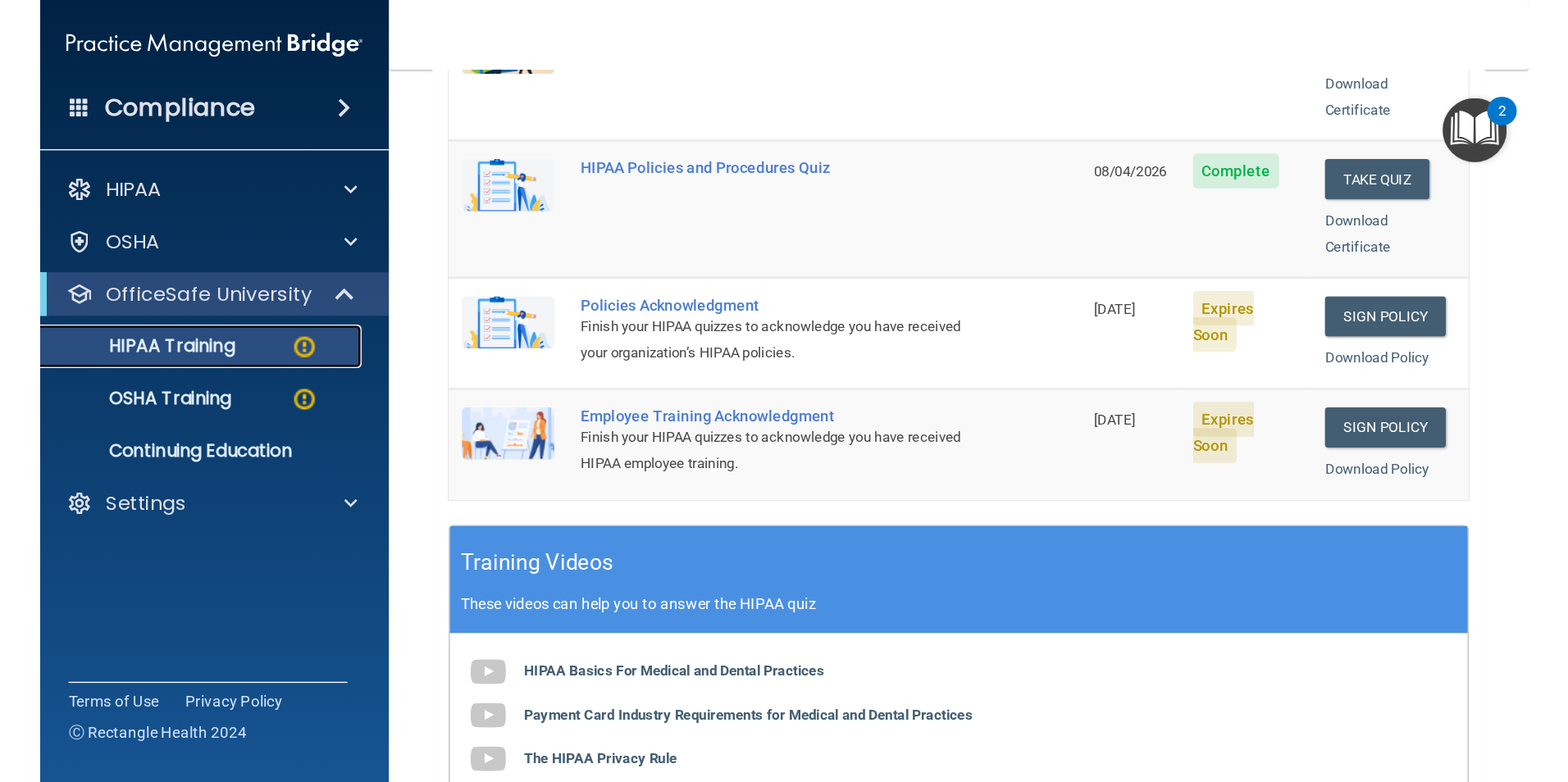 scroll, scrollTop: 410, scrollLeft: 0, axis: vertical 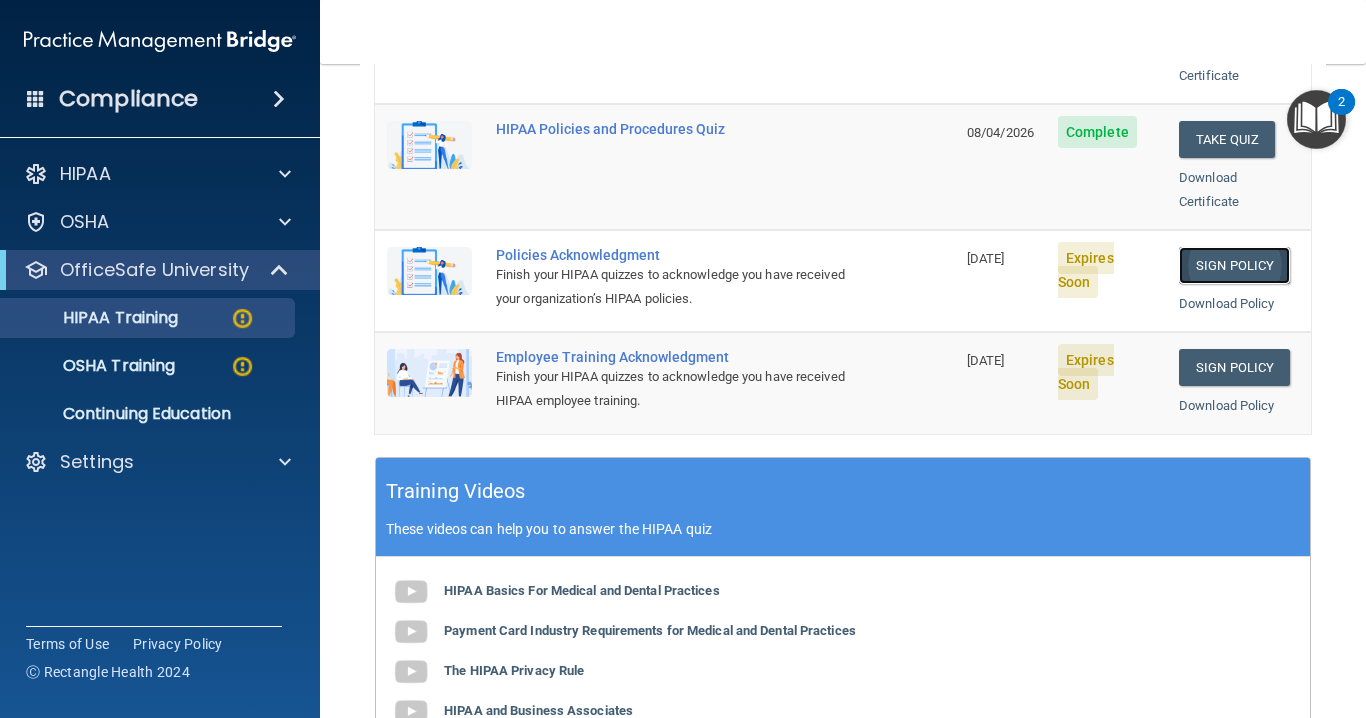 click on "Sign Policy" at bounding box center [1234, 265] 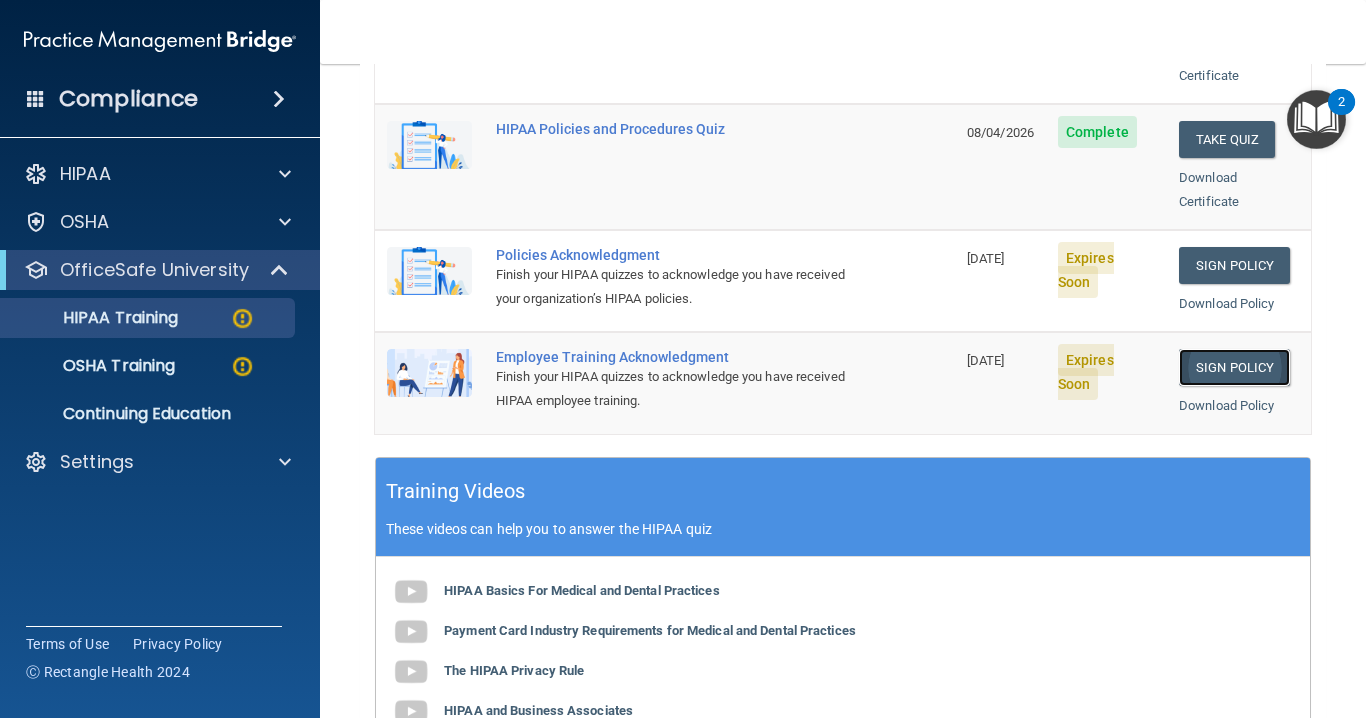 click on "Sign Policy" at bounding box center (1234, 367) 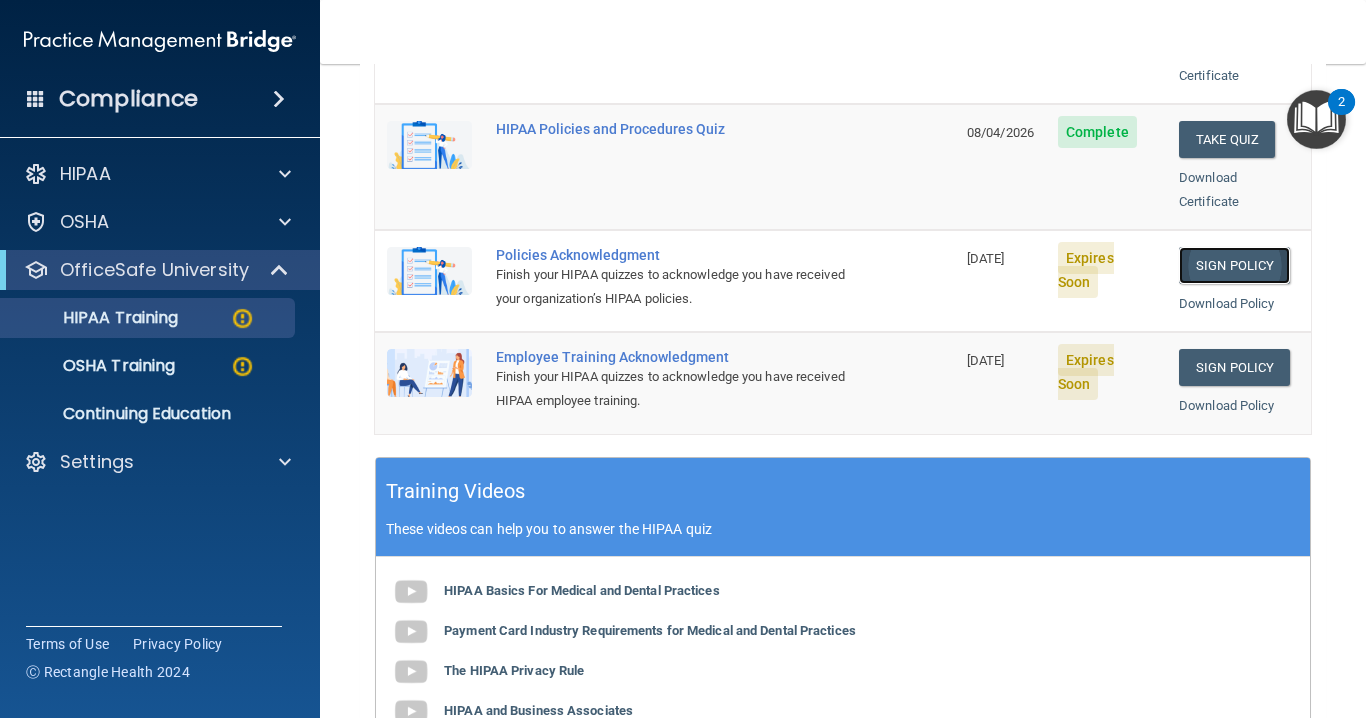 click on "Sign Policy" at bounding box center [1234, 265] 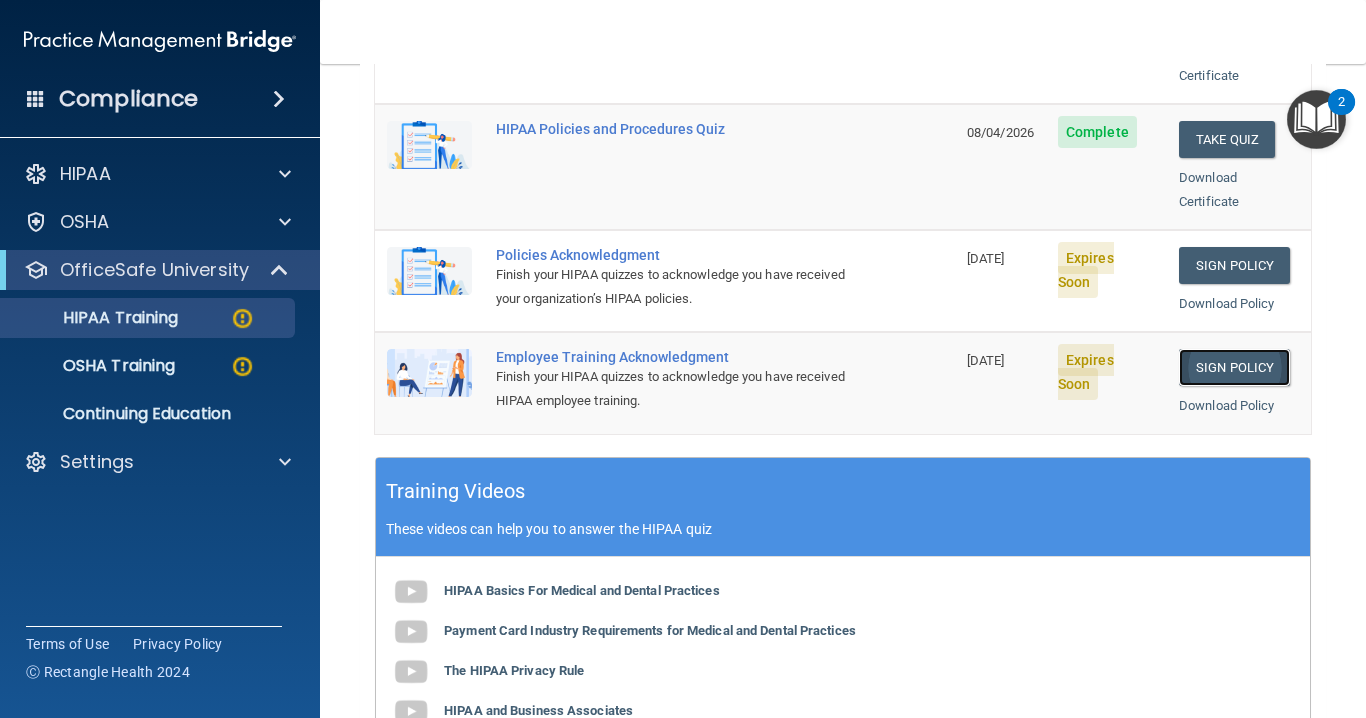 click on "Sign Policy" at bounding box center (1234, 367) 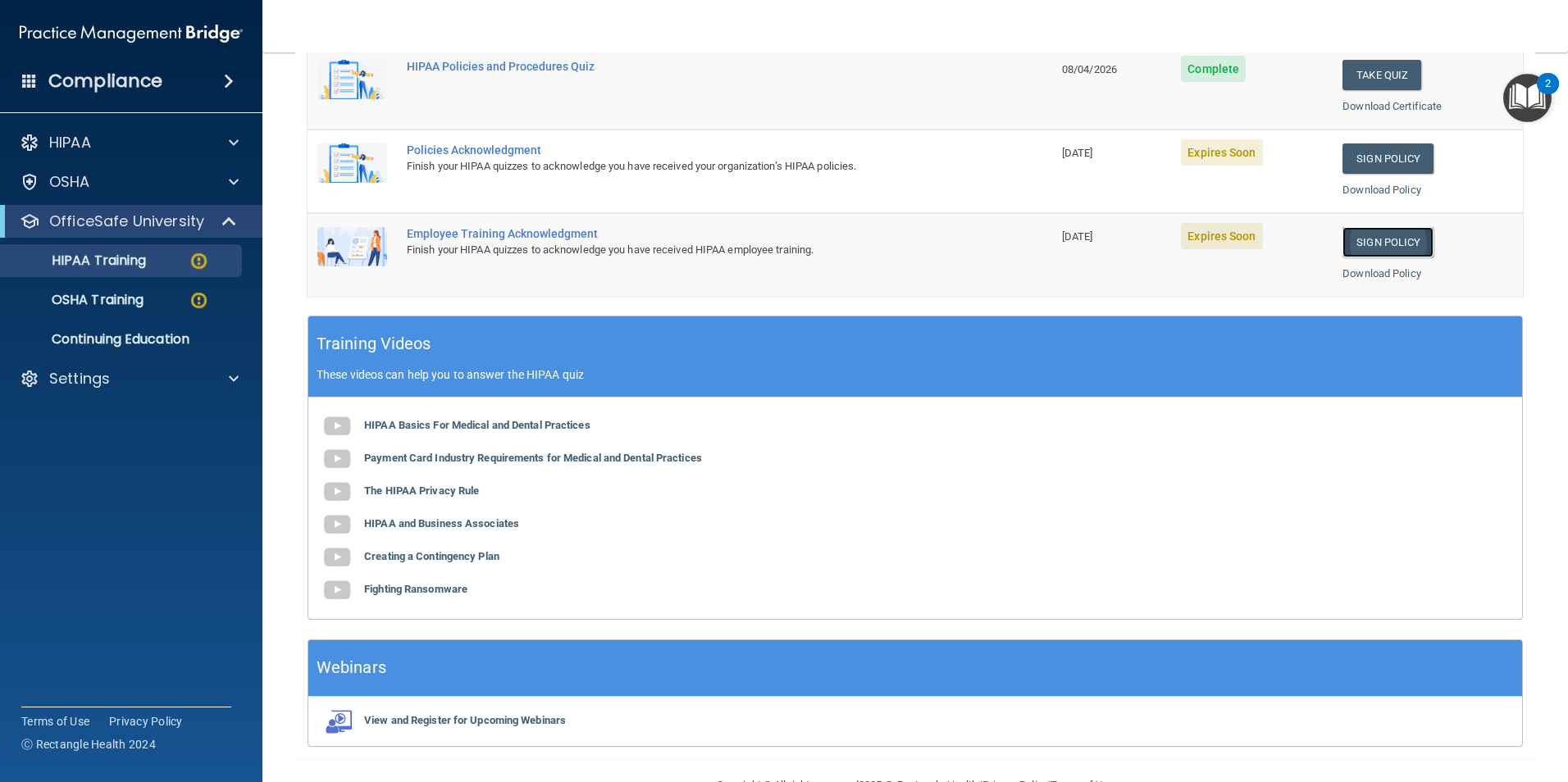 scroll, scrollTop: 390, scrollLeft: 0, axis: vertical 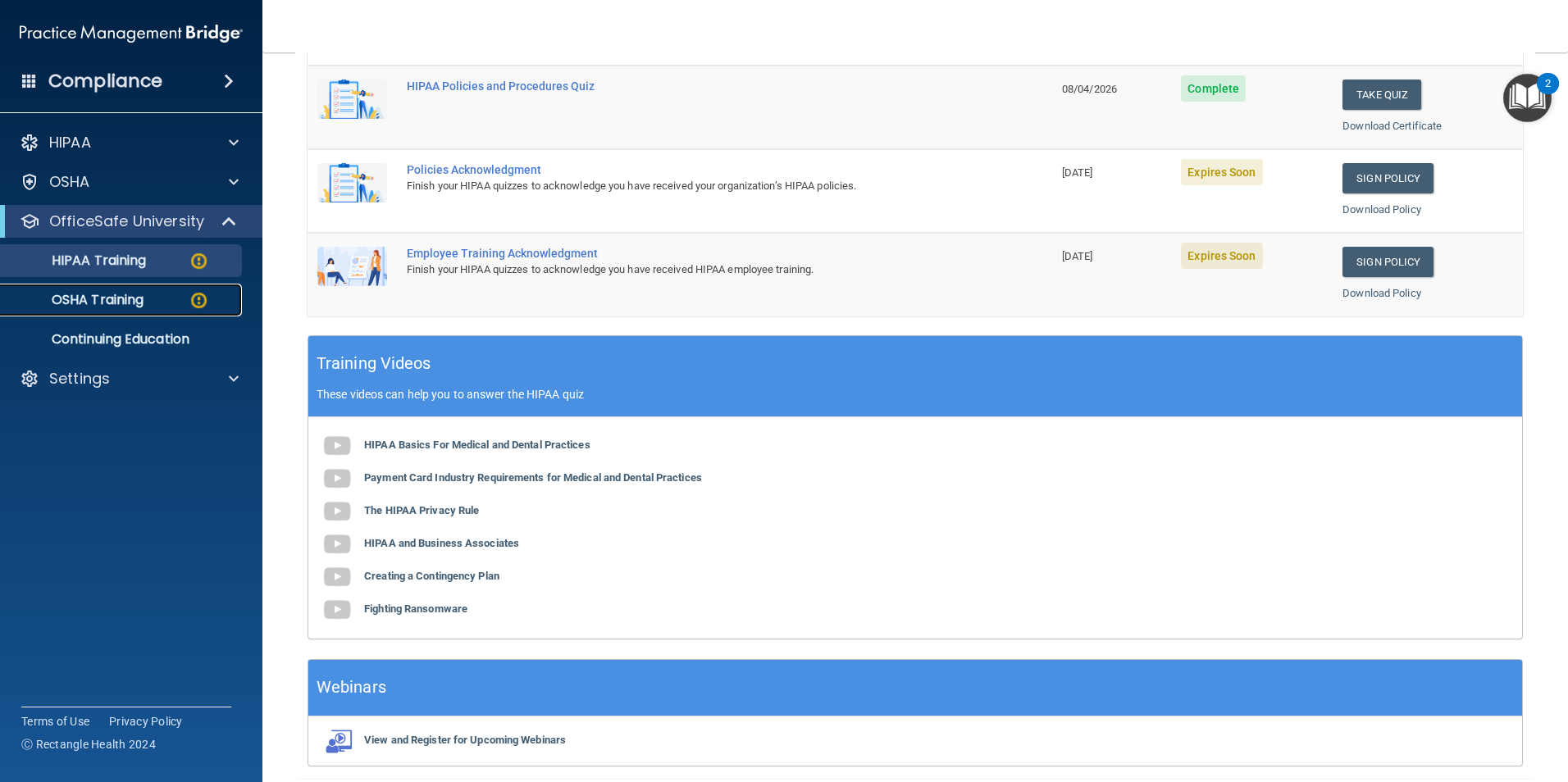 click at bounding box center [198, 300] 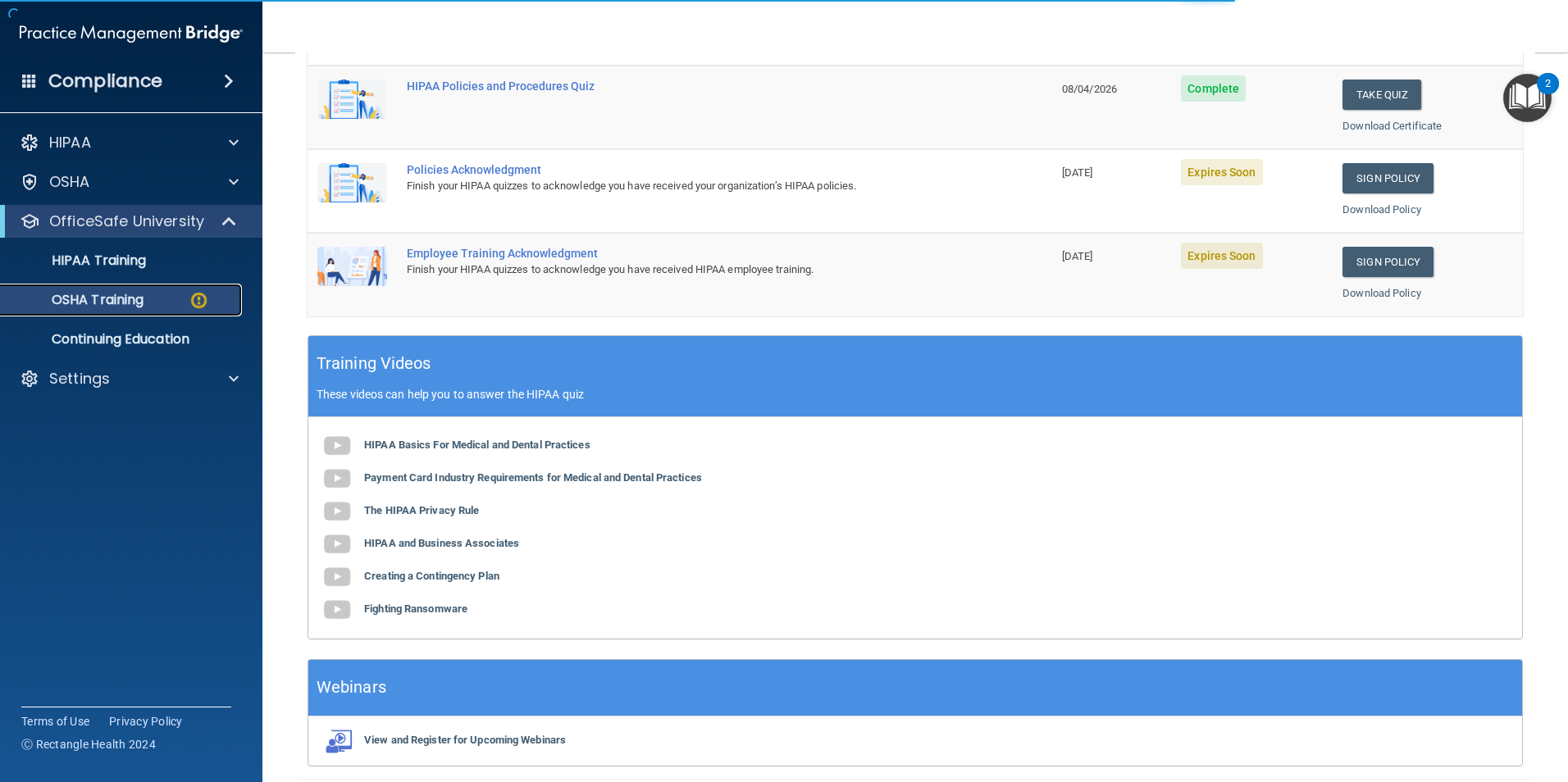 click on "OSHA Training" at bounding box center [77, 300] 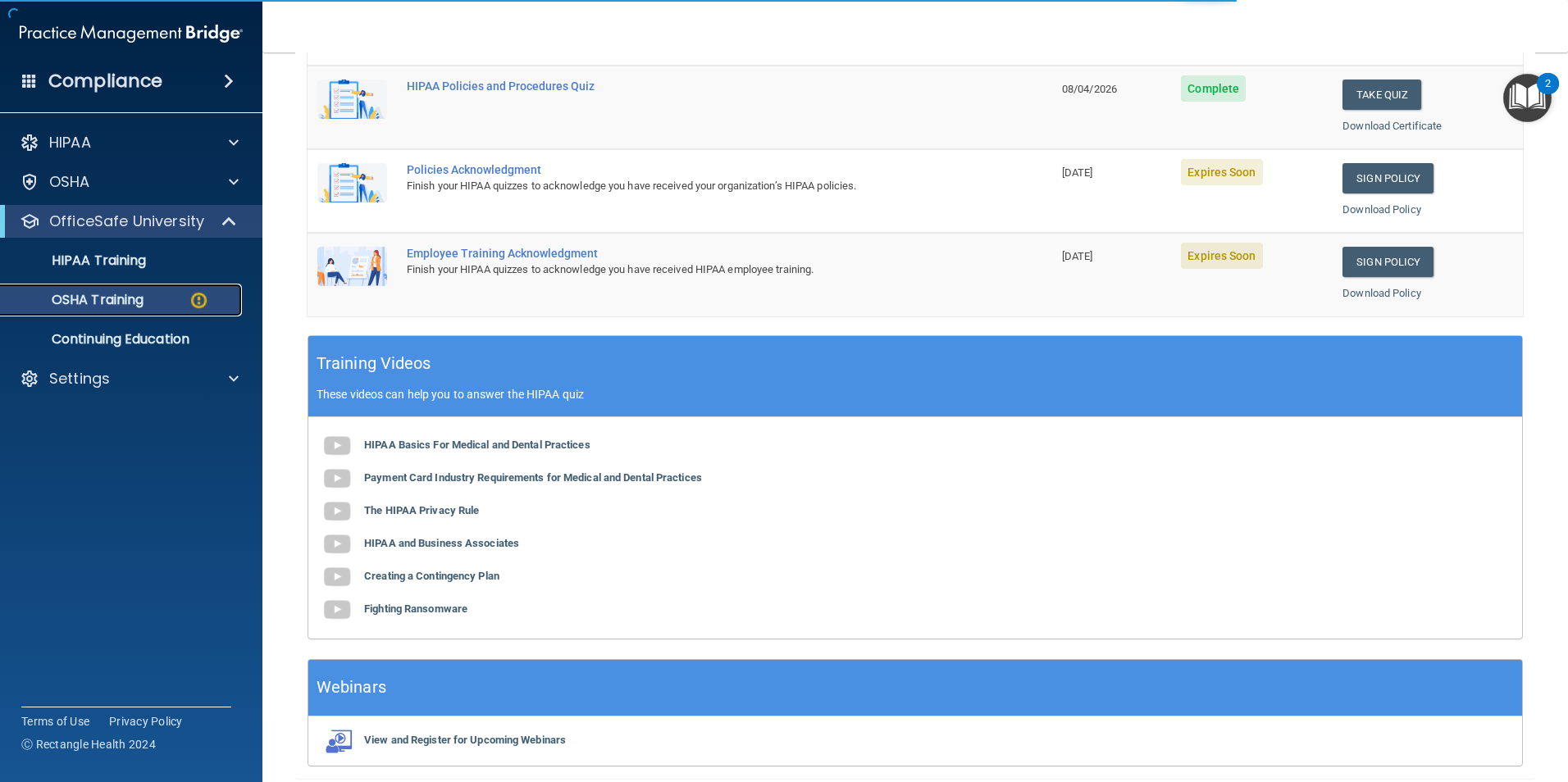 scroll, scrollTop: 0, scrollLeft: 0, axis: both 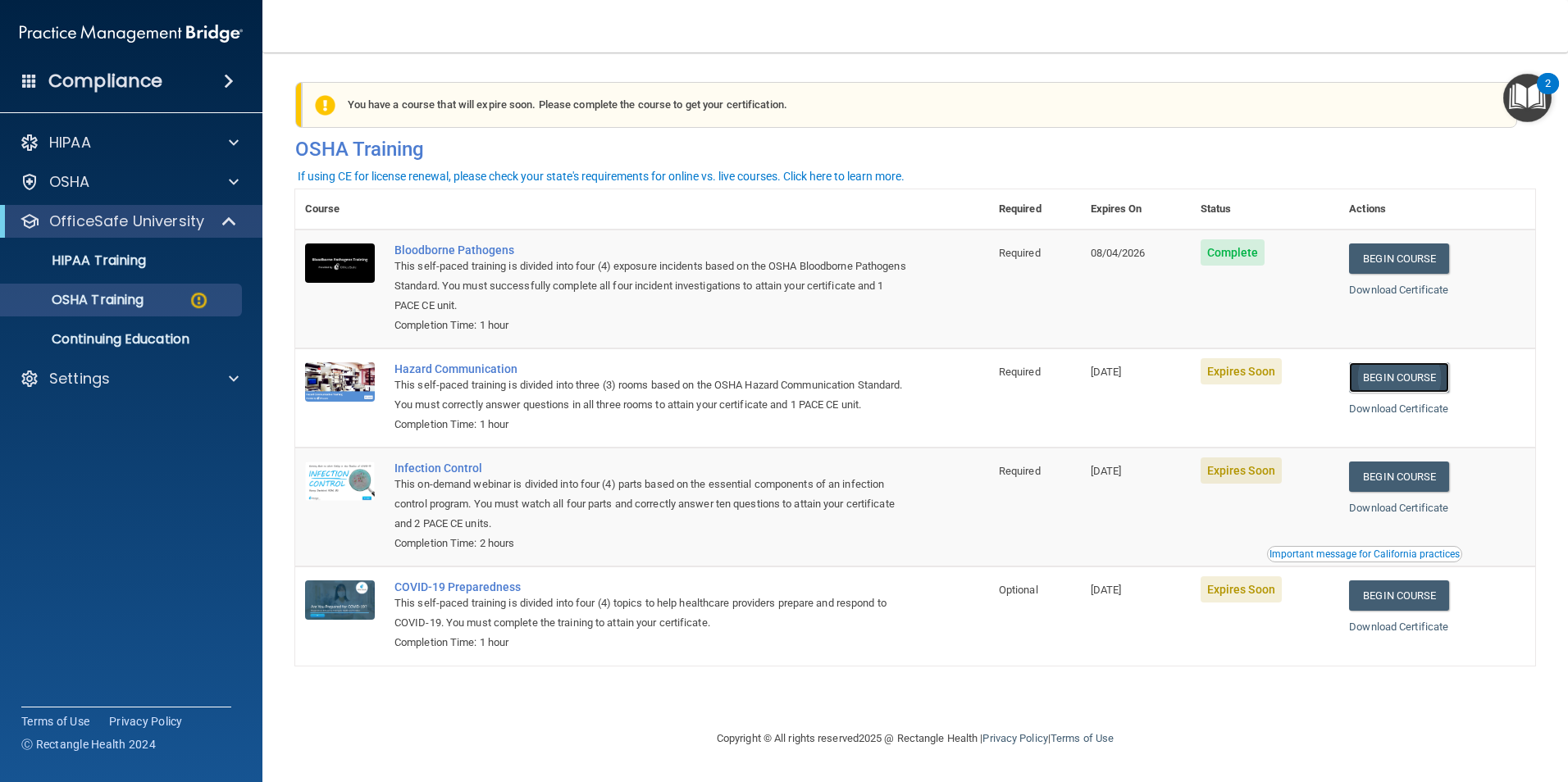 click on "Begin Course" at bounding box center (1399, 377) 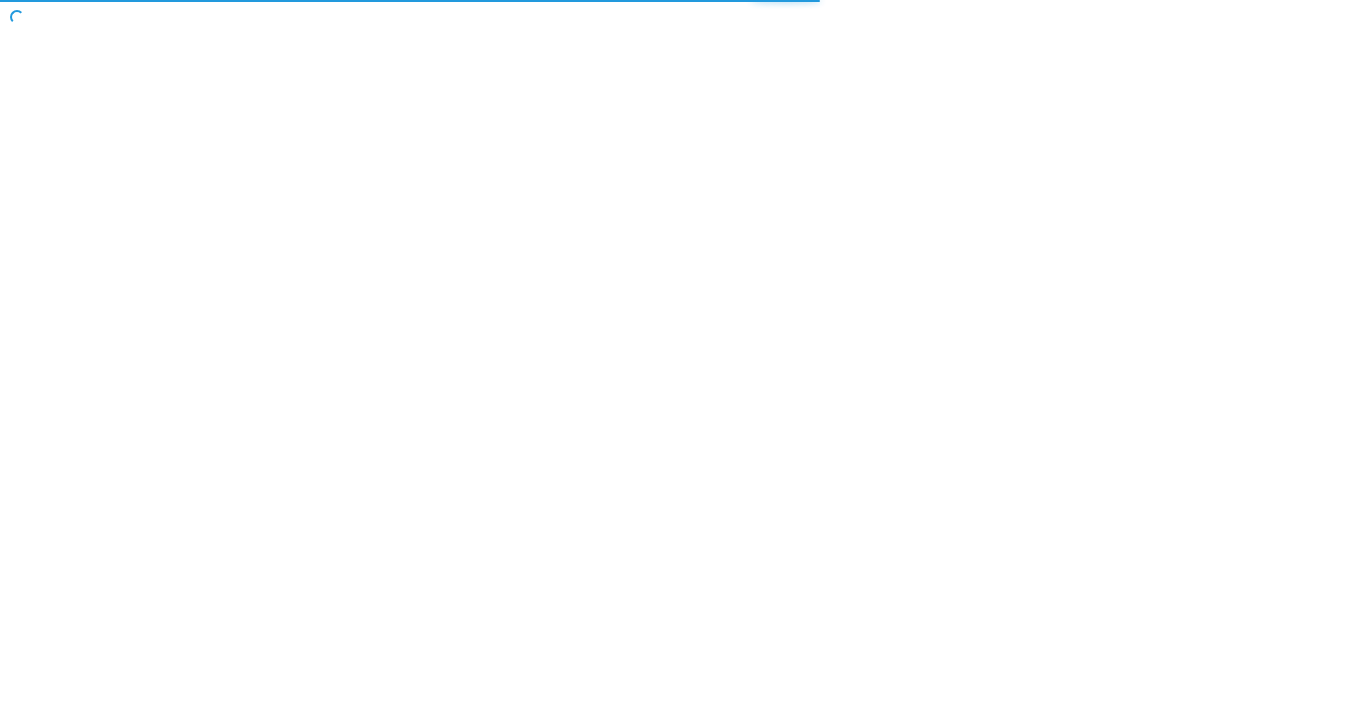 scroll, scrollTop: 0, scrollLeft: 0, axis: both 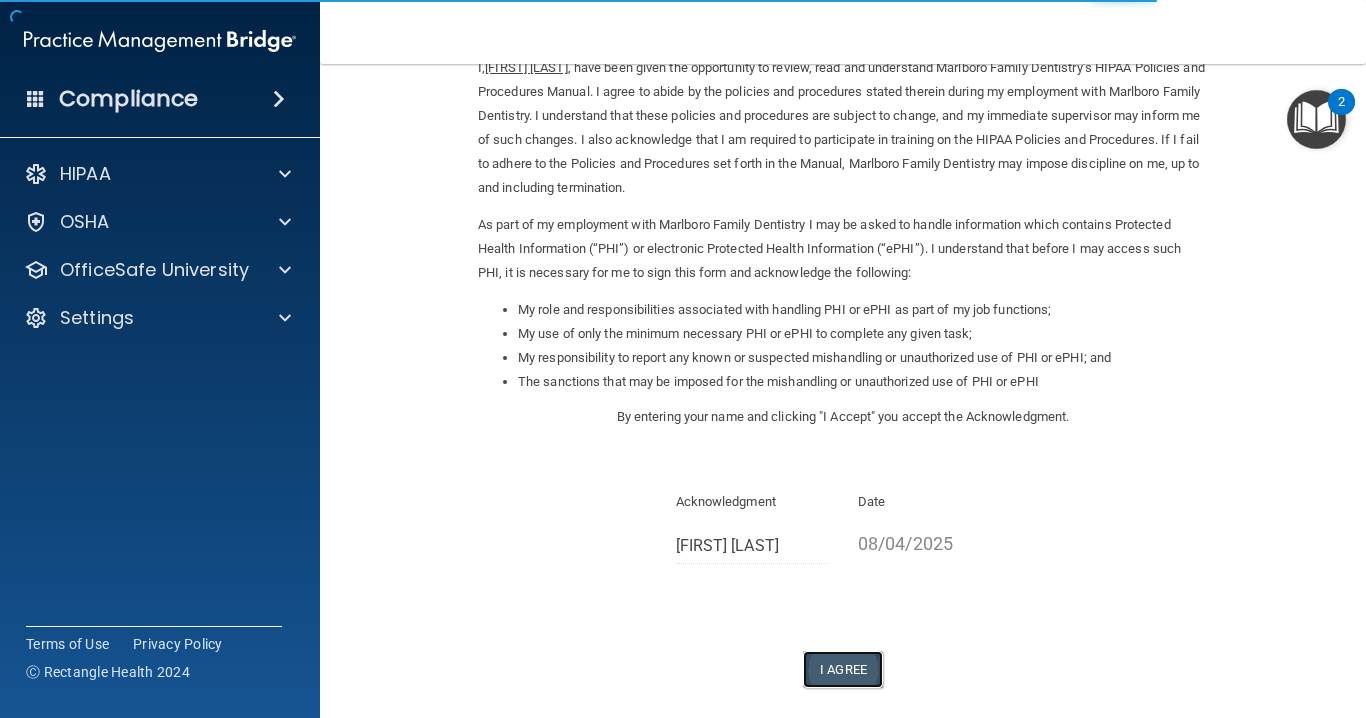 click on "I Agree" at bounding box center (843, 669) 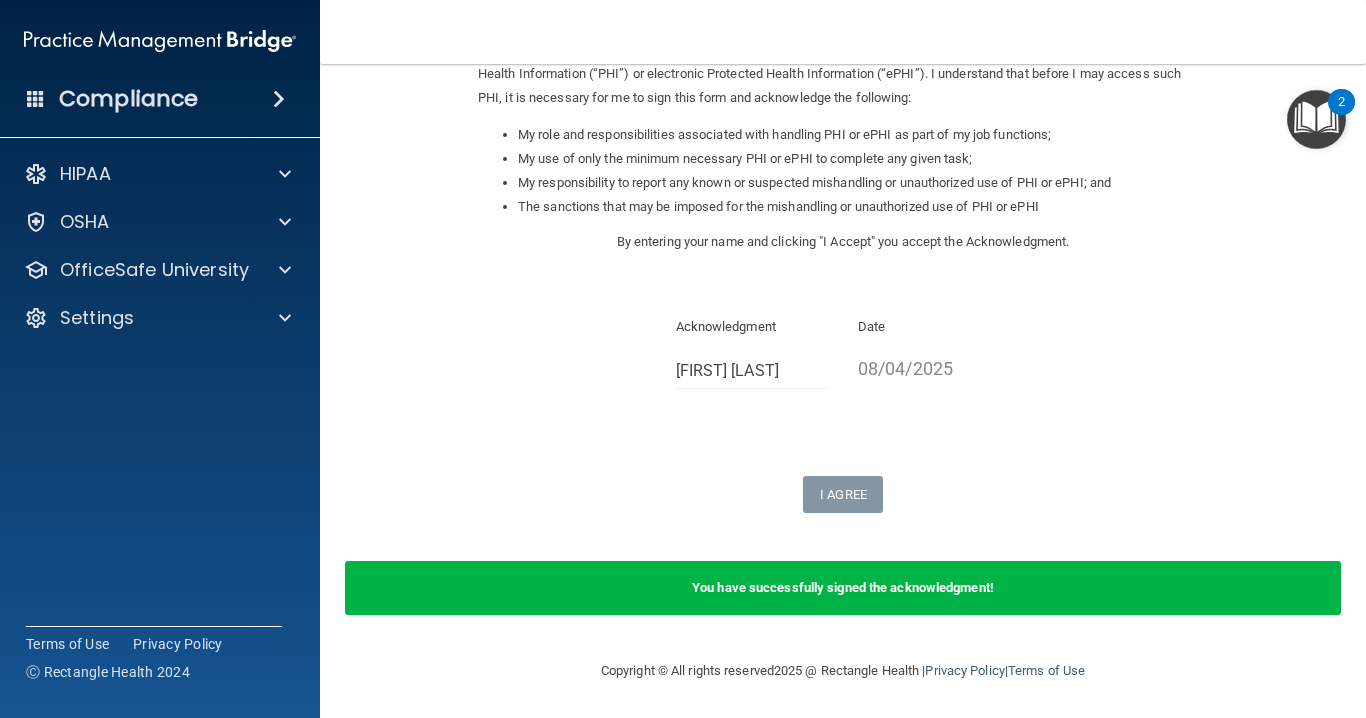 scroll, scrollTop: 276, scrollLeft: 0, axis: vertical 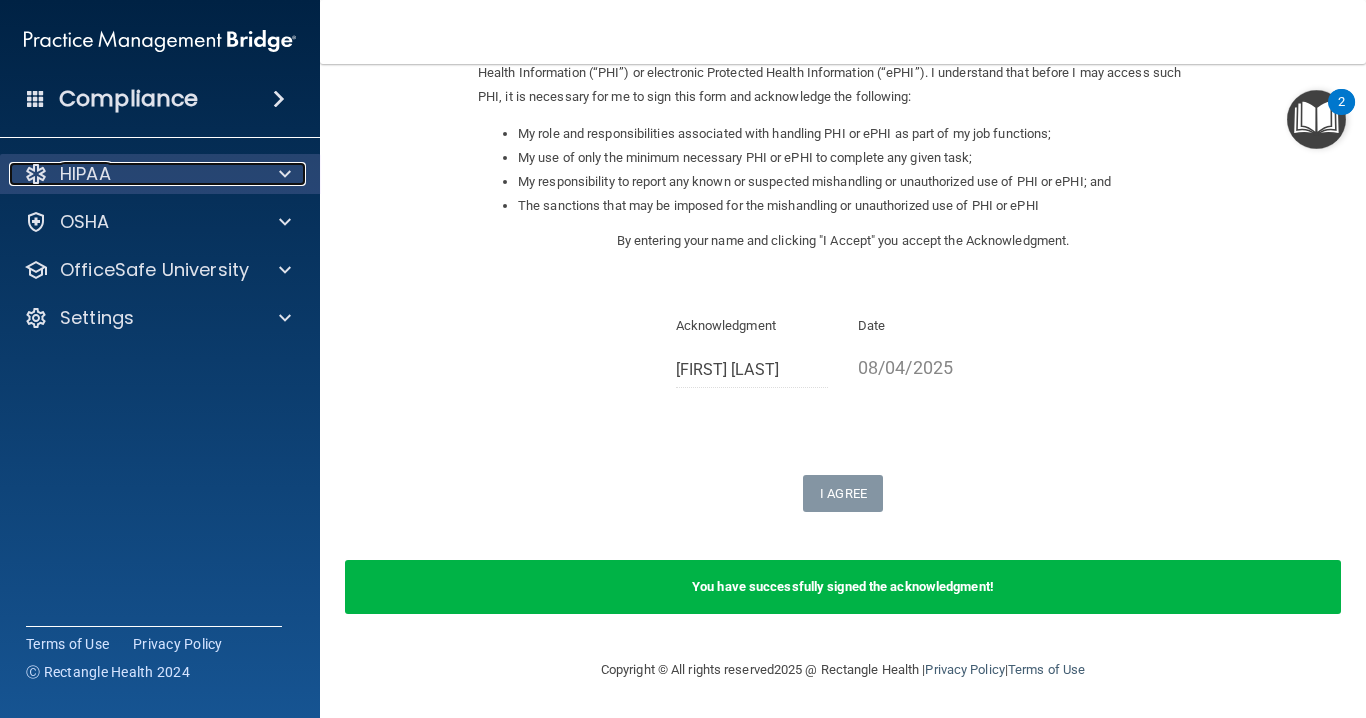 click on "HIPAA" at bounding box center [133, 174] 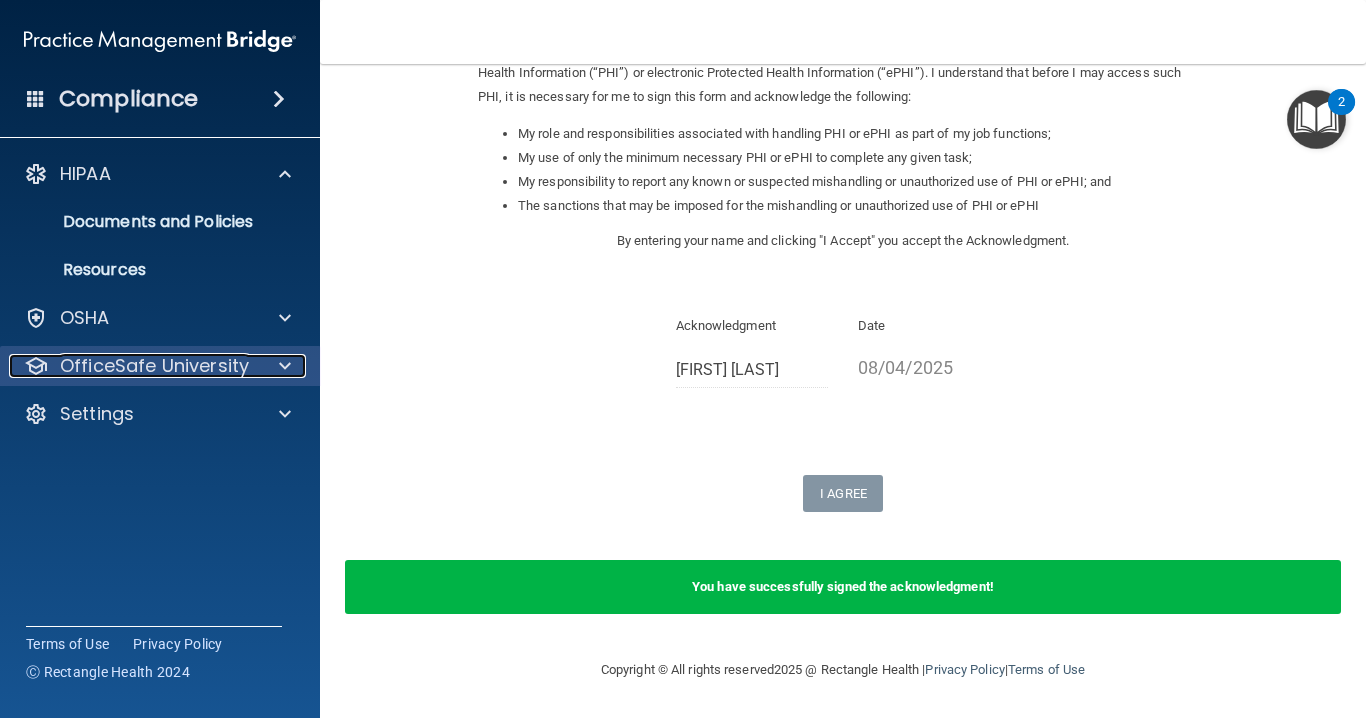click on "OfficeSafe University" at bounding box center [154, 366] 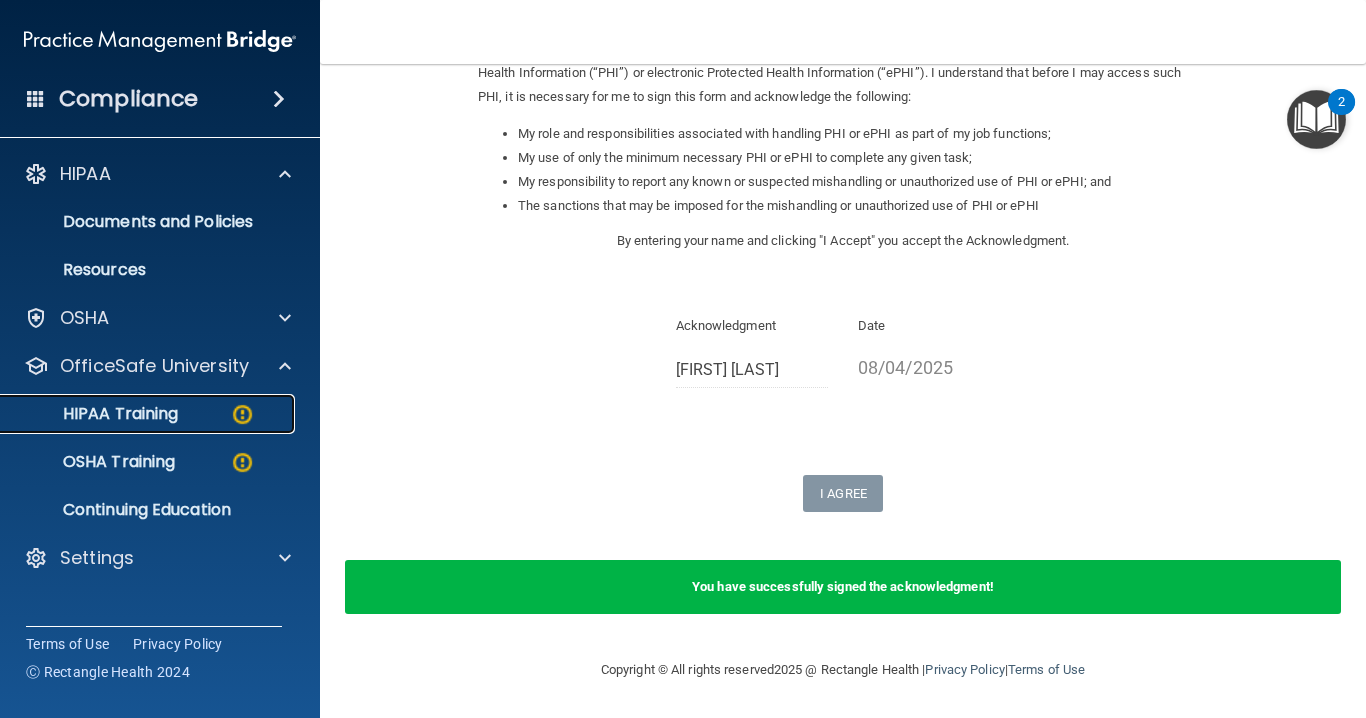 click at bounding box center [242, 414] 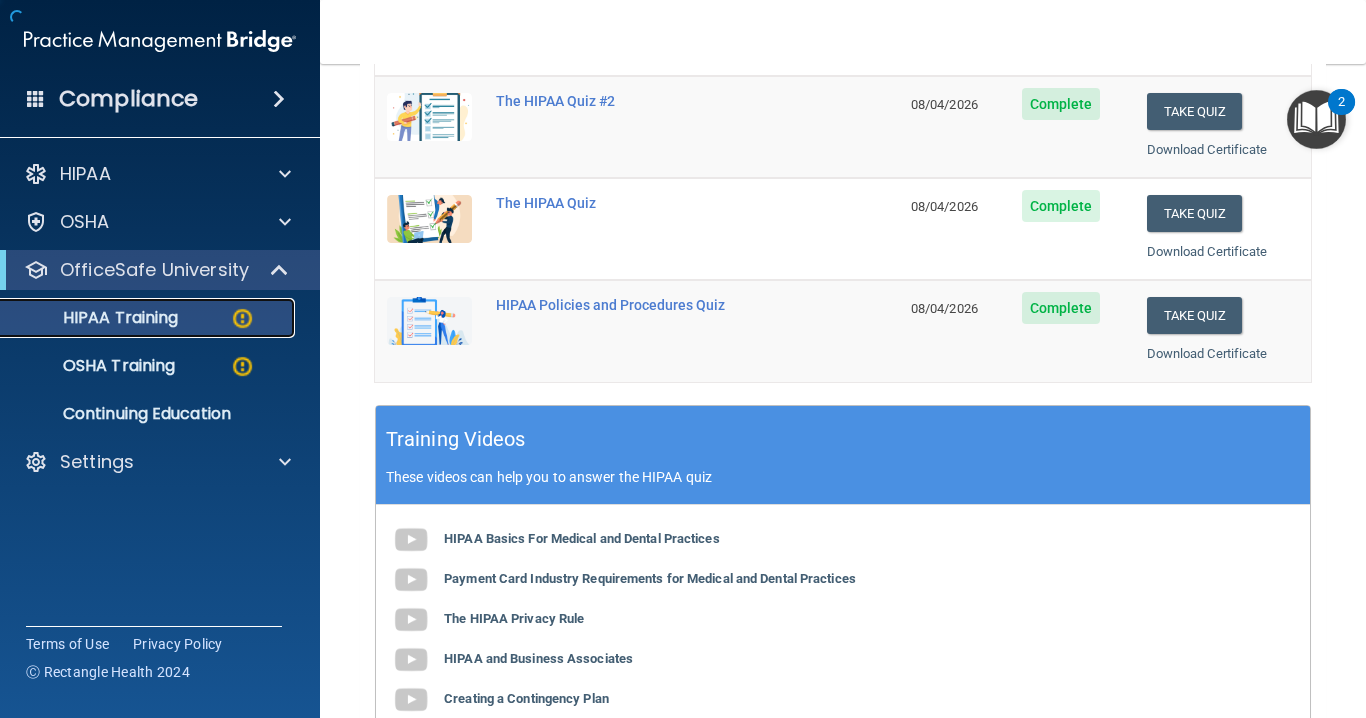 scroll, scrollTop: 860, scrollLeft: 0, axis: vertical 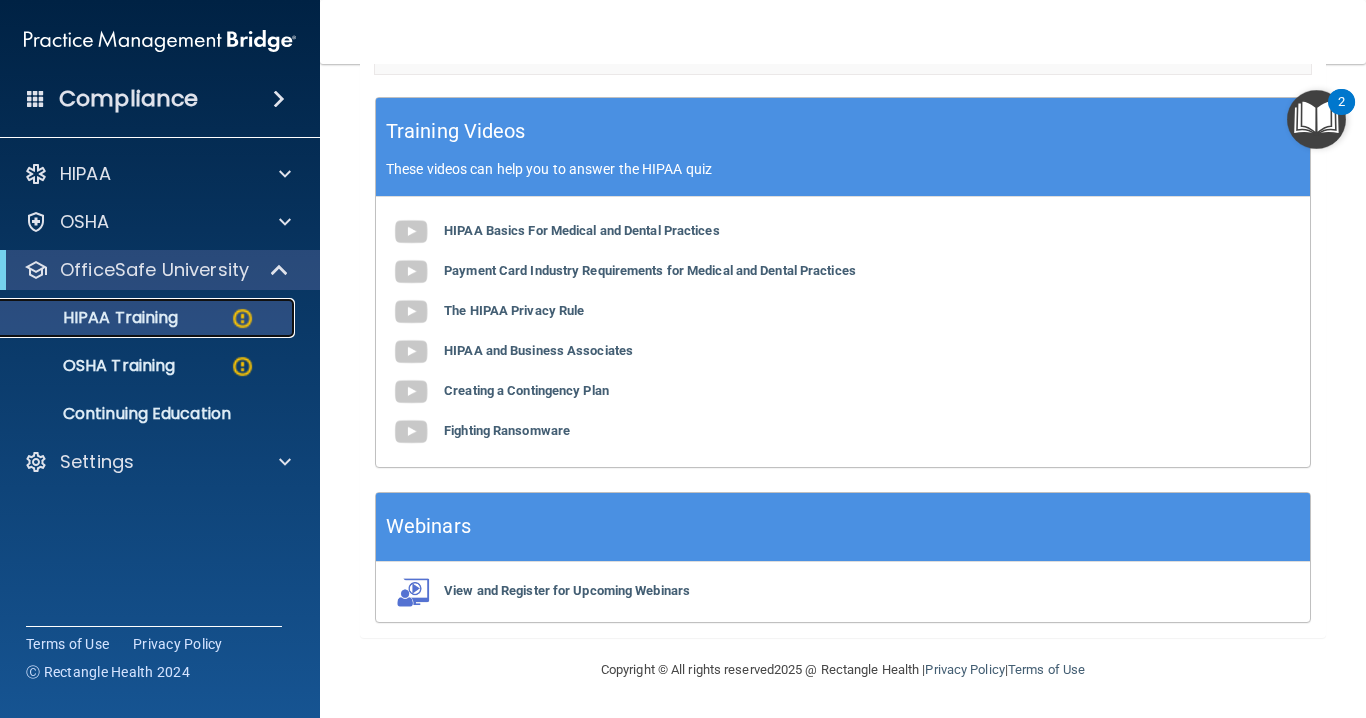 click on "HIPAA Training" at bounding box center (149, 318) 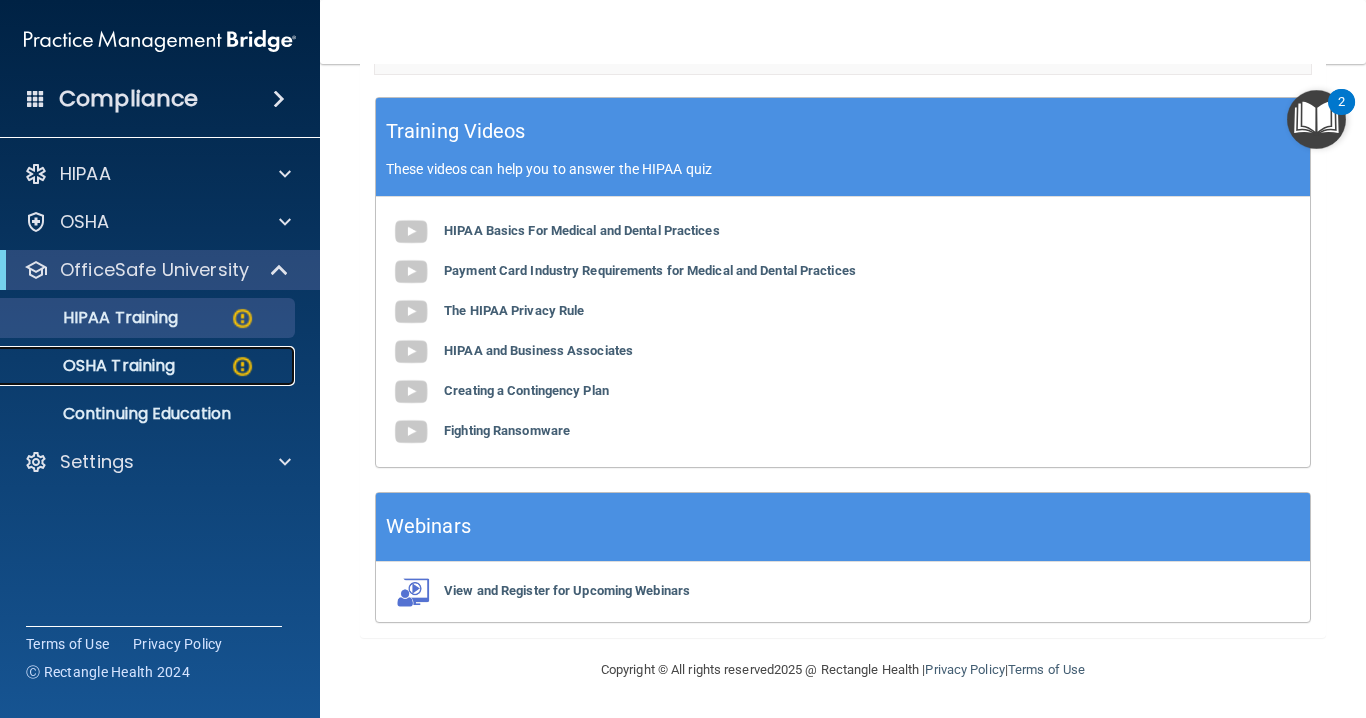 click on "OSHA Training" at bounding box center [137, 366] 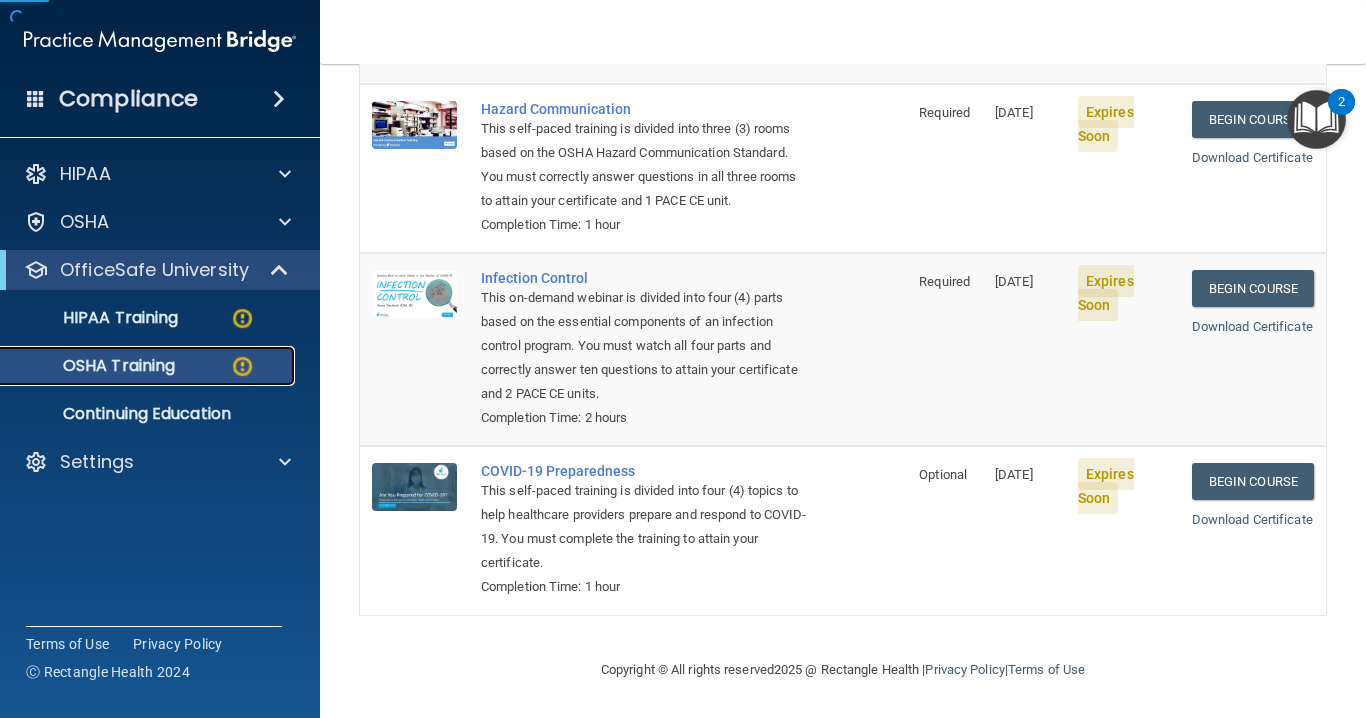 scroll, scrollTop: 442, scrollLeft: 0, axis: vertical 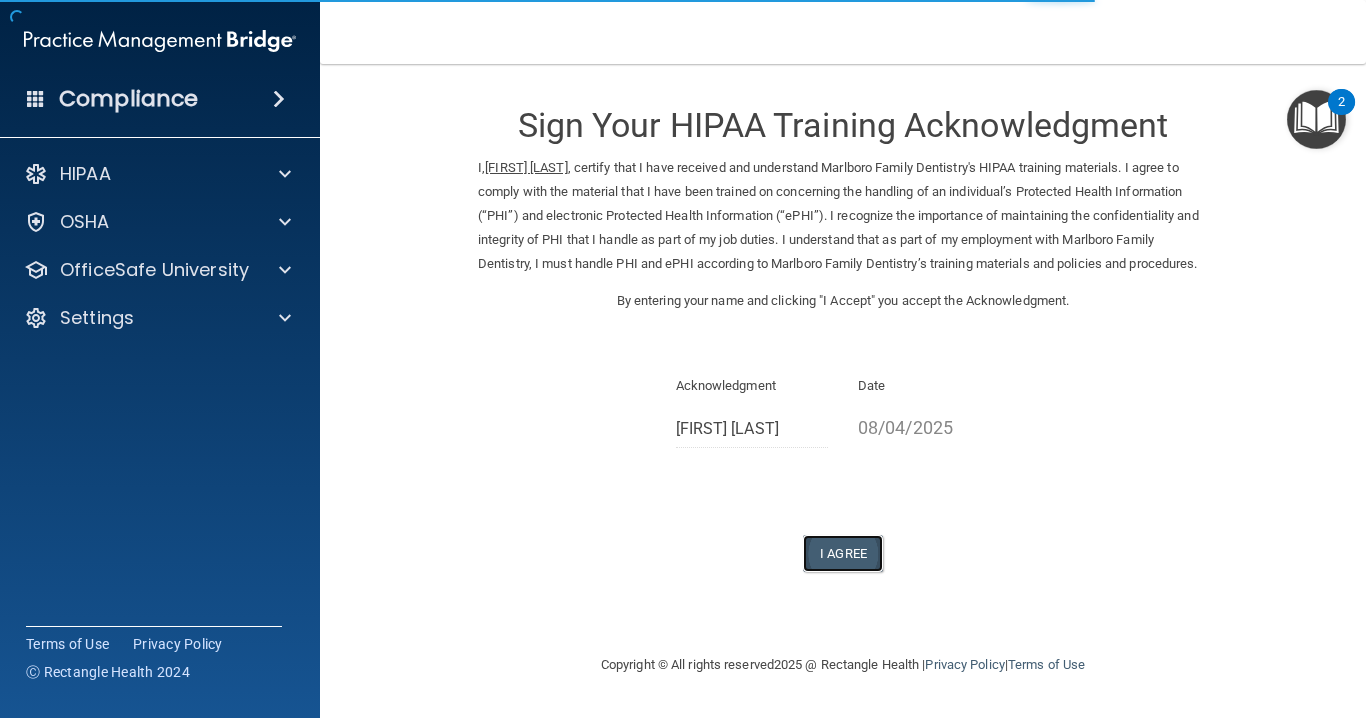 click on "I Agree" at bounding box center [843, 553] 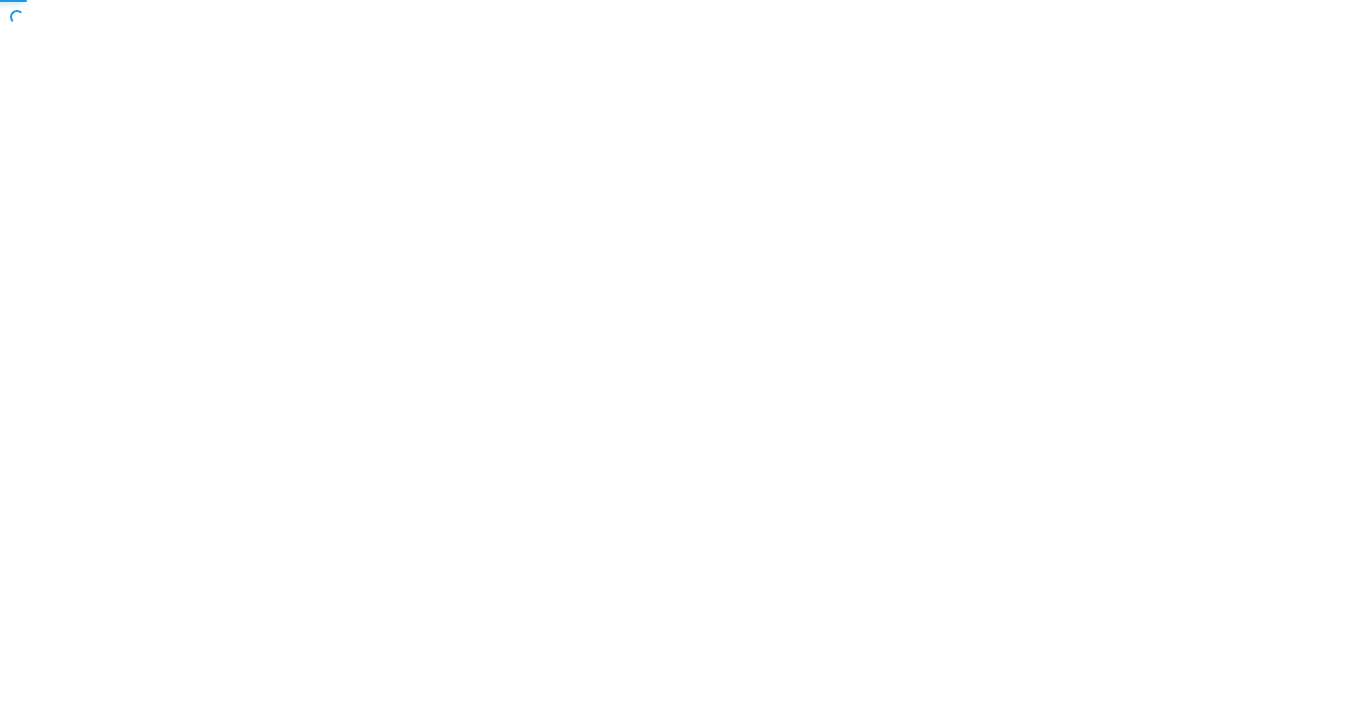 scroll, scrollTop: 0, scrollLeft: 0, axis: both 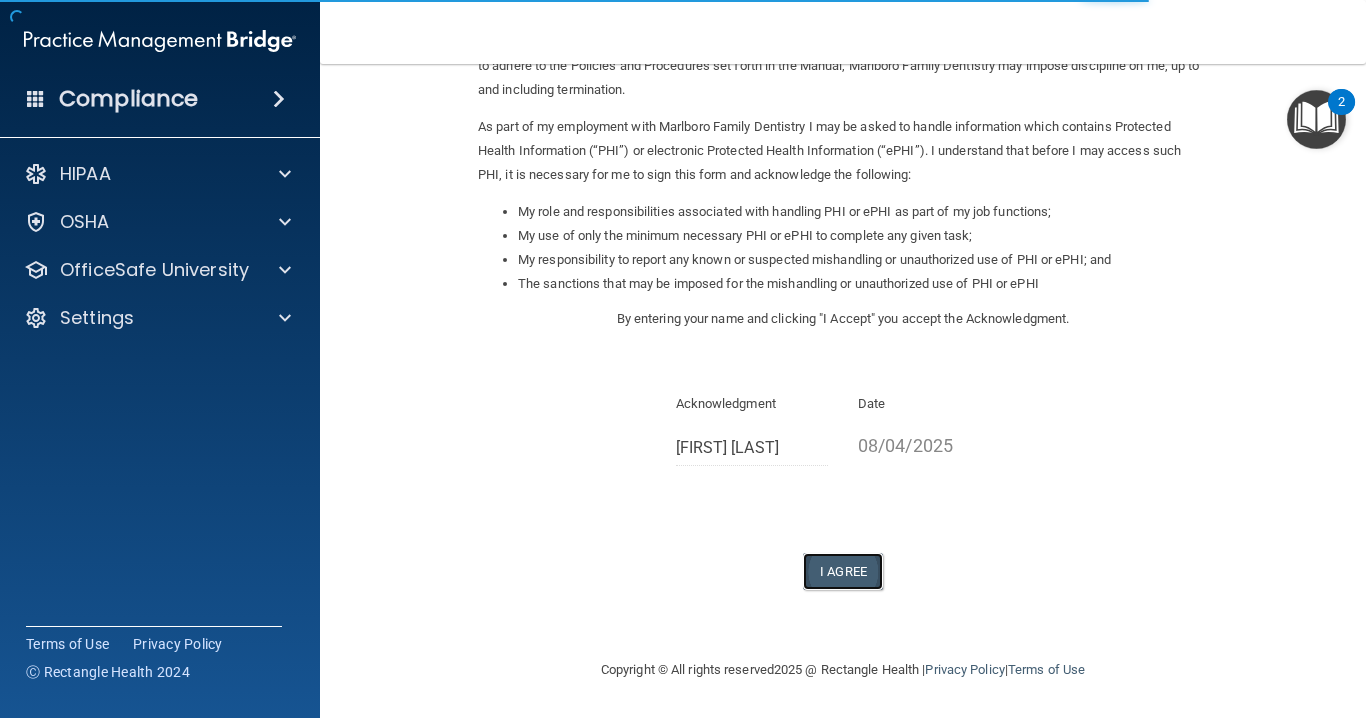 click on "I Agree" at bounding box center [843, 571] 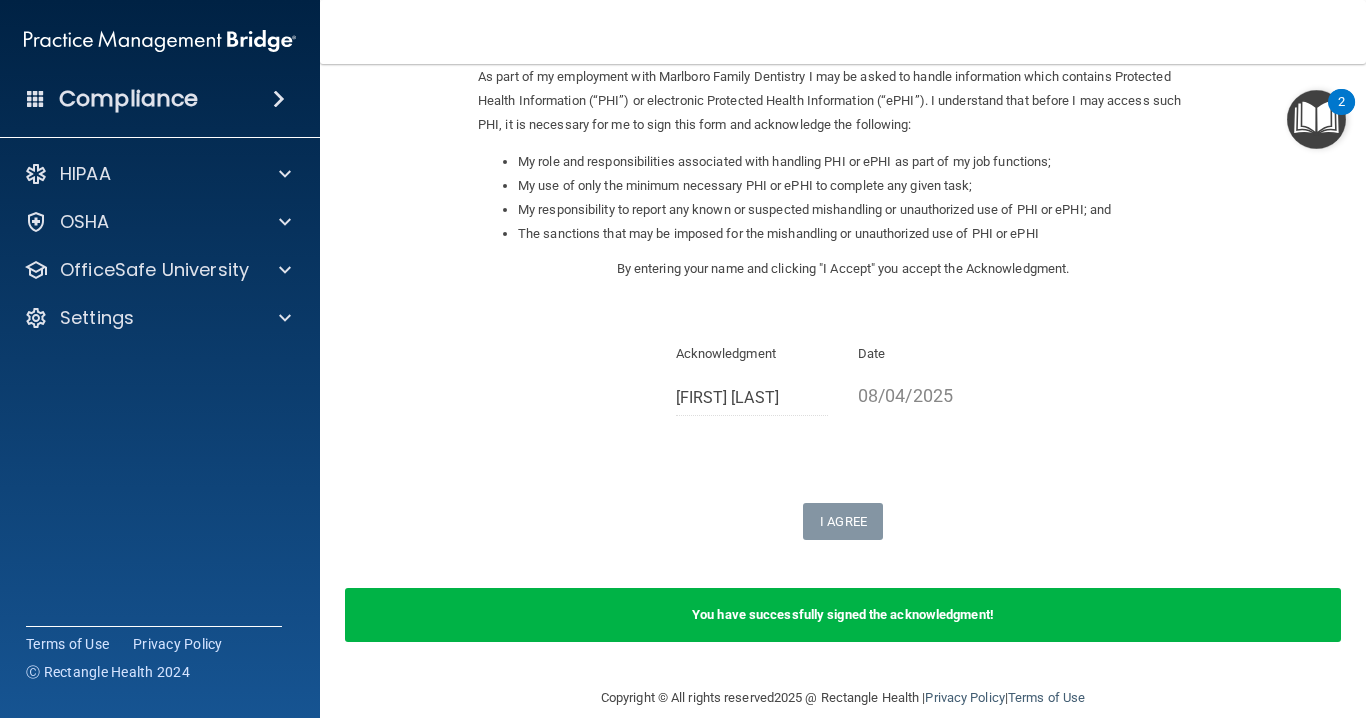 scroll, scrollTop: 276, scrollLeft: 0, axis: vertical 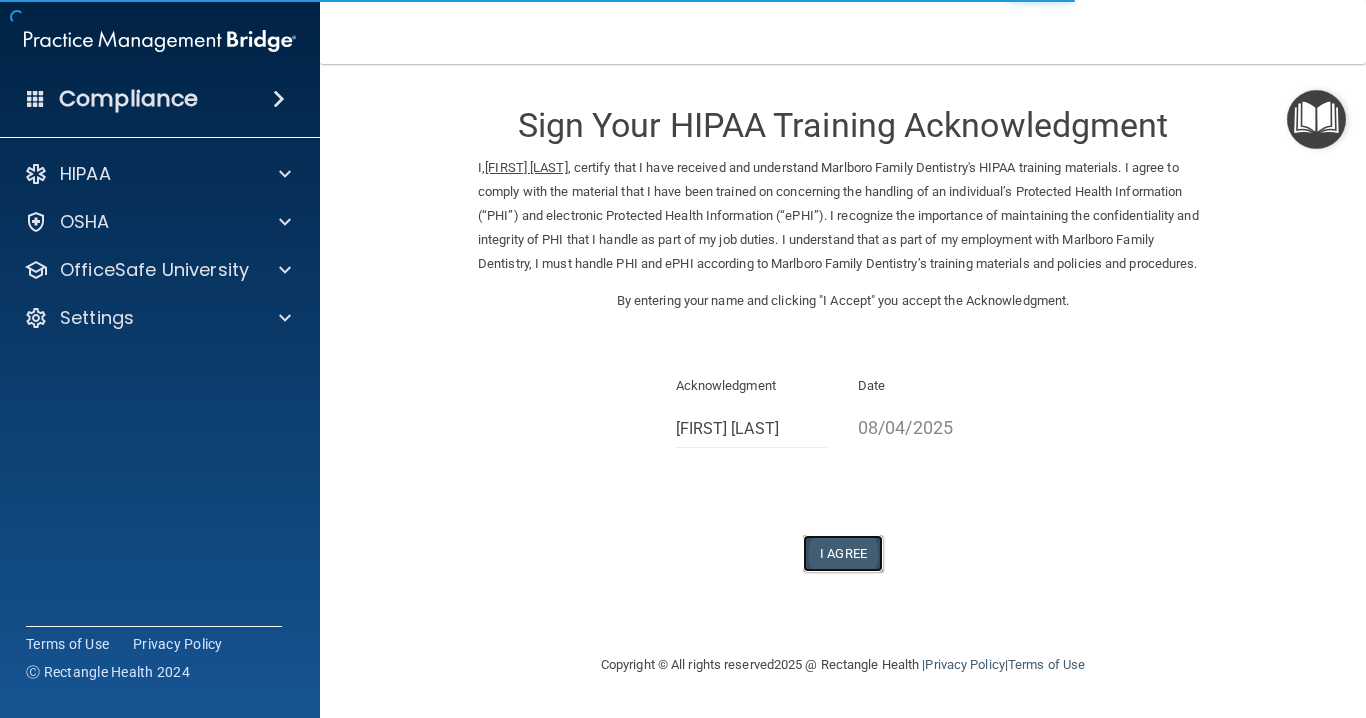 click on "I Agree" at bounding box center [843, 553] 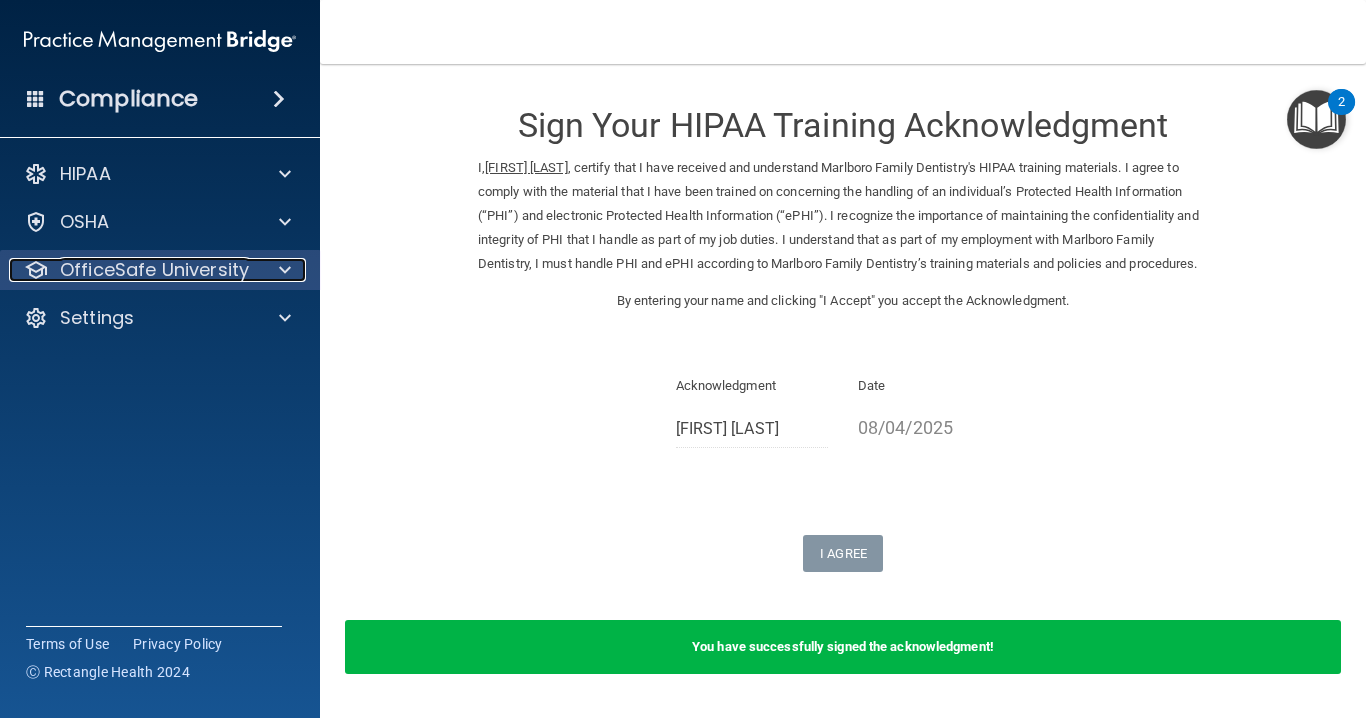 click on "OfficeSafe University" at bounding box center [154, 270] 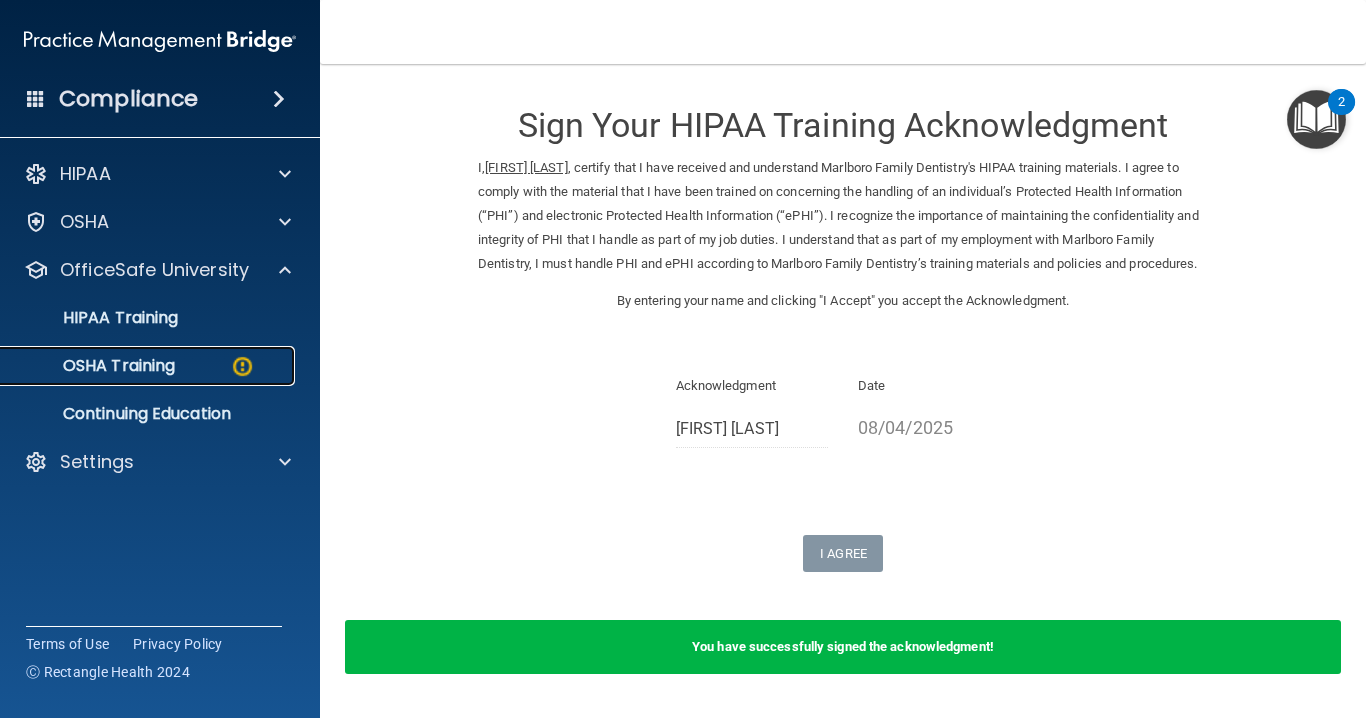 click on "OSHA Training" at bounding box center [94, 366] 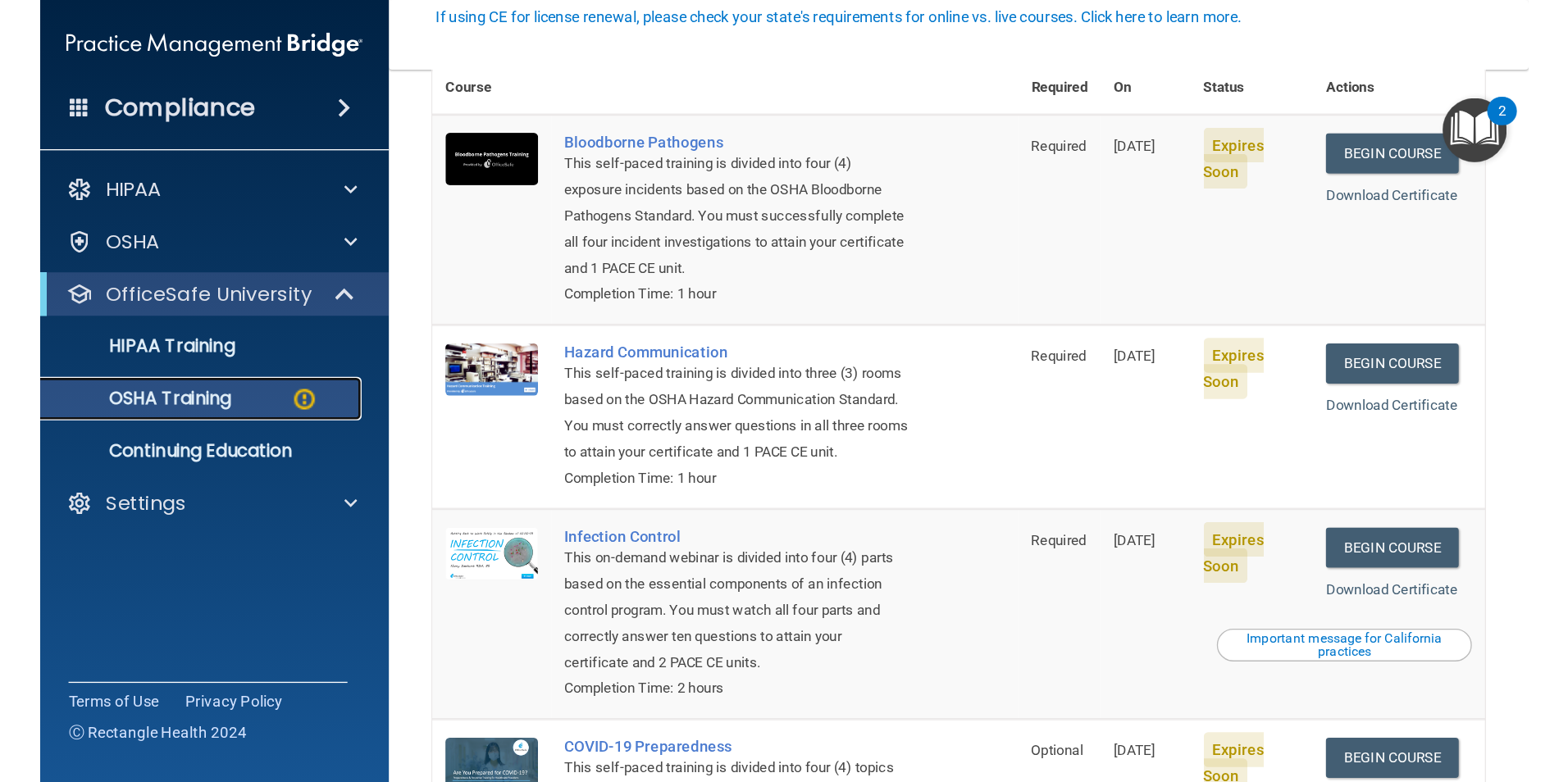 scroll, scrollTop: 164, scrollLeft: 0, axis: vertical 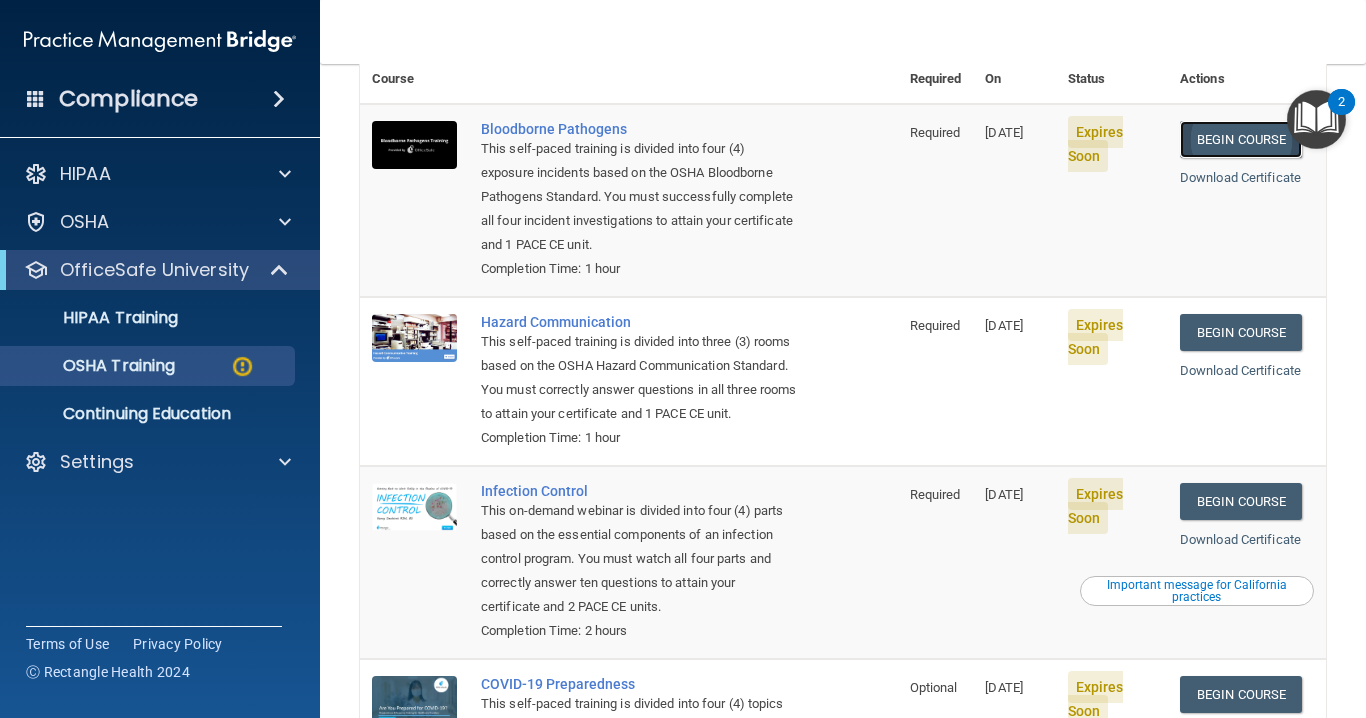 click on "Begin Course" at bounding box center [1241, 139] 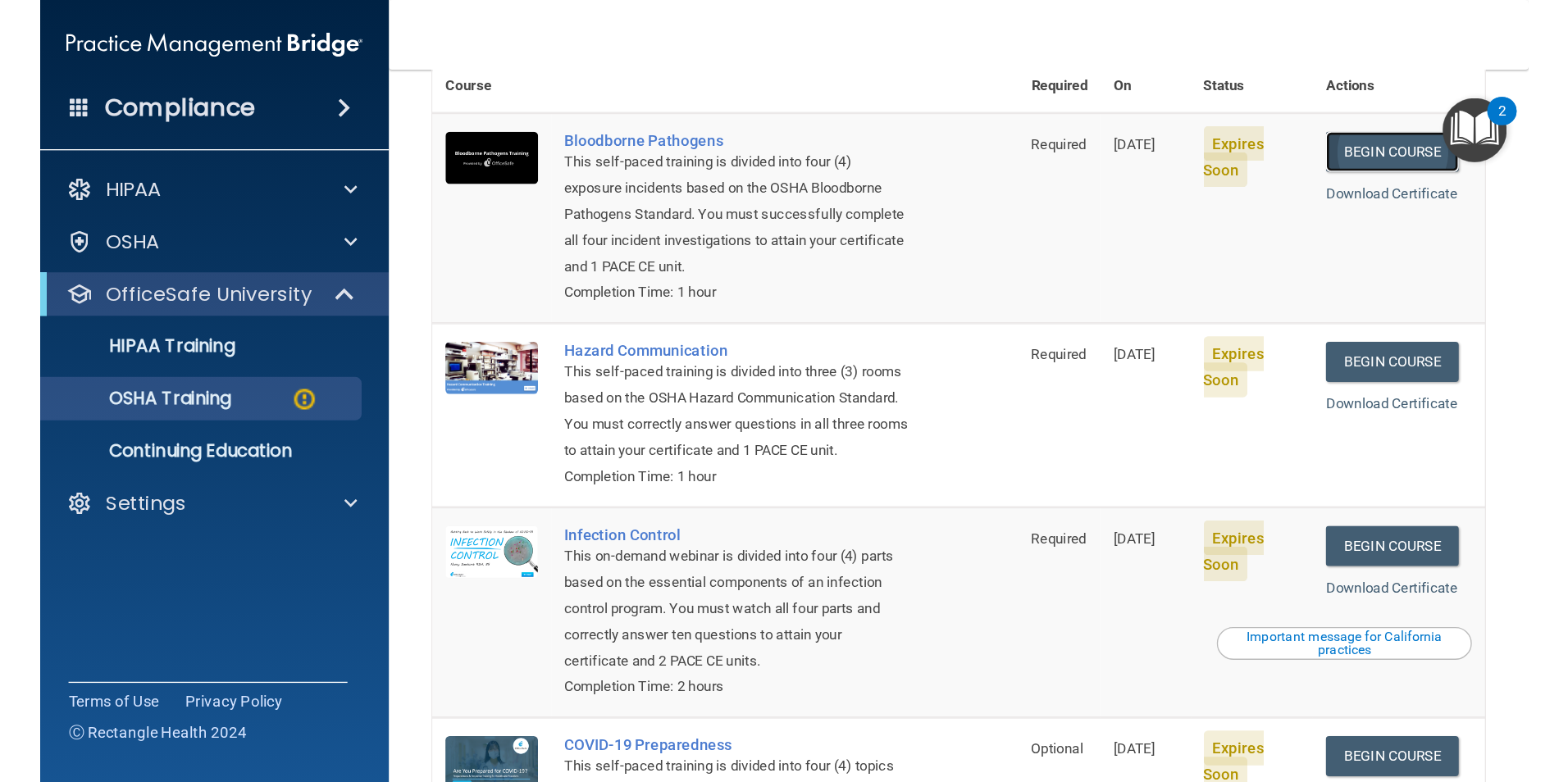 scroll, scrollTop: 0, scrollLeft: 0, axis: both 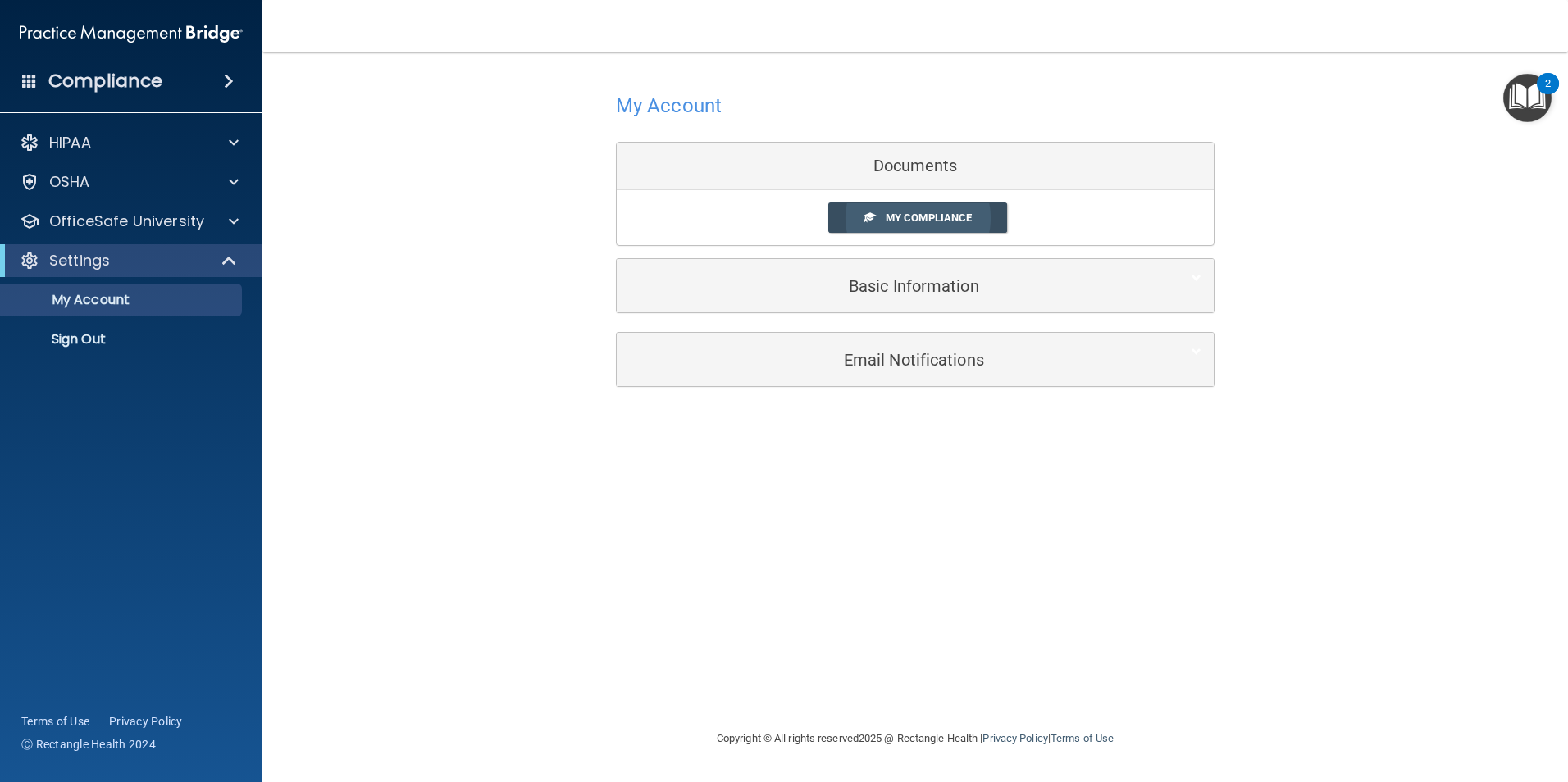 click on "My Compliance" at bounding box center (928, 217) 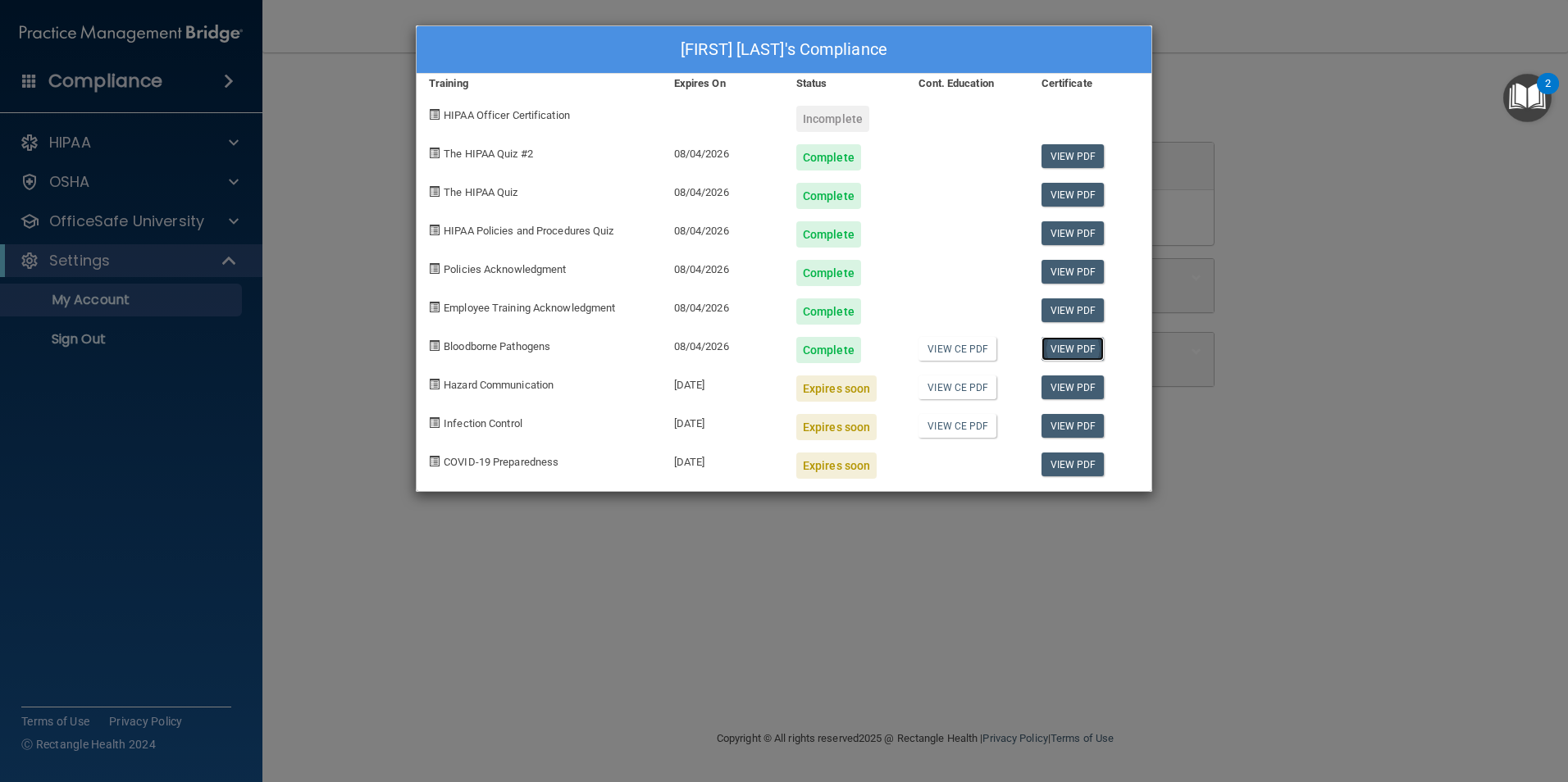 click on "View PDF" at bounding box center (1073, 348) 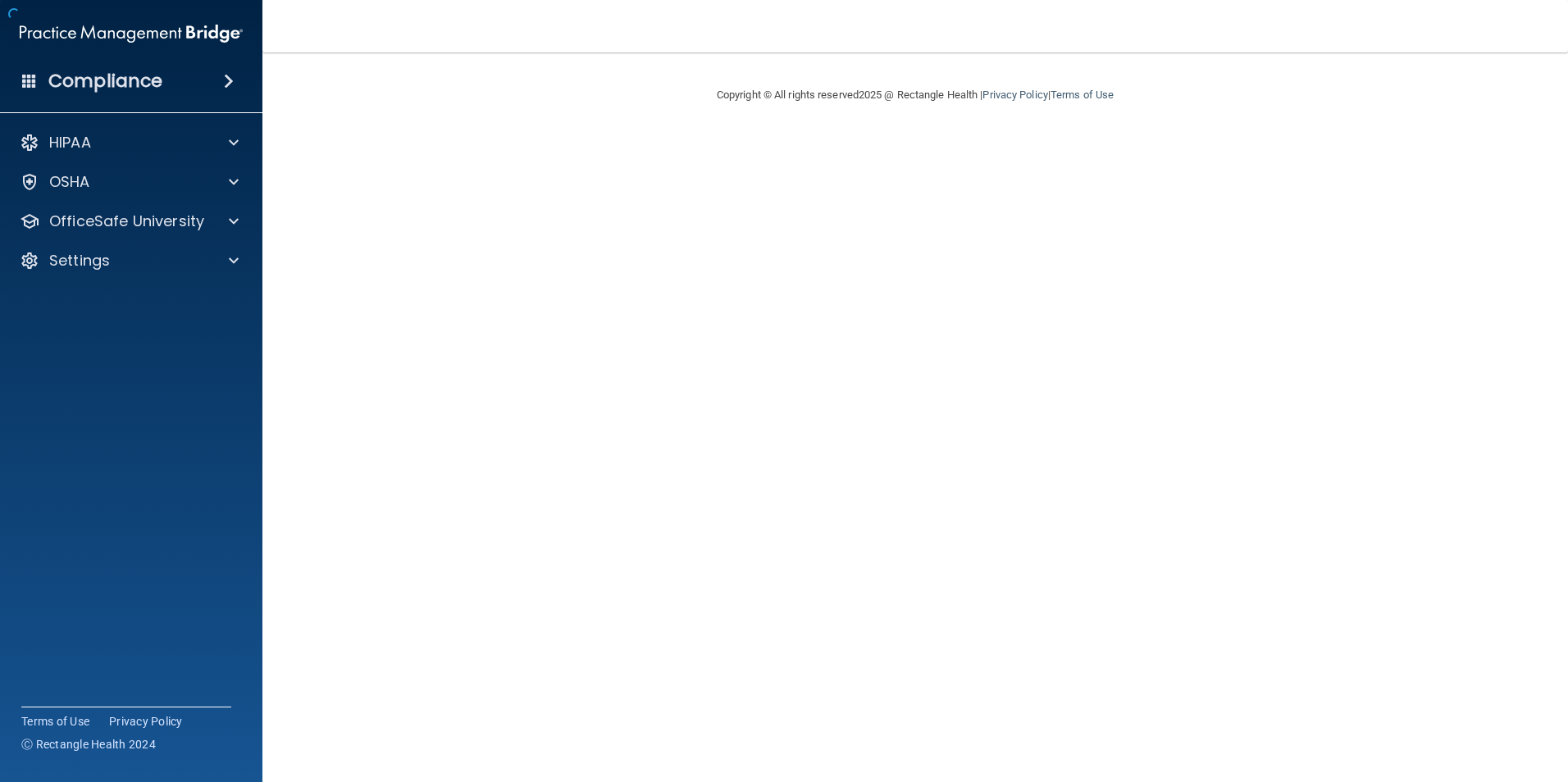 scroll, scrollTop: 0, scrollLeft: 0, axis: both 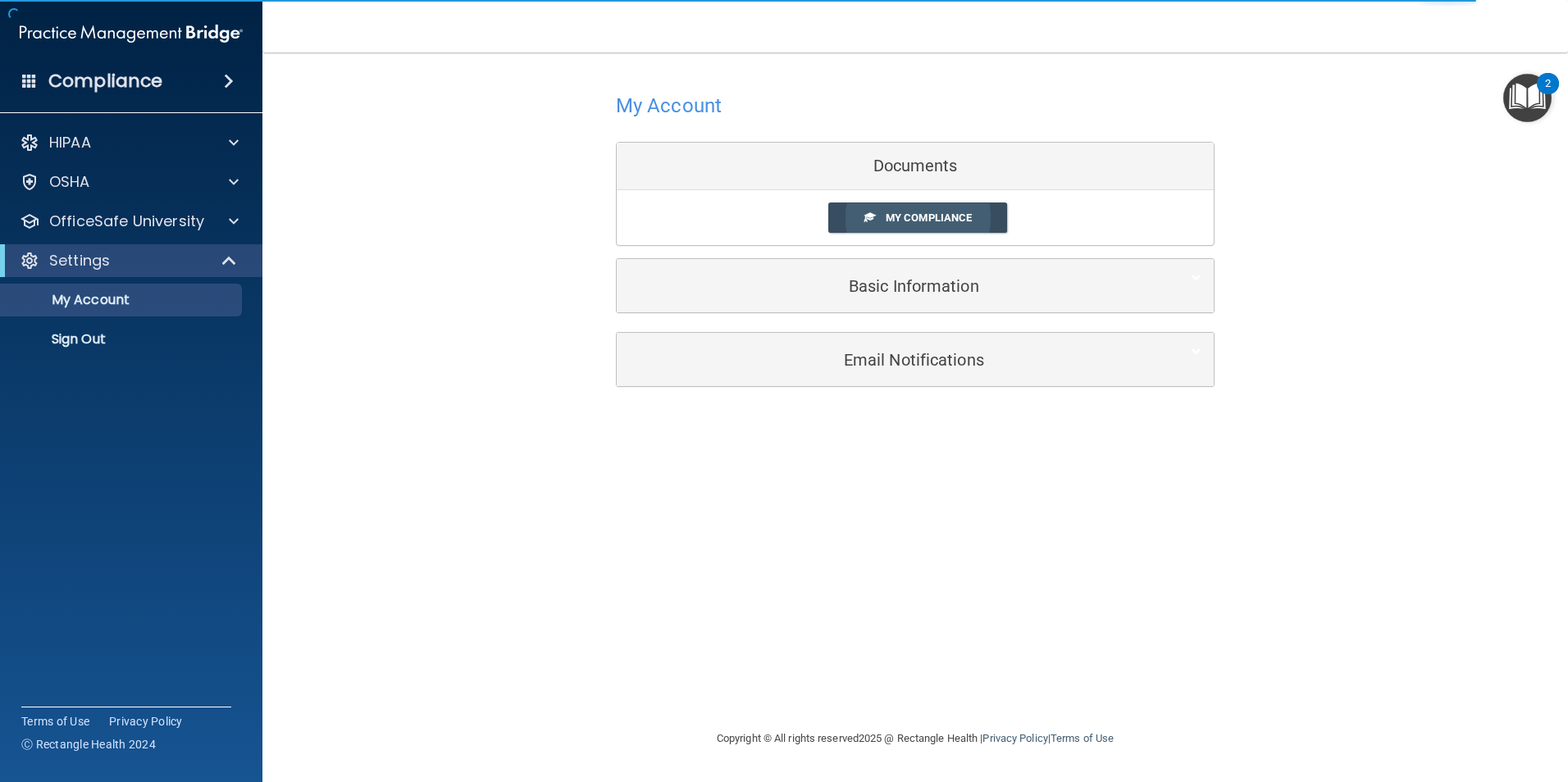 click on "My Compliance" at bounding box center (918, 217) 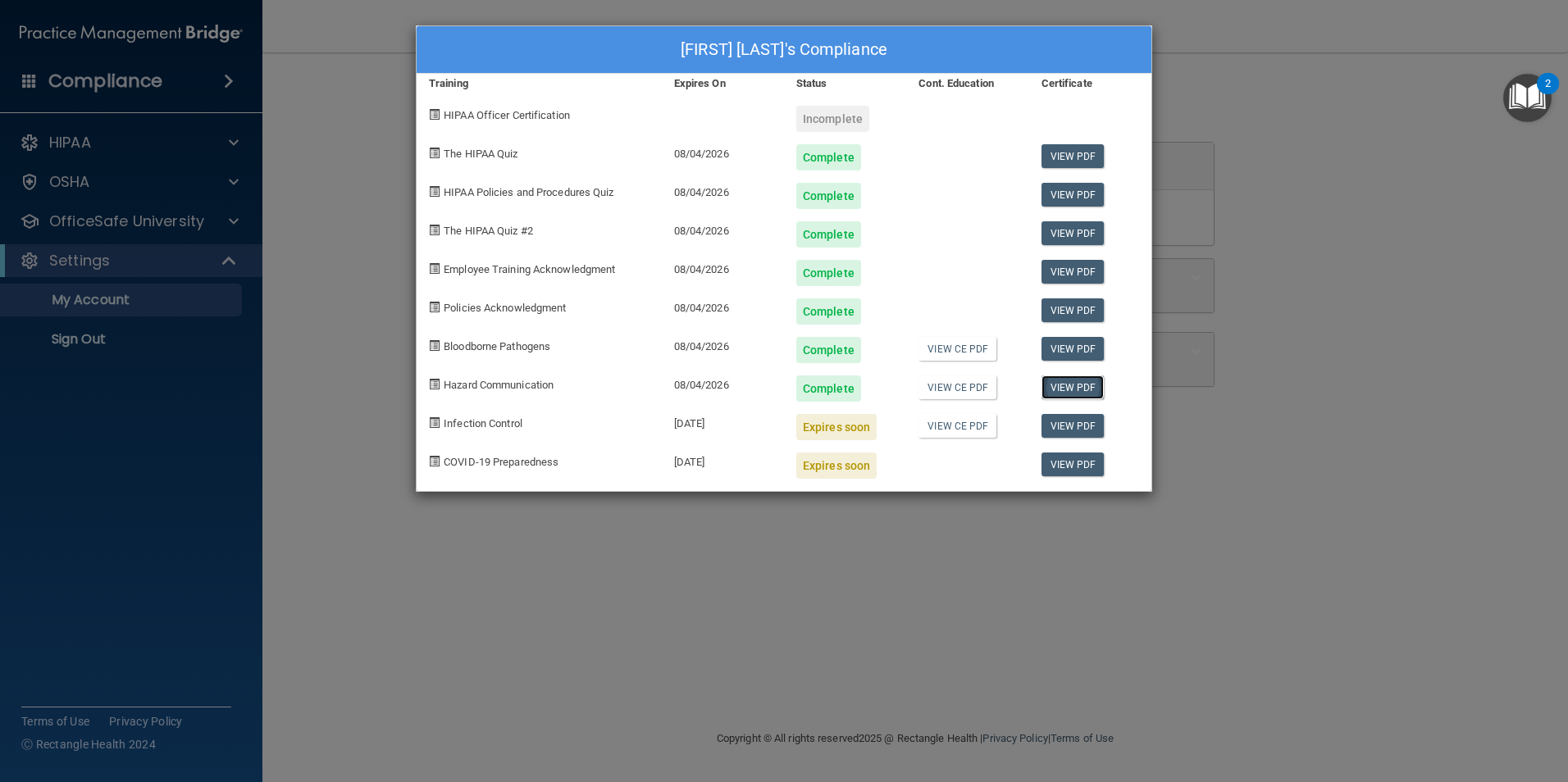 click on "View PDF" at bounding box center [1073, 387] 